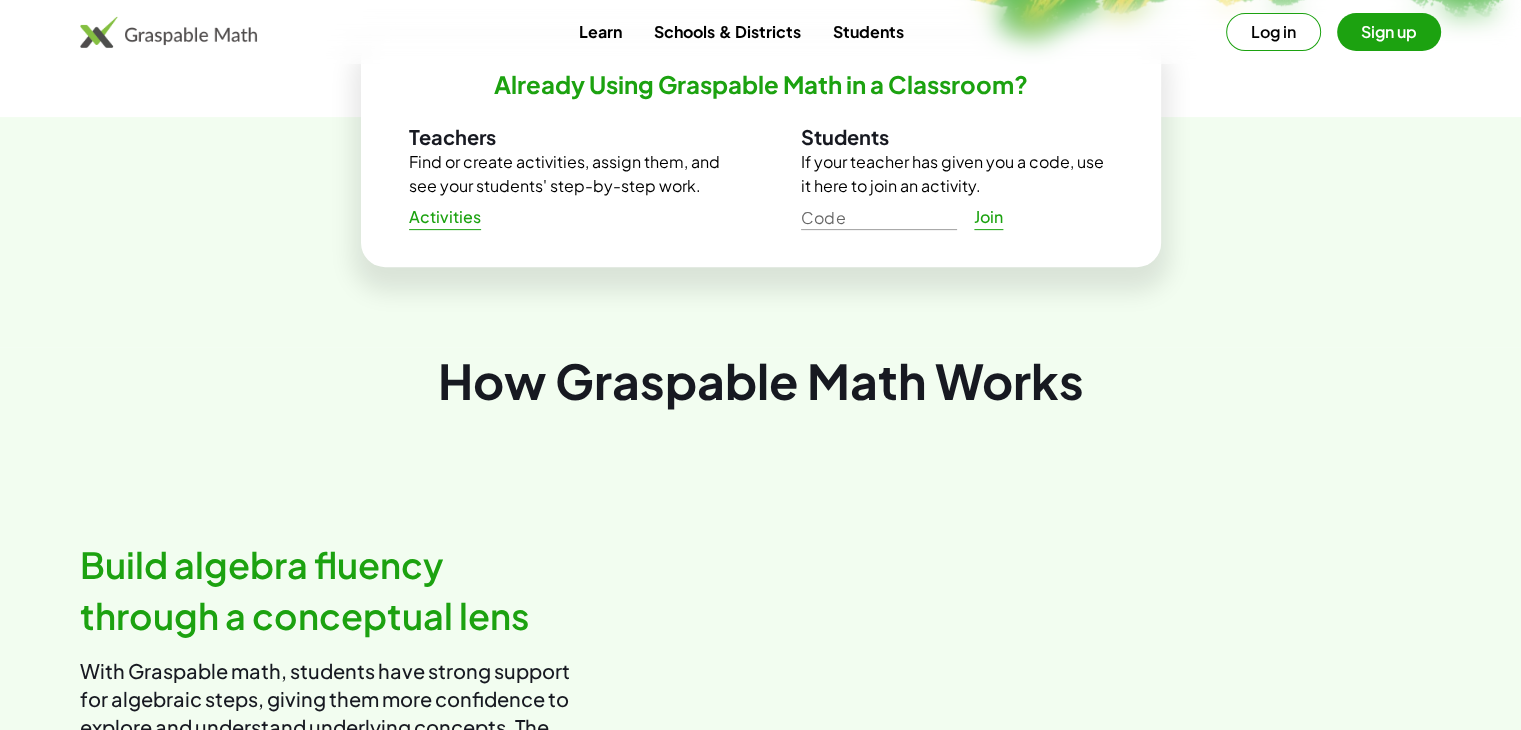scroll, scrollTop: 1100, scrollLeft: 0, axis: vertical 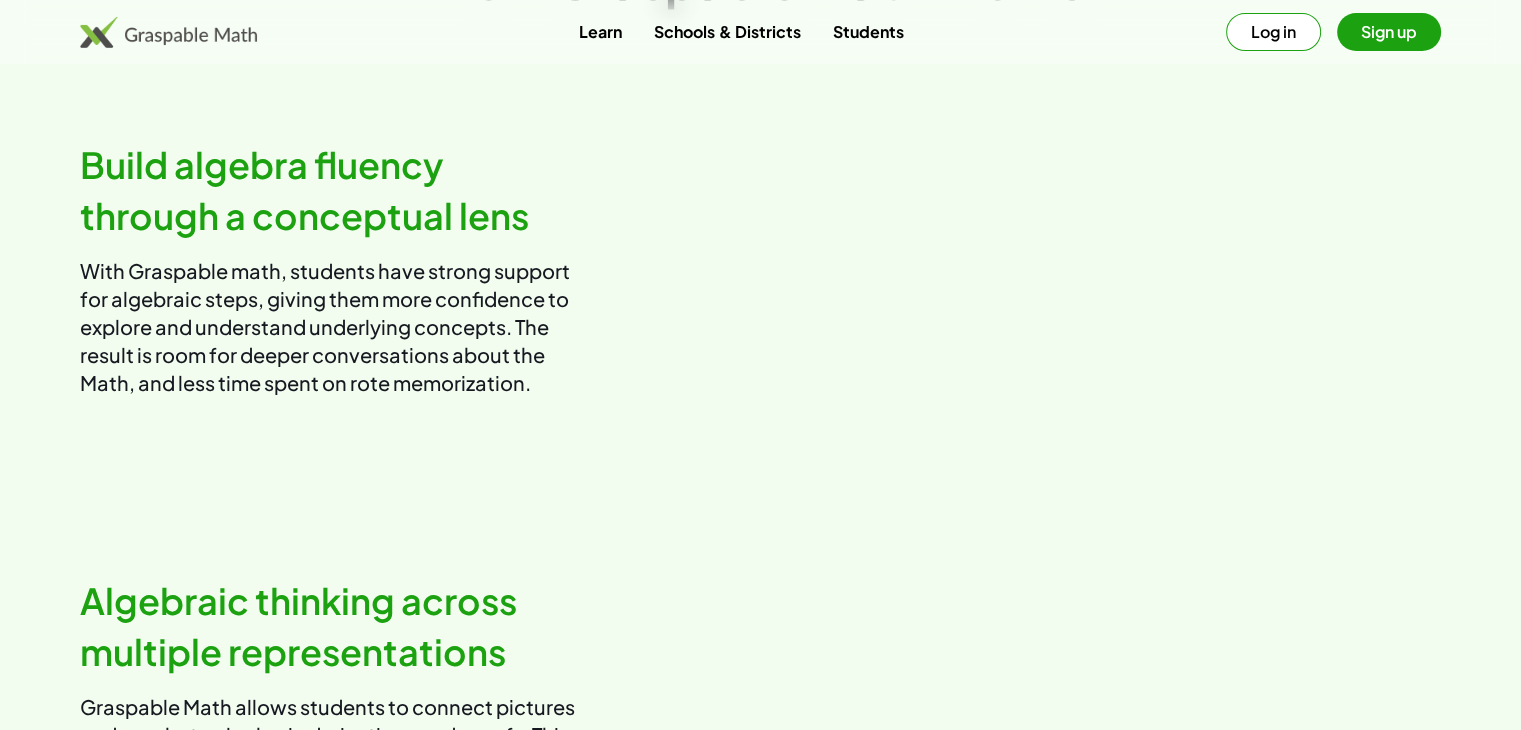 click on "Sign up" at bounding box center (1389, 32) 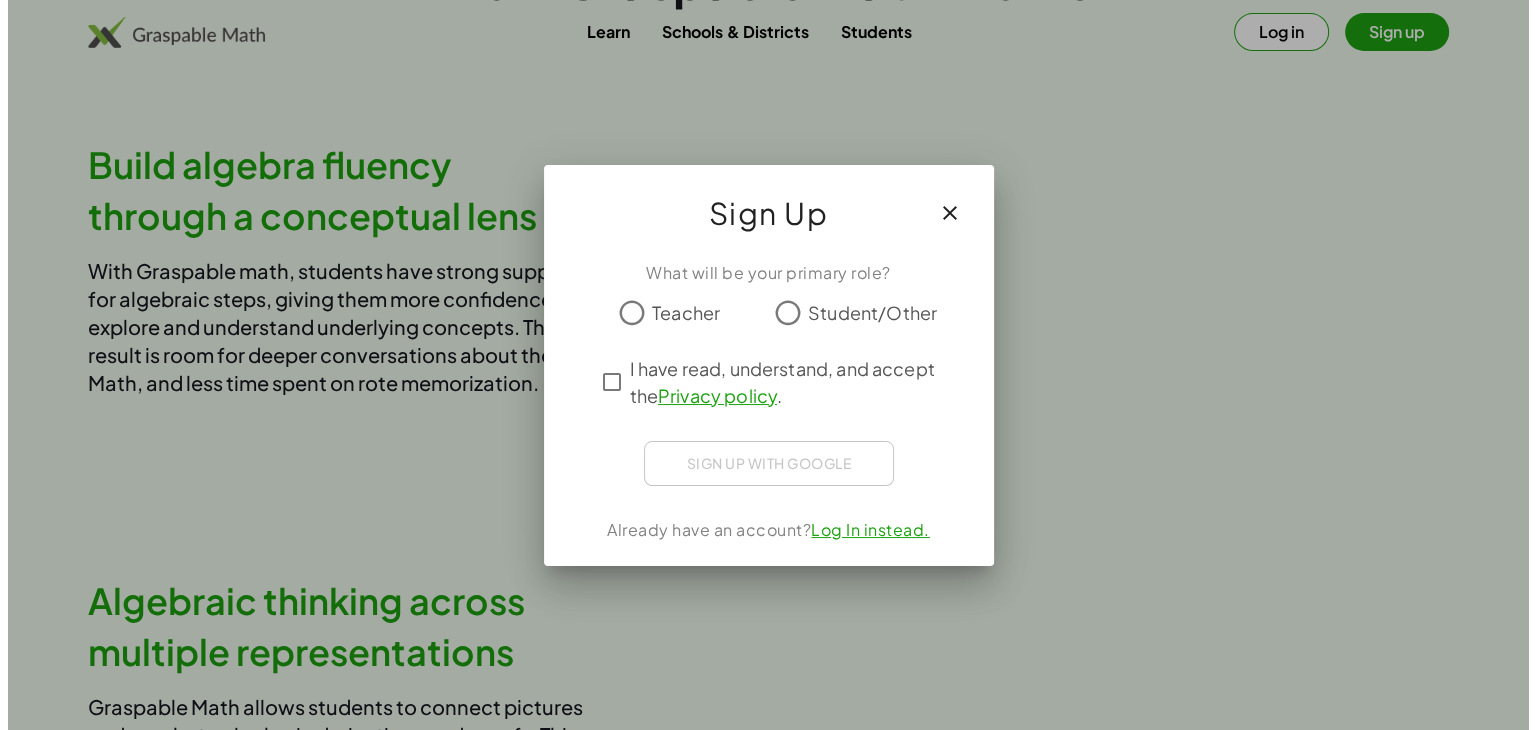 scroll, scrollTop: 0, scrollLeft: 0, axis: both 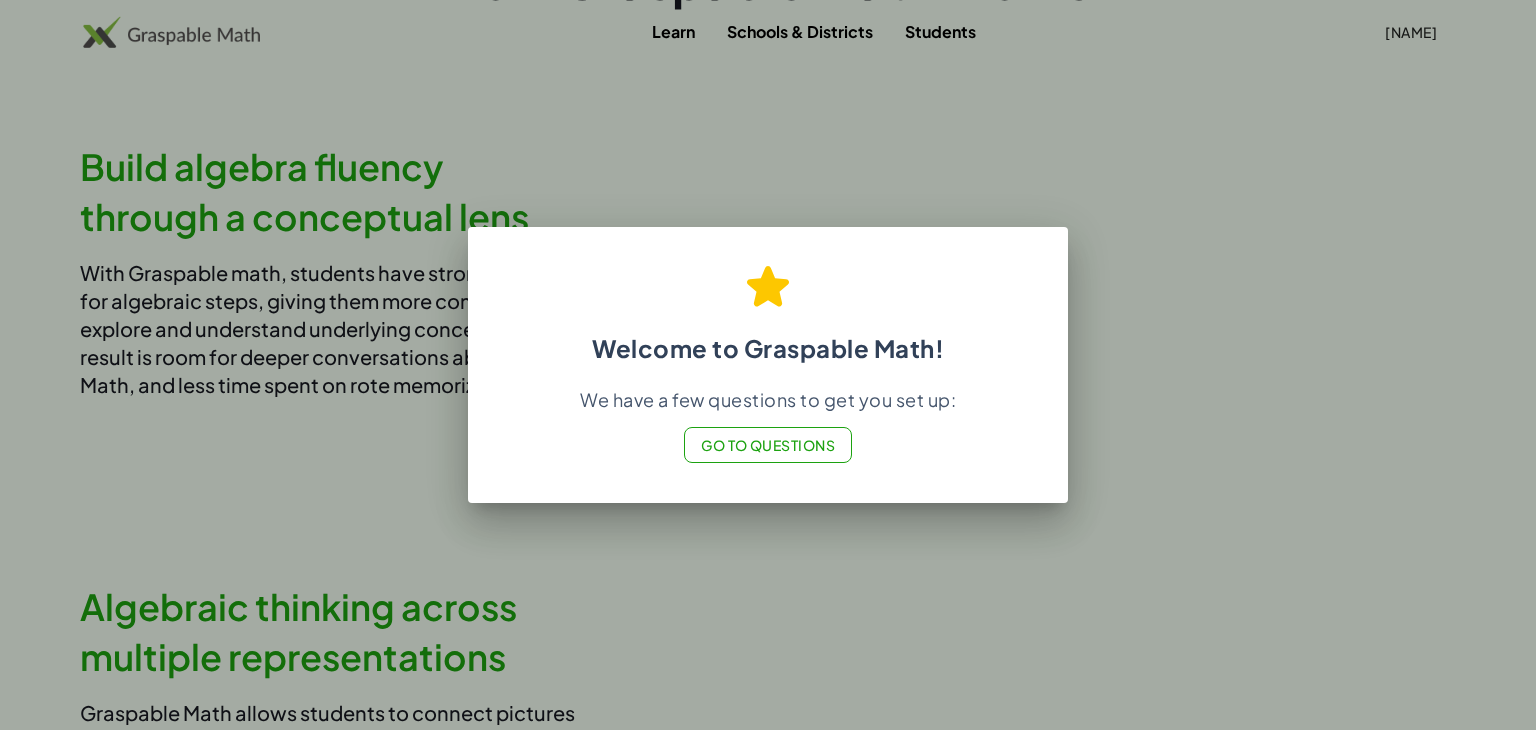 click on "Go to Questions" at bounding box center [768, 445] 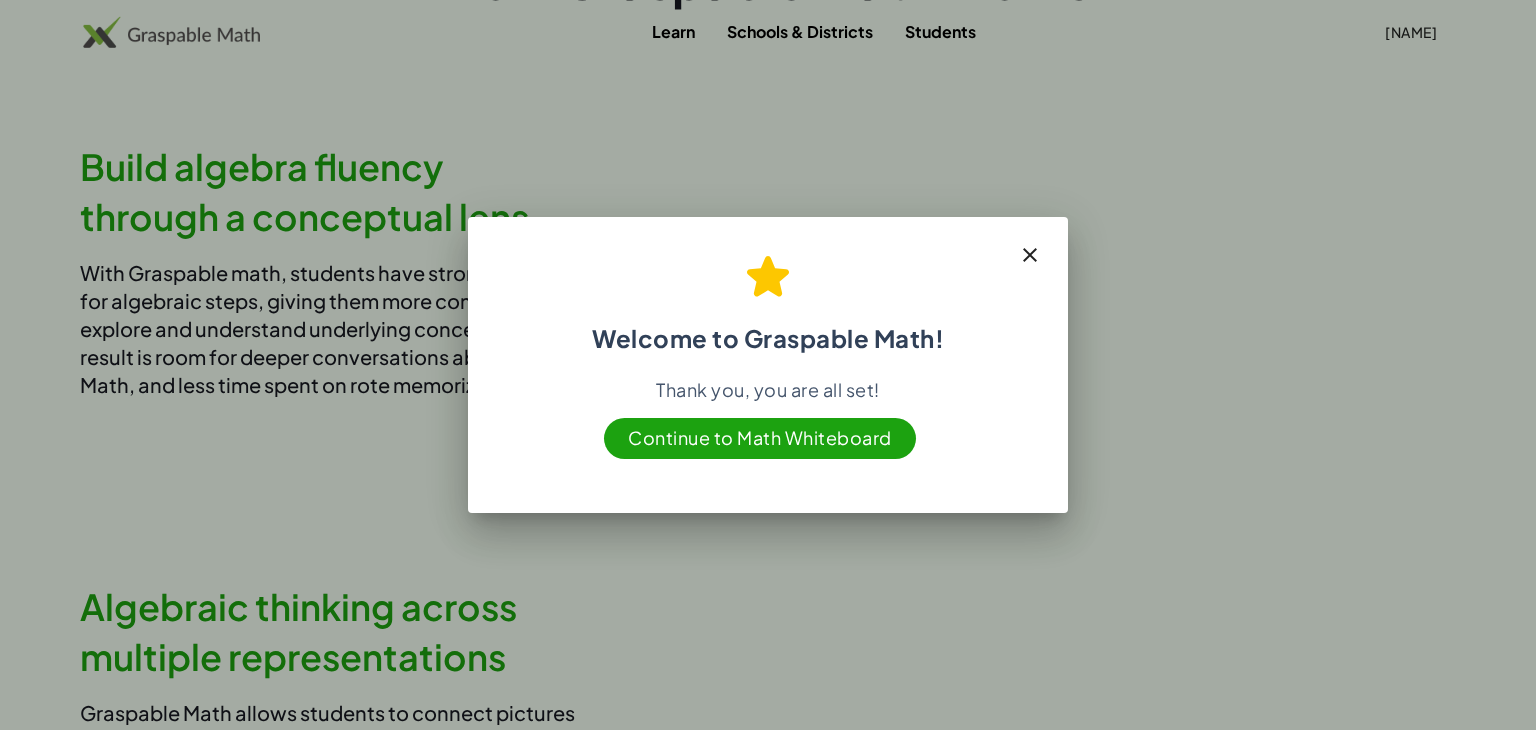 click on "Continue to Math Whiteboard" at bounding box center (760, 438) 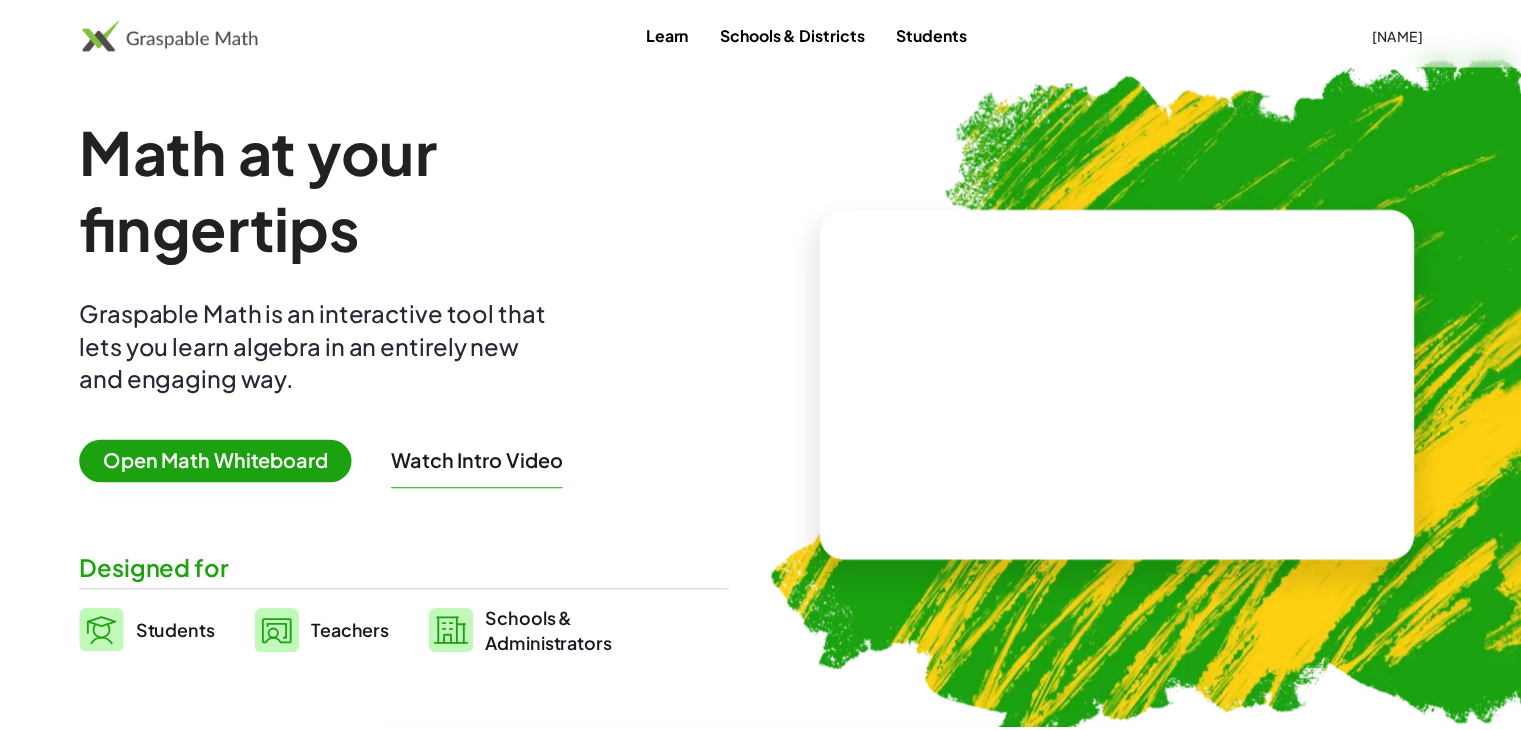 scroll, scrollTop: 1100, scrollLeft: 0, axis: vertical 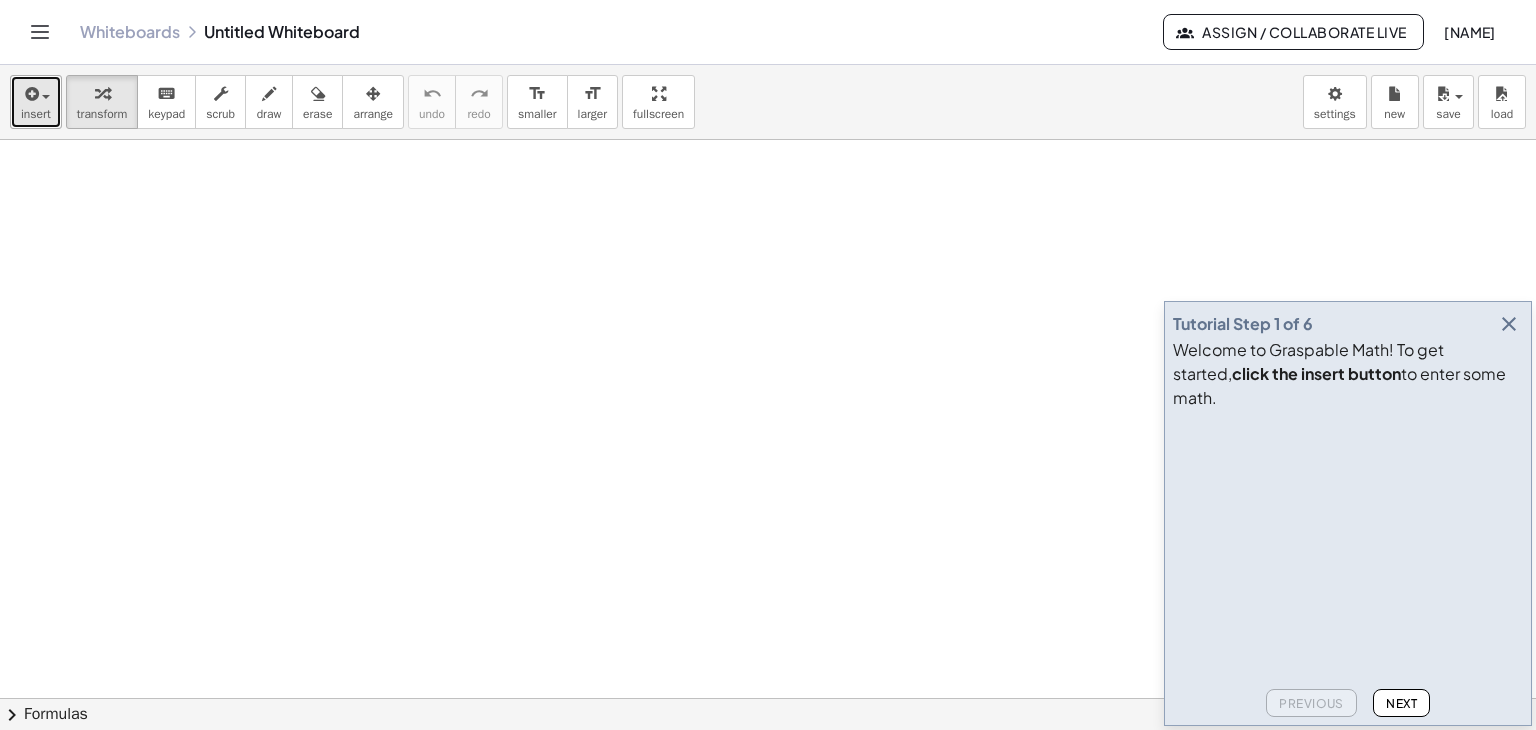 click at bounding box center [46, 97] 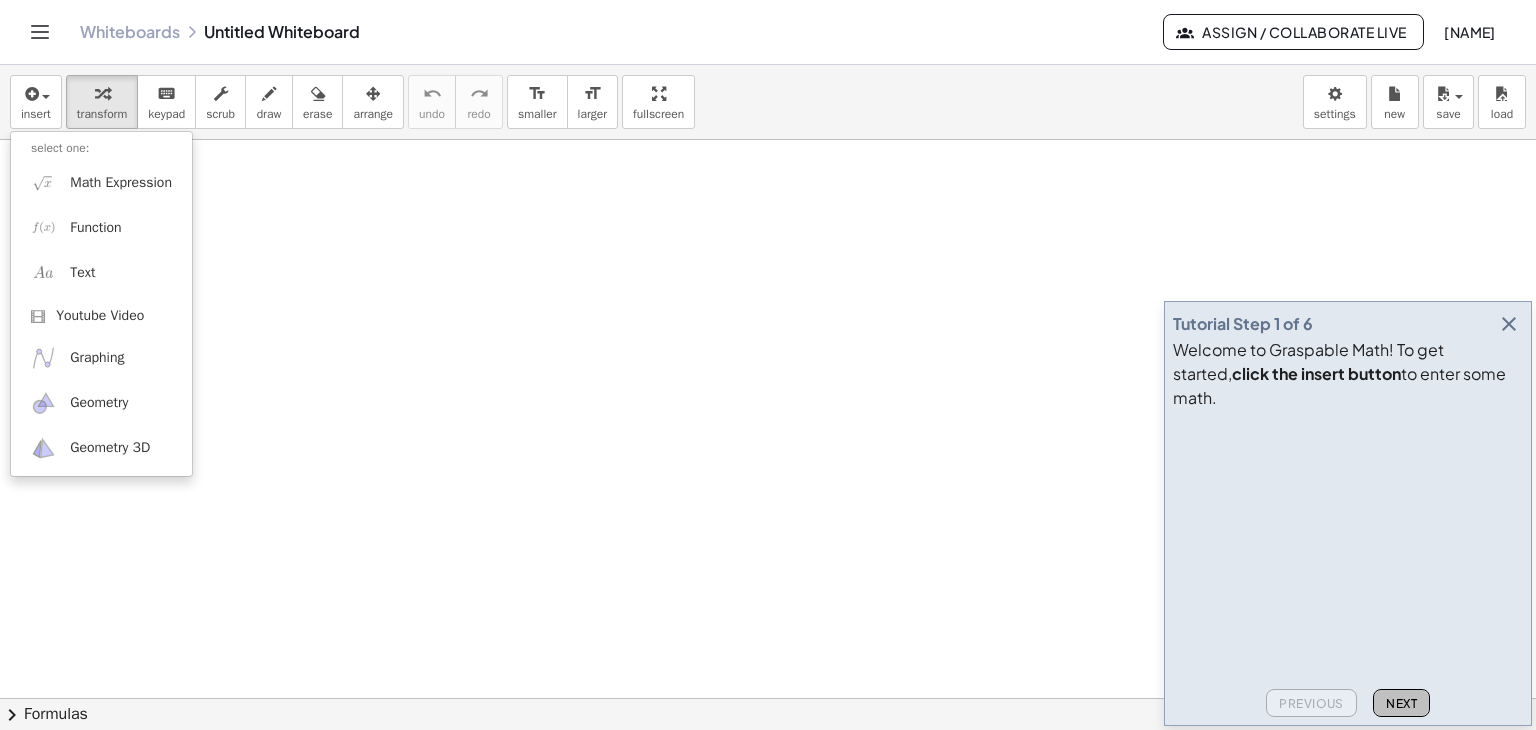 click on "Next" 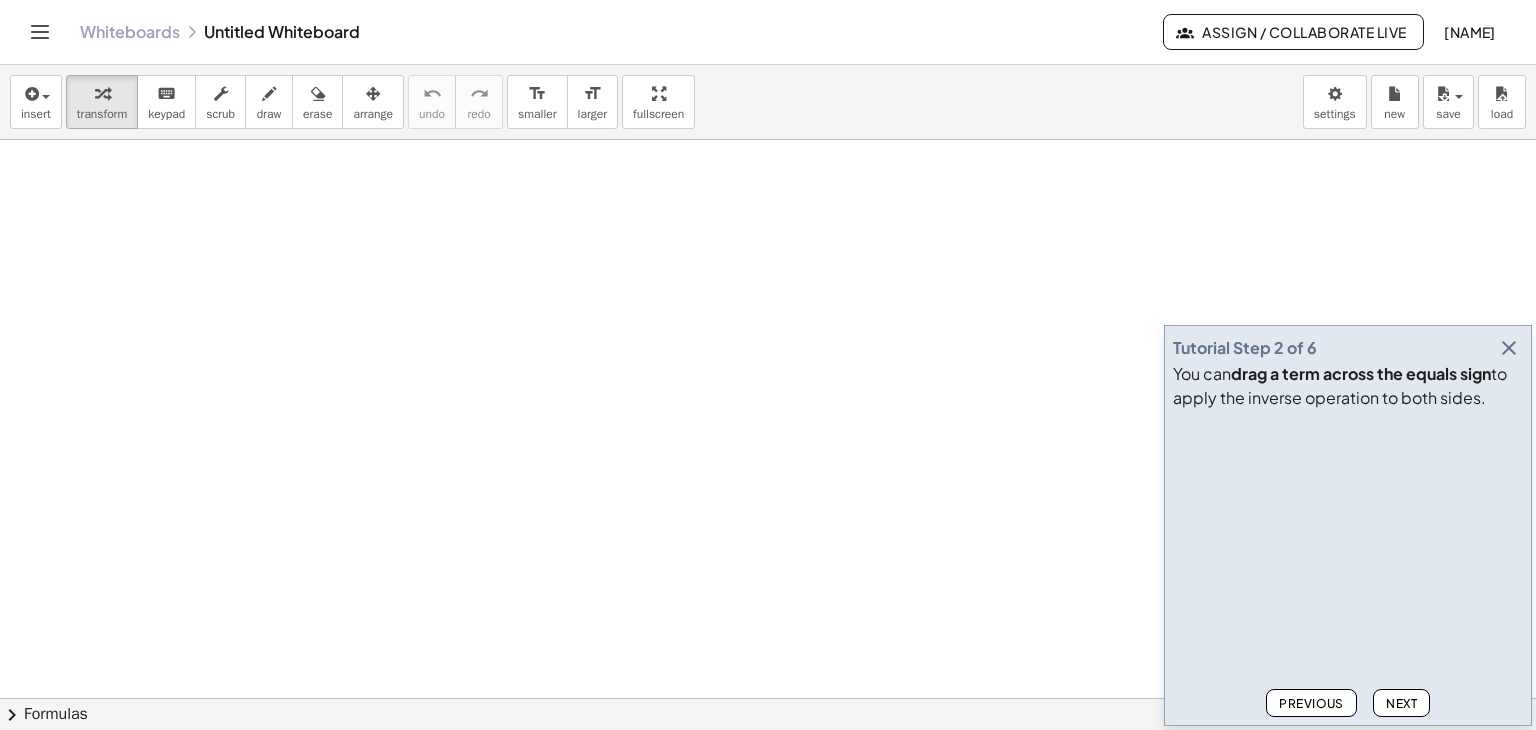 click on "Next" 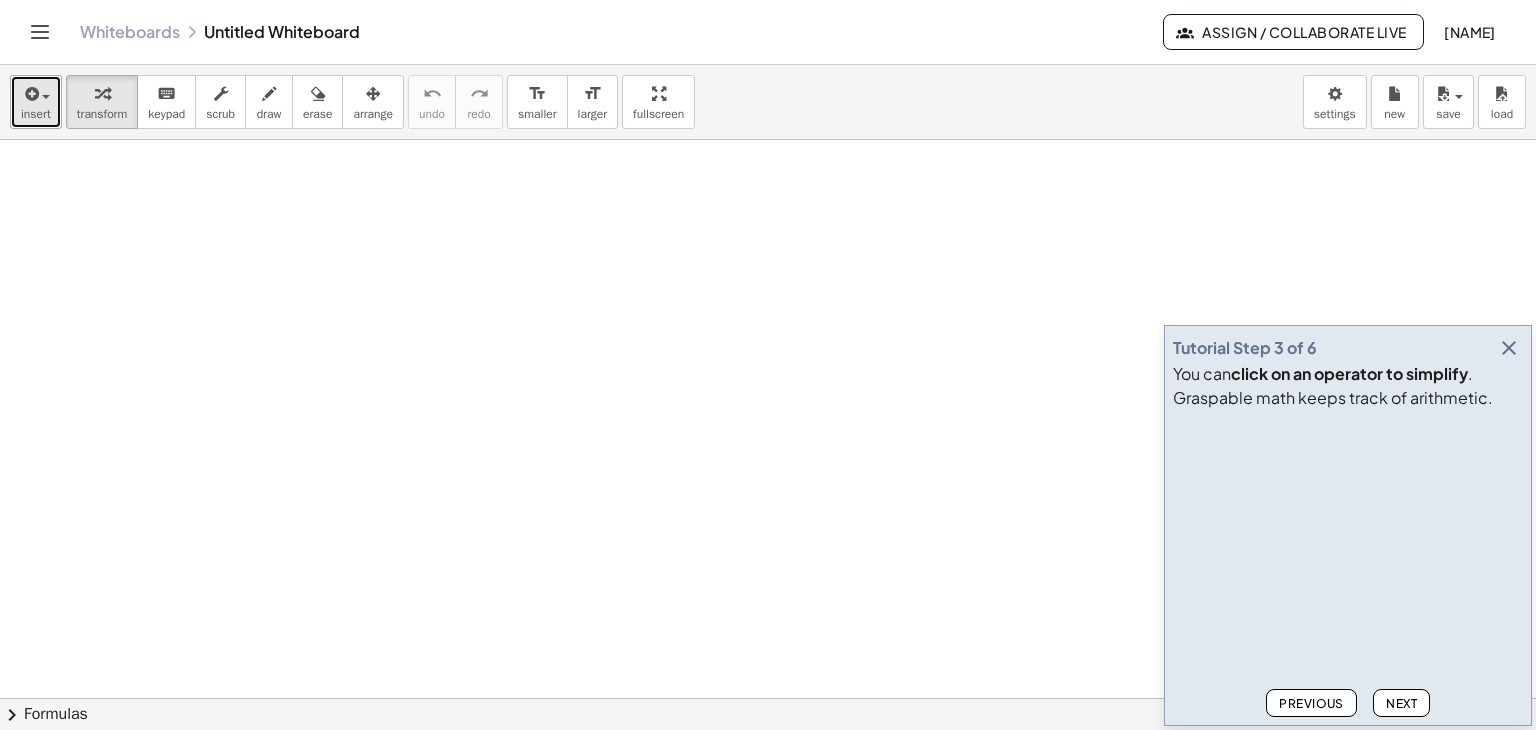 click at bounding box center [36, 93] 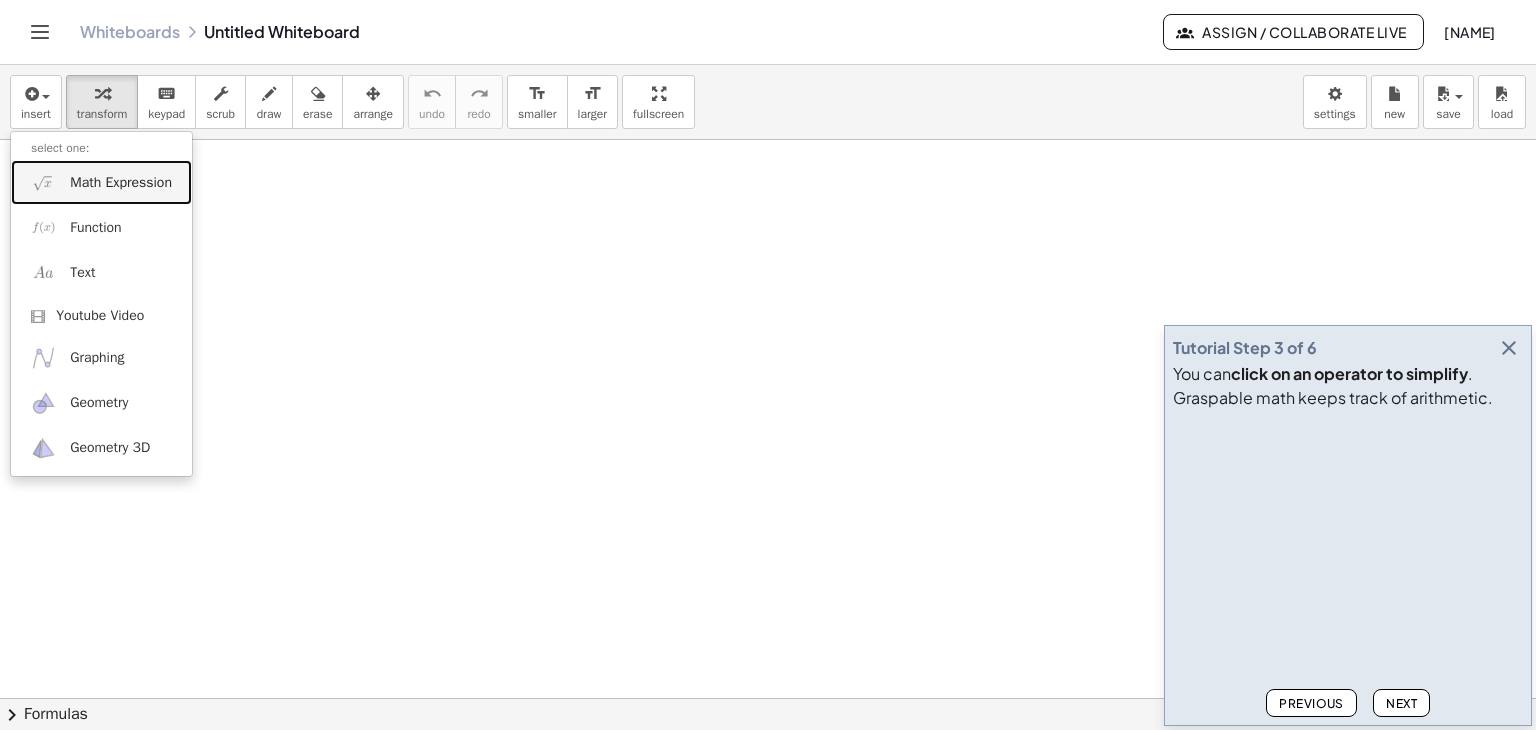 click on "Math Expression" at bounding box center (121, 183) 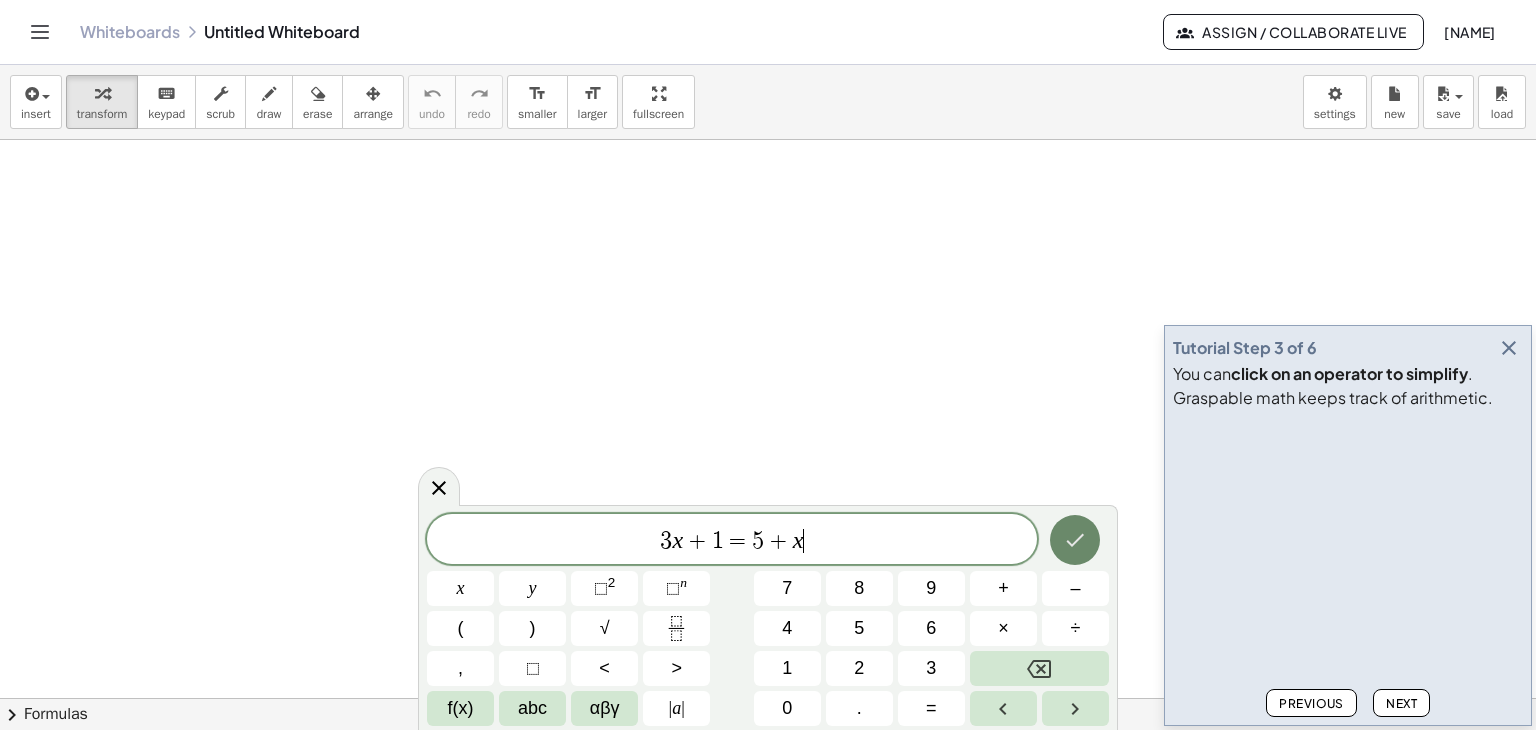 click 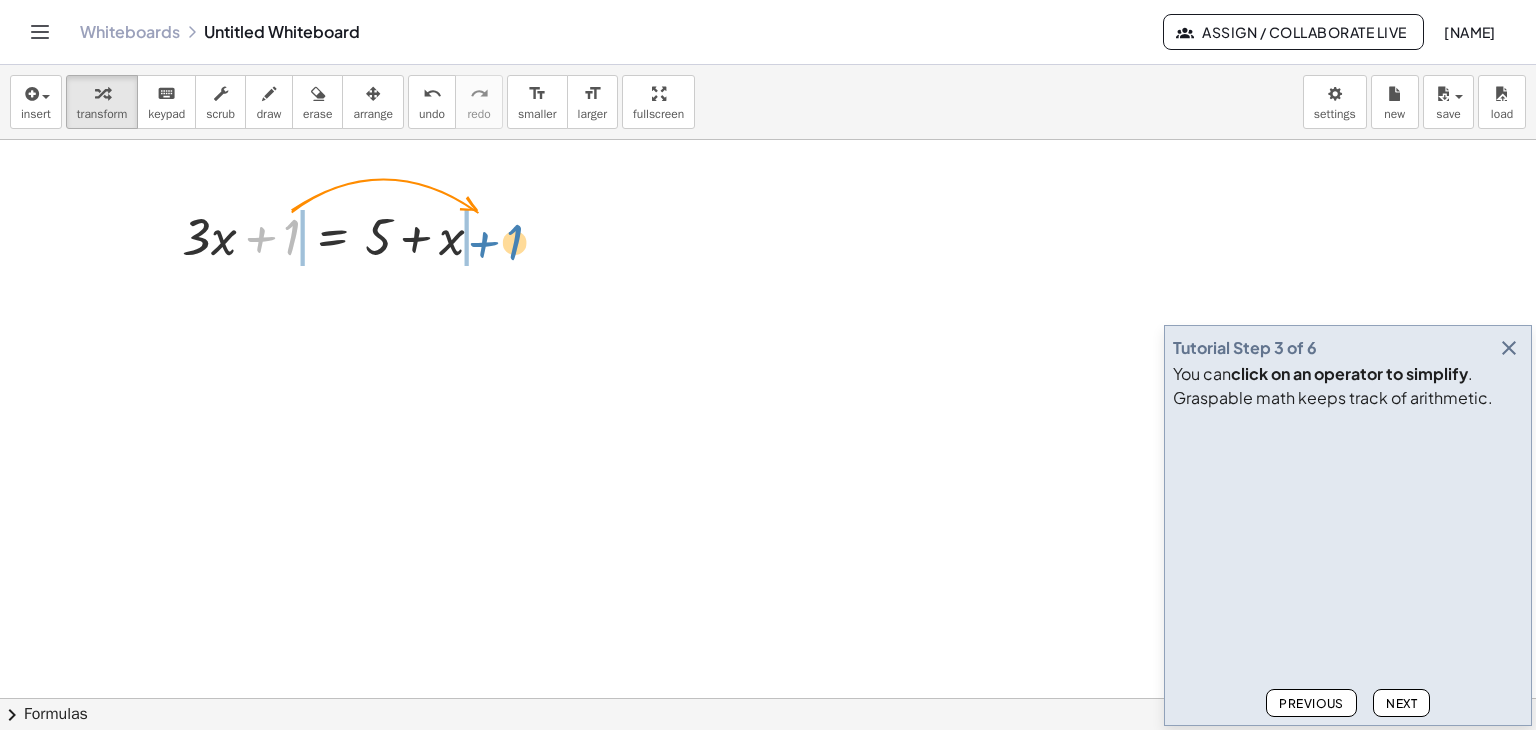 drag, startPoint x: 292, startPoint y: 224, endPoint x: 516, endPoint y: 229, distance: 224.0558 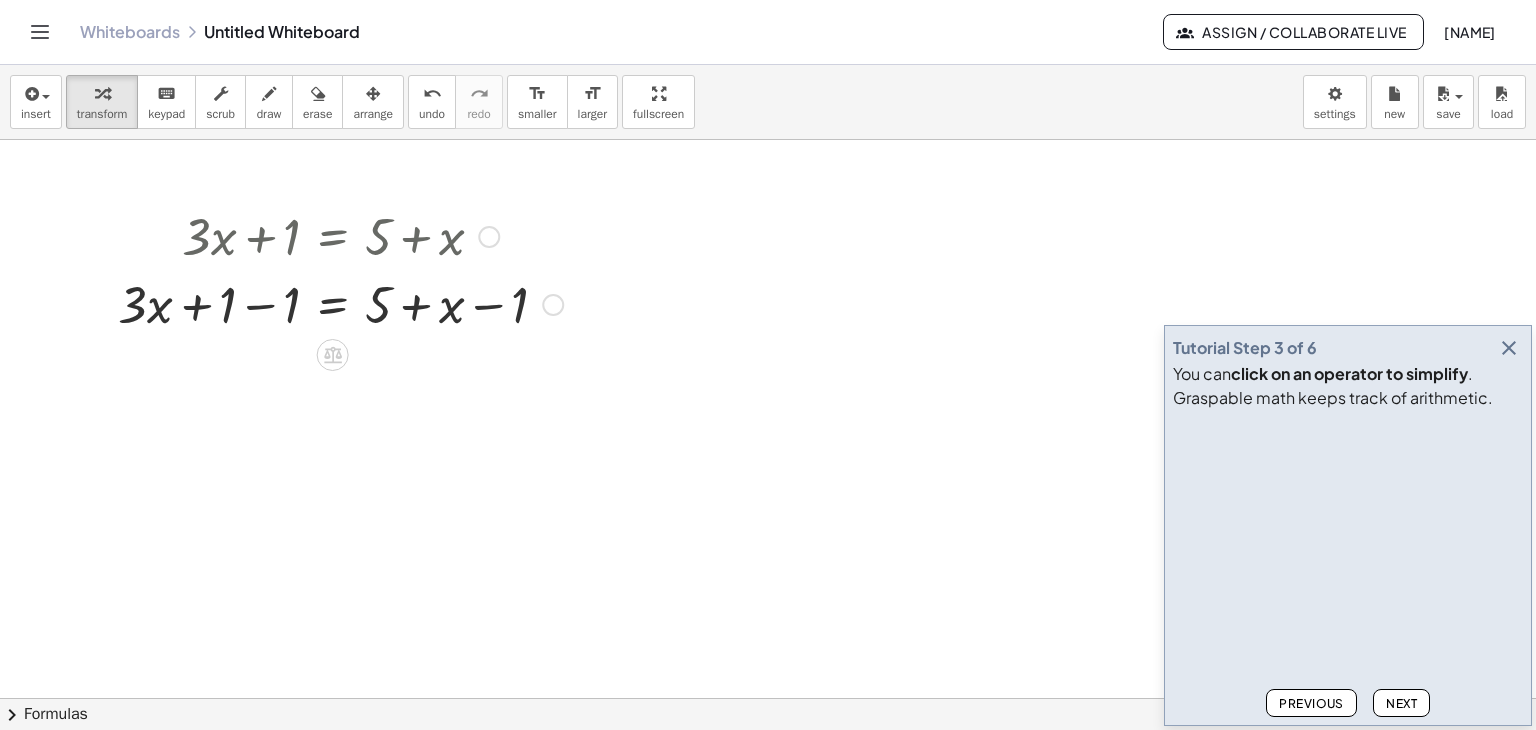click at bounding box center (340, 303) 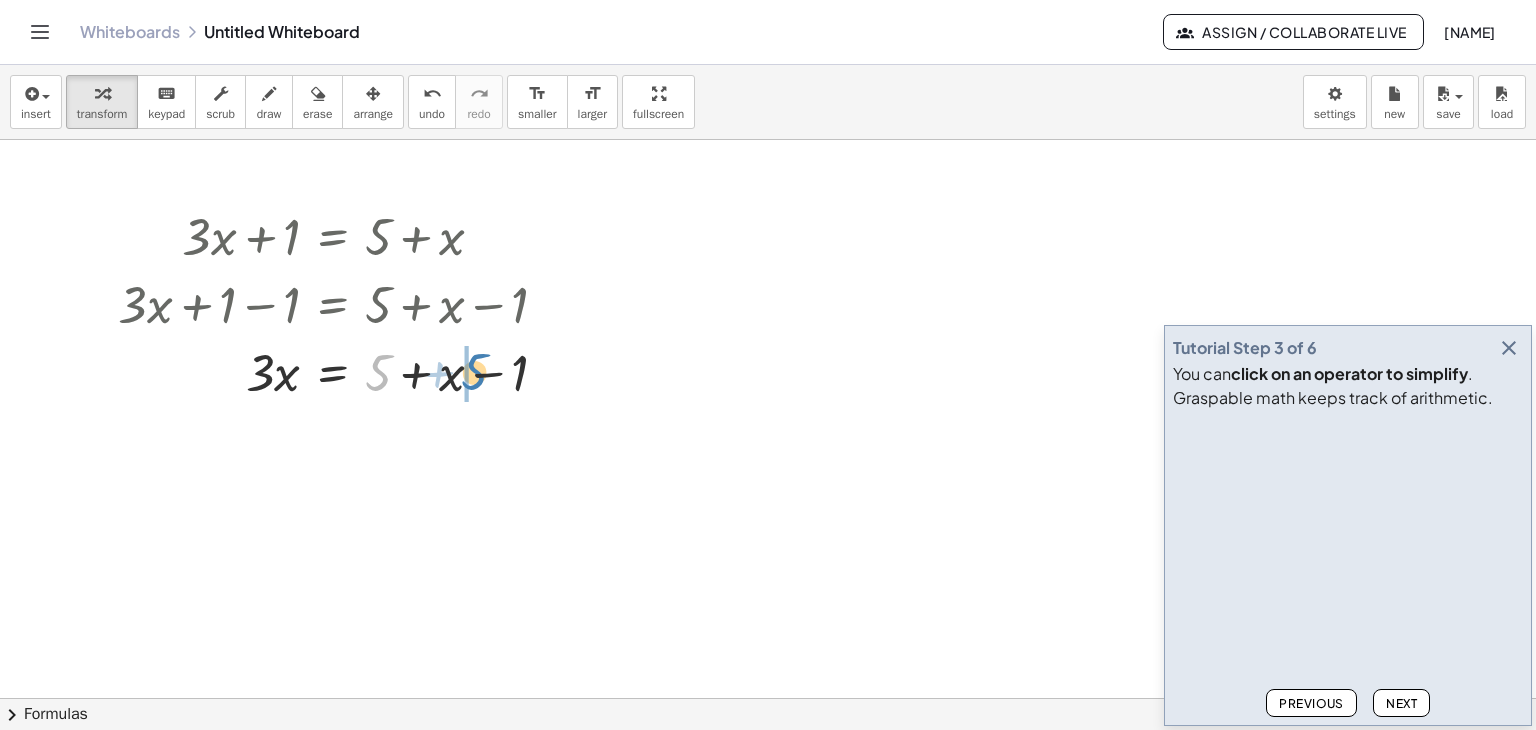 drag, startPoint x: 379, startPoint y: 370, endPoint x: 475, endPoint y: 369, distance: 96.00521 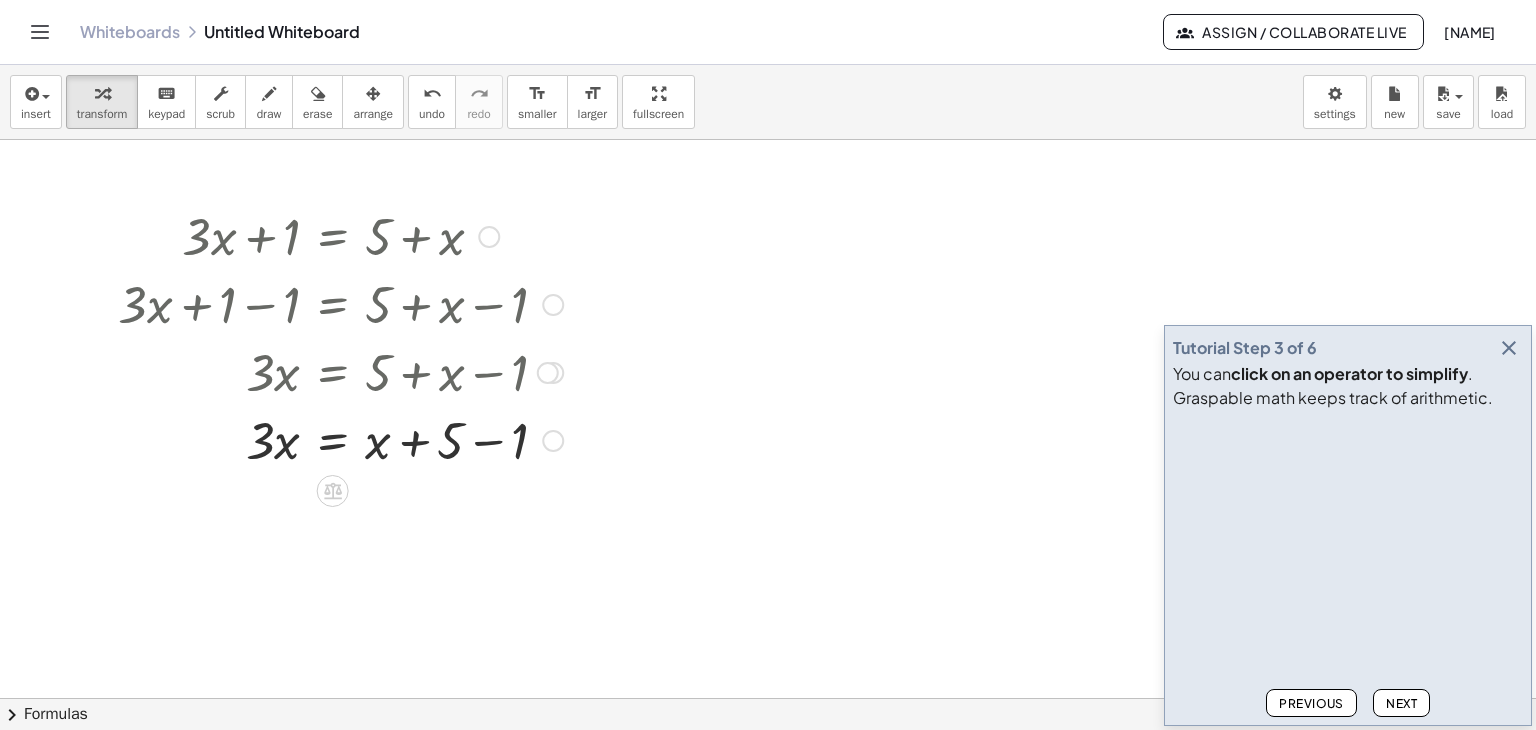 click at bounding box center (340, 439) 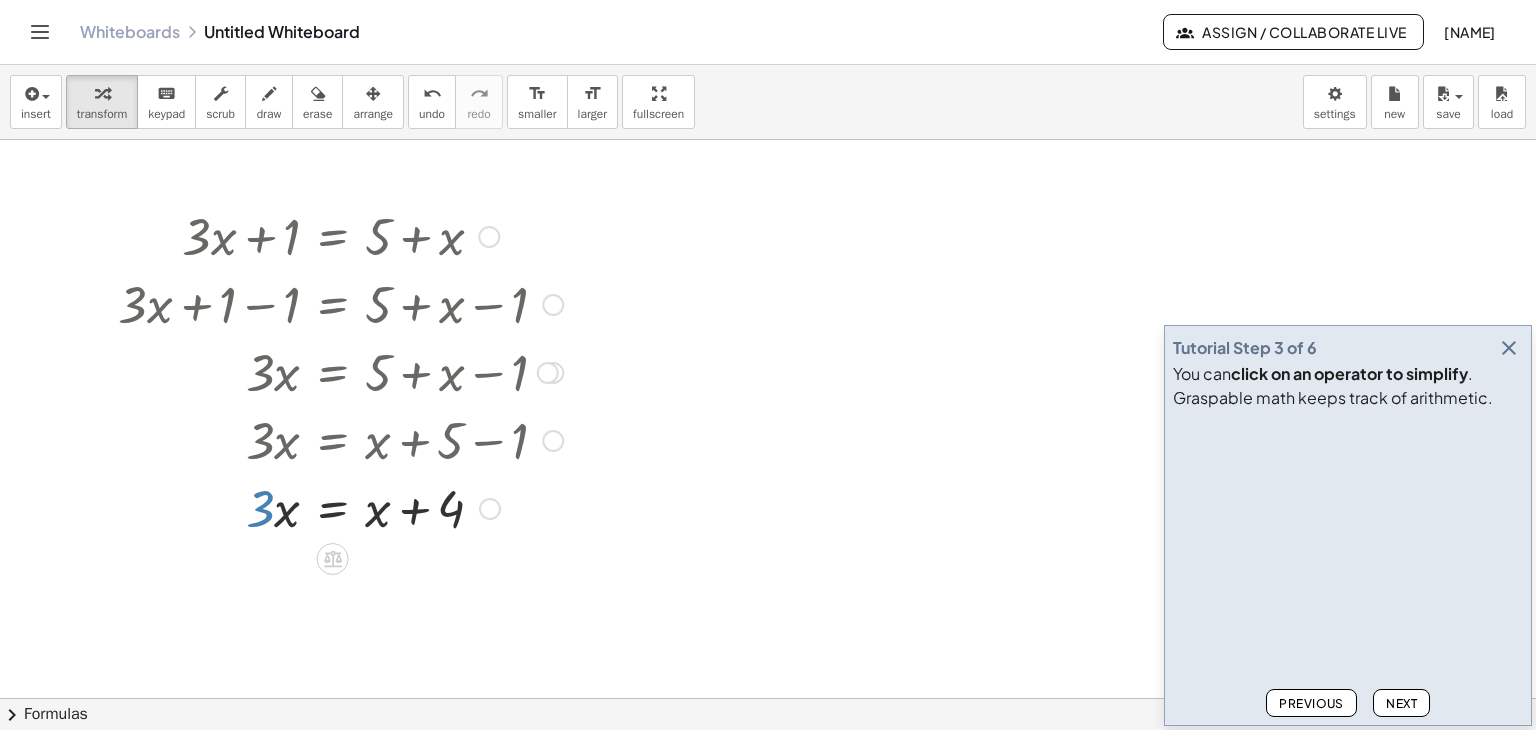 click at bounding box center [340, 507] 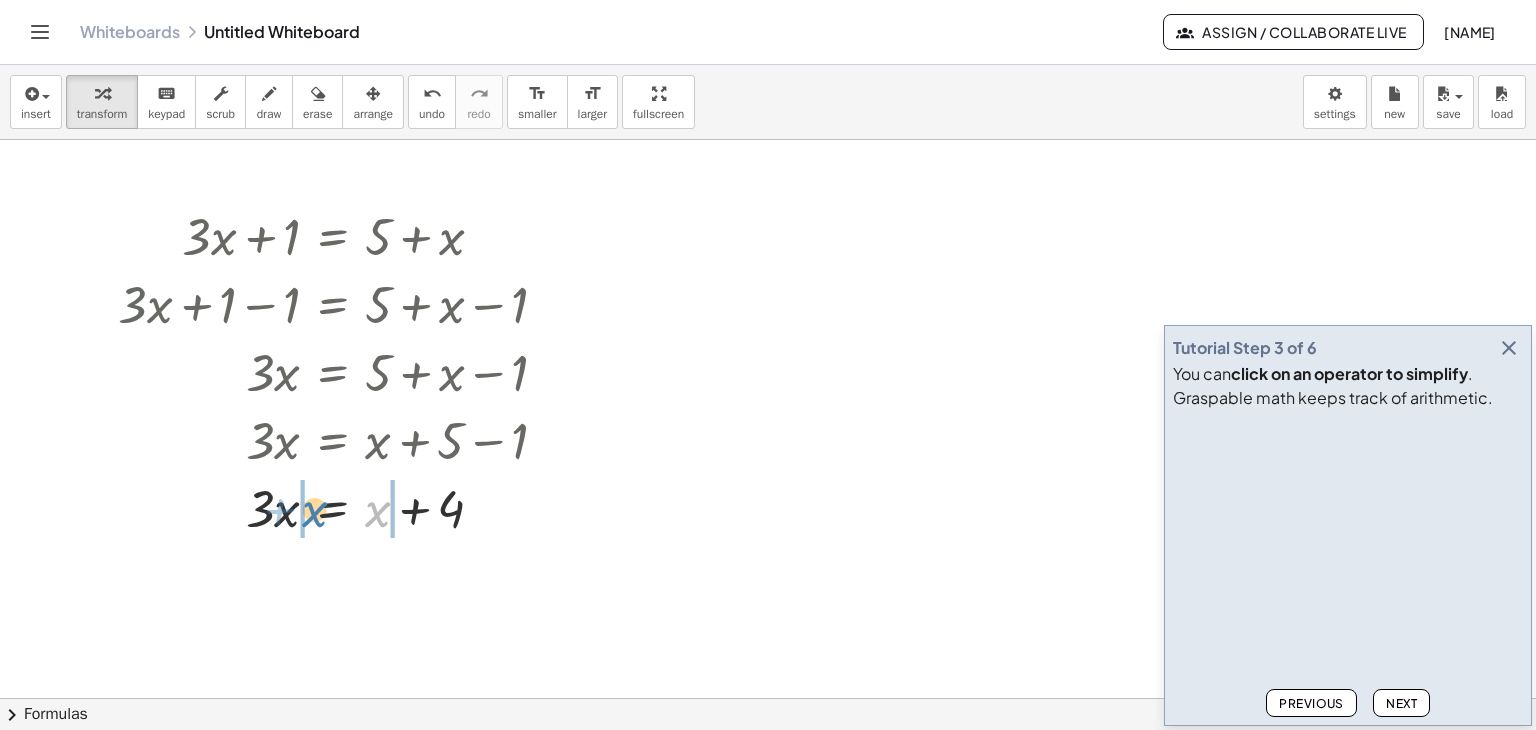 drag, startPoint x: 378, startPoint y: 513, endPoint x: 315, endPoint y: 514, distance: 63.007935 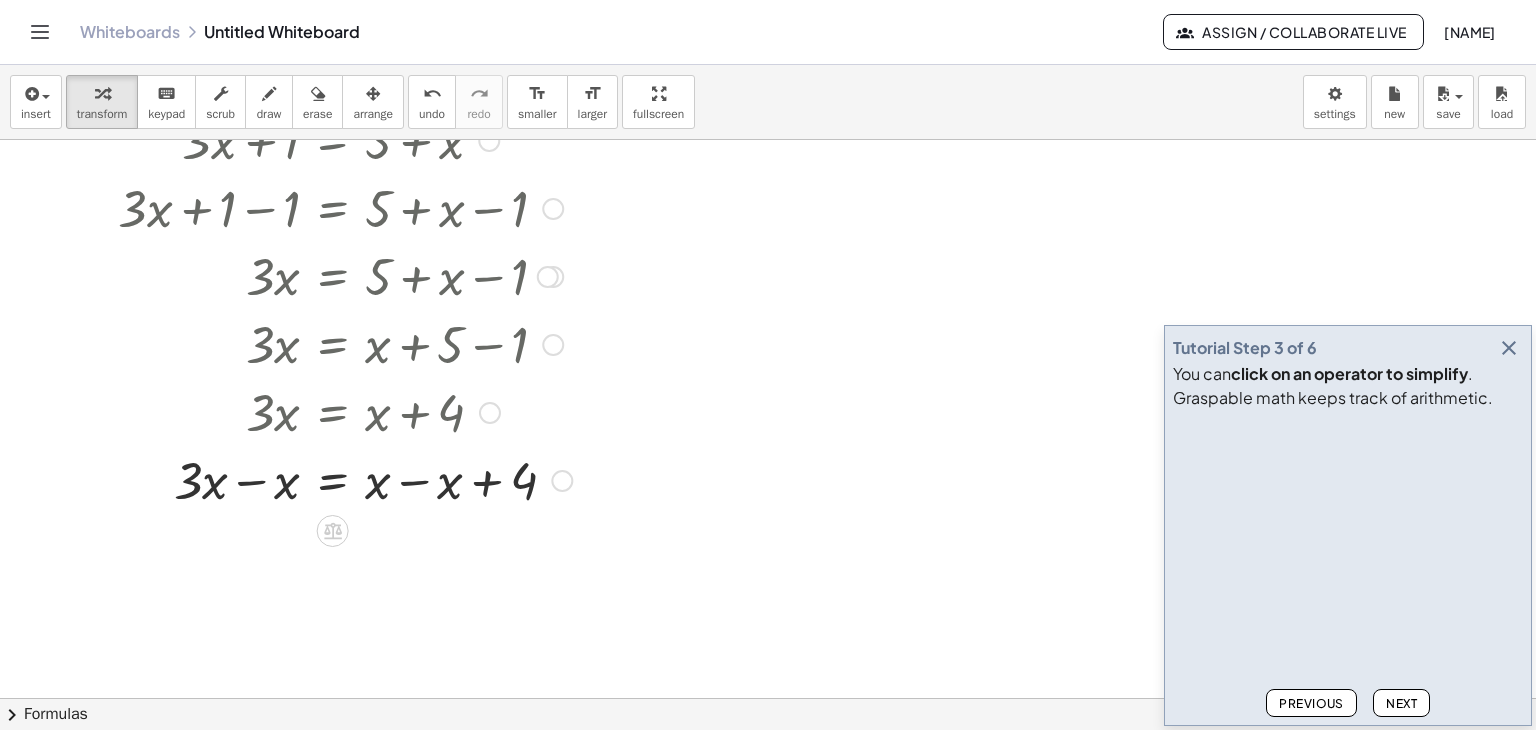 scroll, scrollTop: 200, scrollLeft: 0, axis: vertical 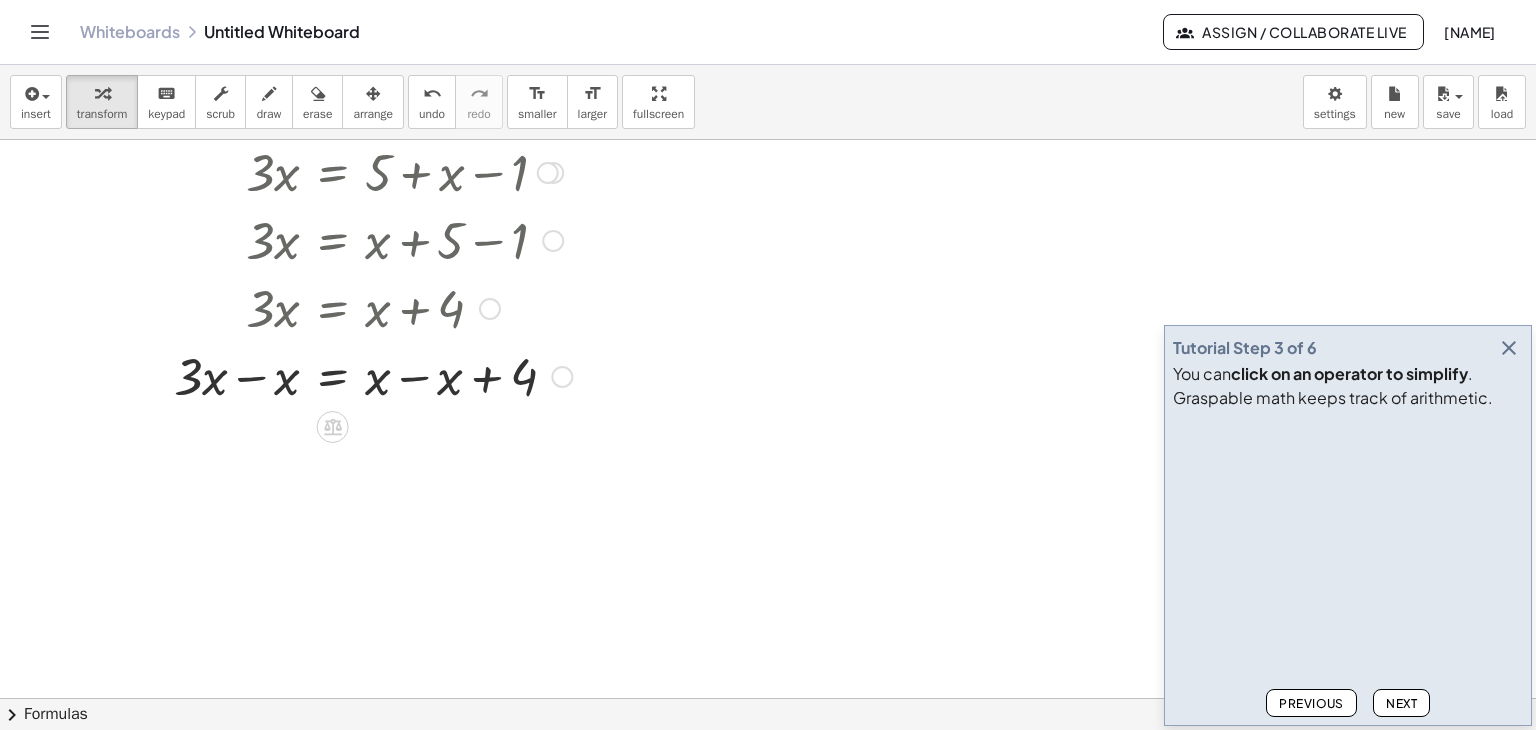 click at bounding box center [345, 375] 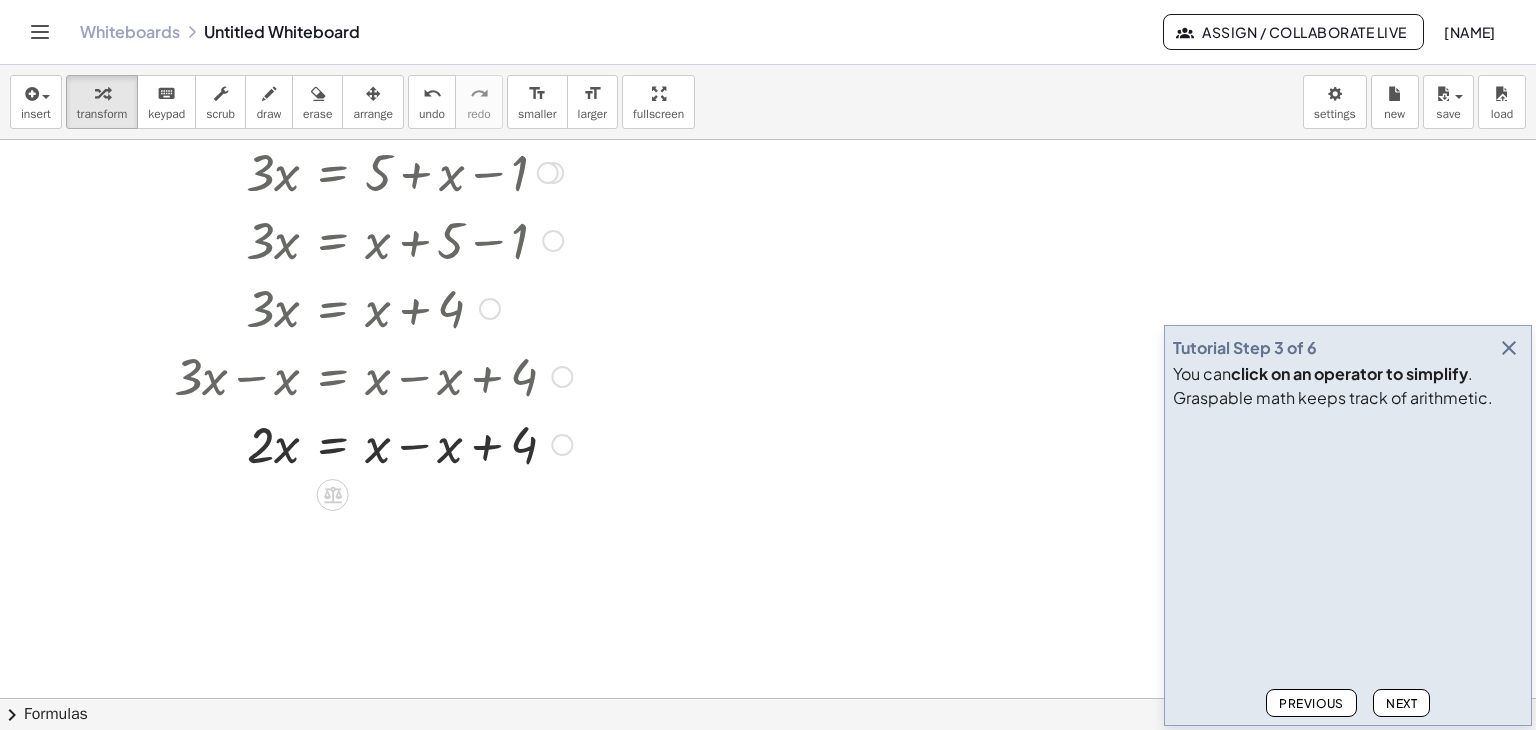 click at bounding box center [345, 443] 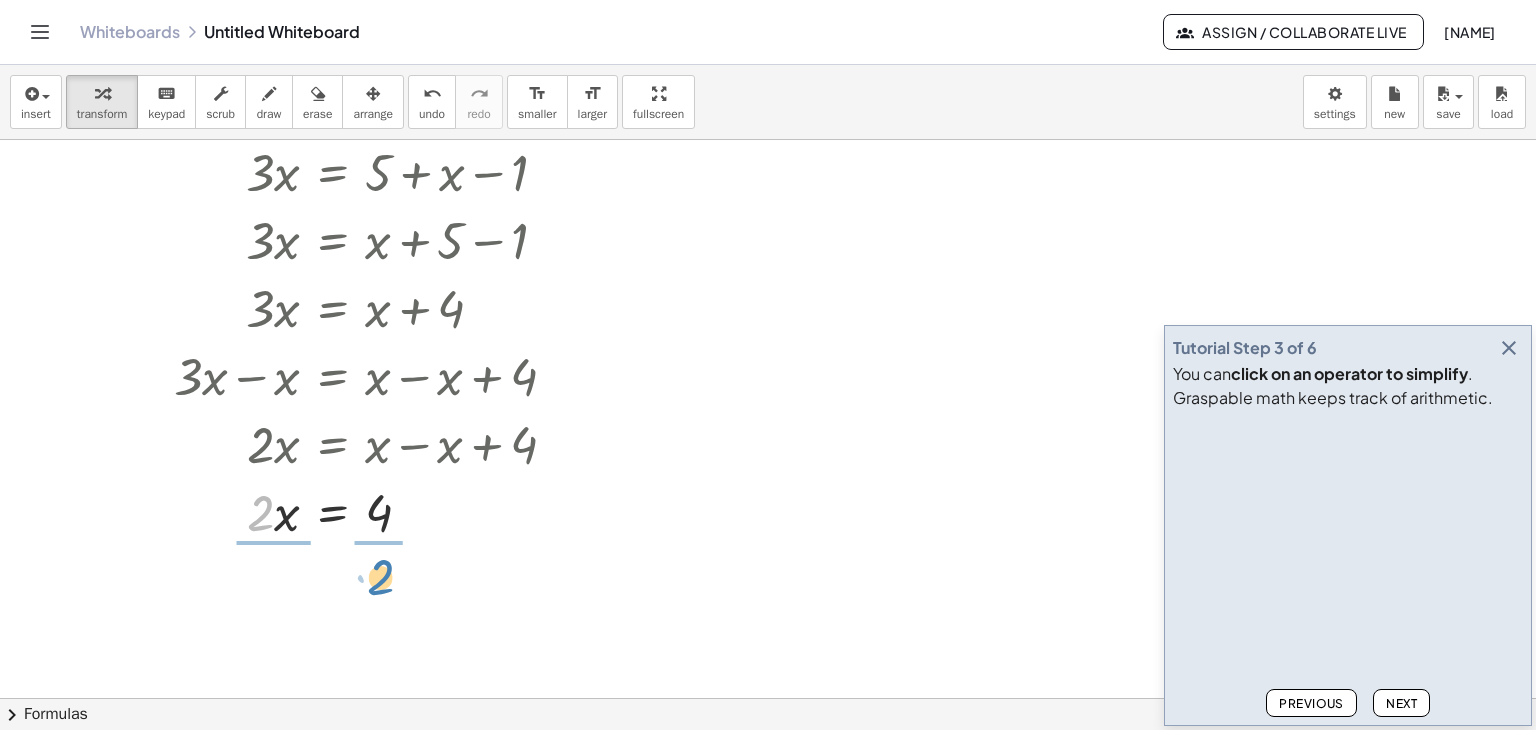 drag, startPoint x: 256, startPoint y: 525, endPoint x: 376, endPoint y: 589, distance: 136 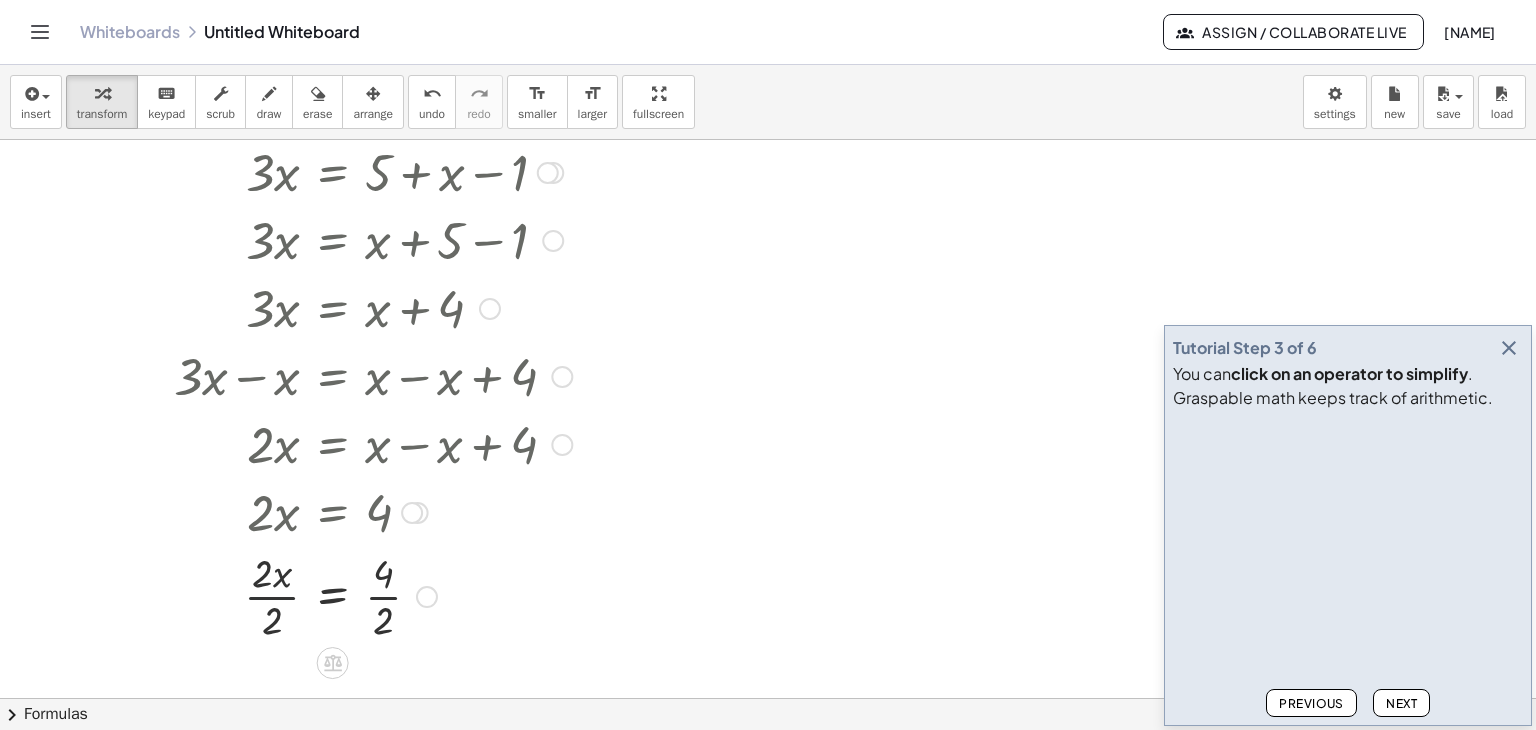 click at bounding box center (345, 595) 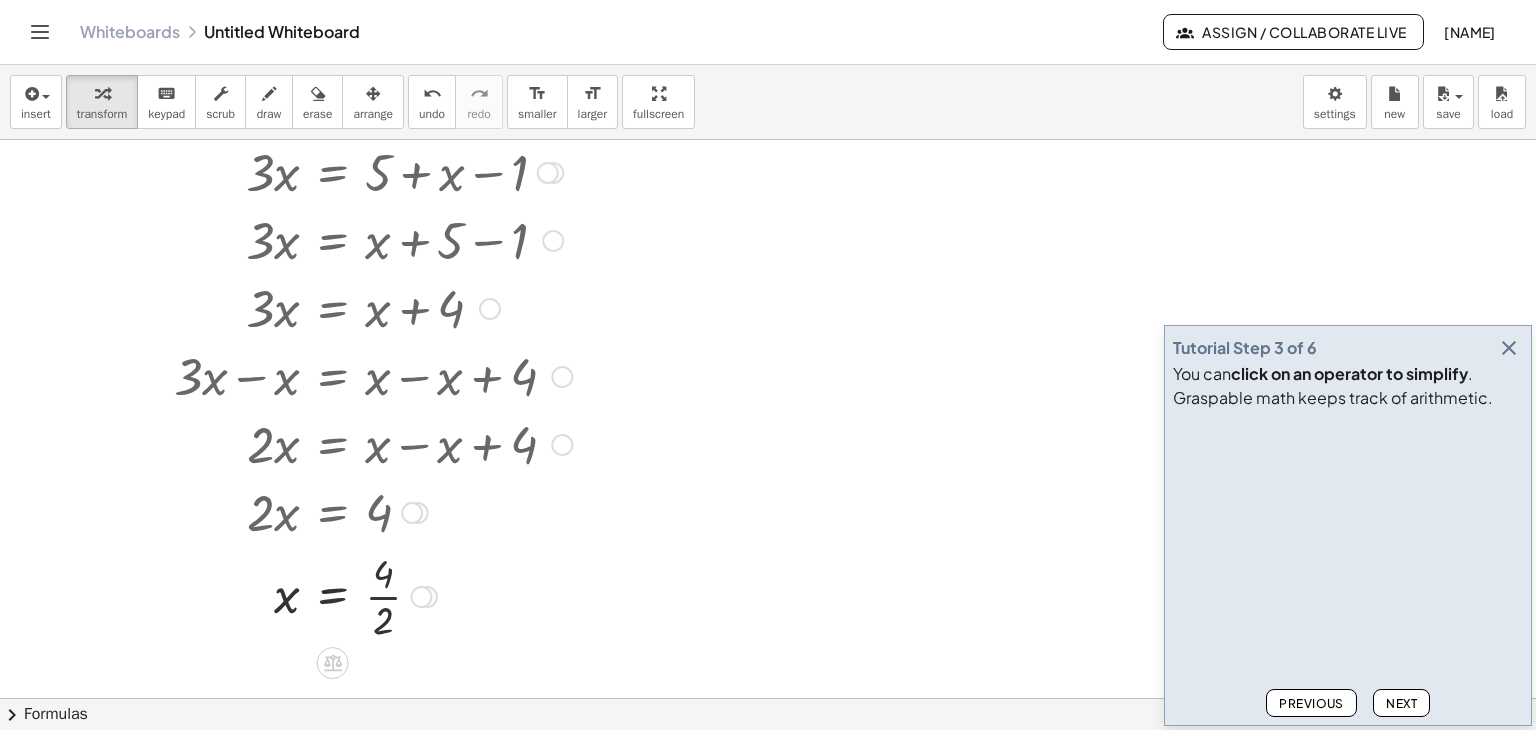 drag, startPoint x: 384, startPoint y: 595, endPoint x: 394, endPoint y: 619, distance: 26 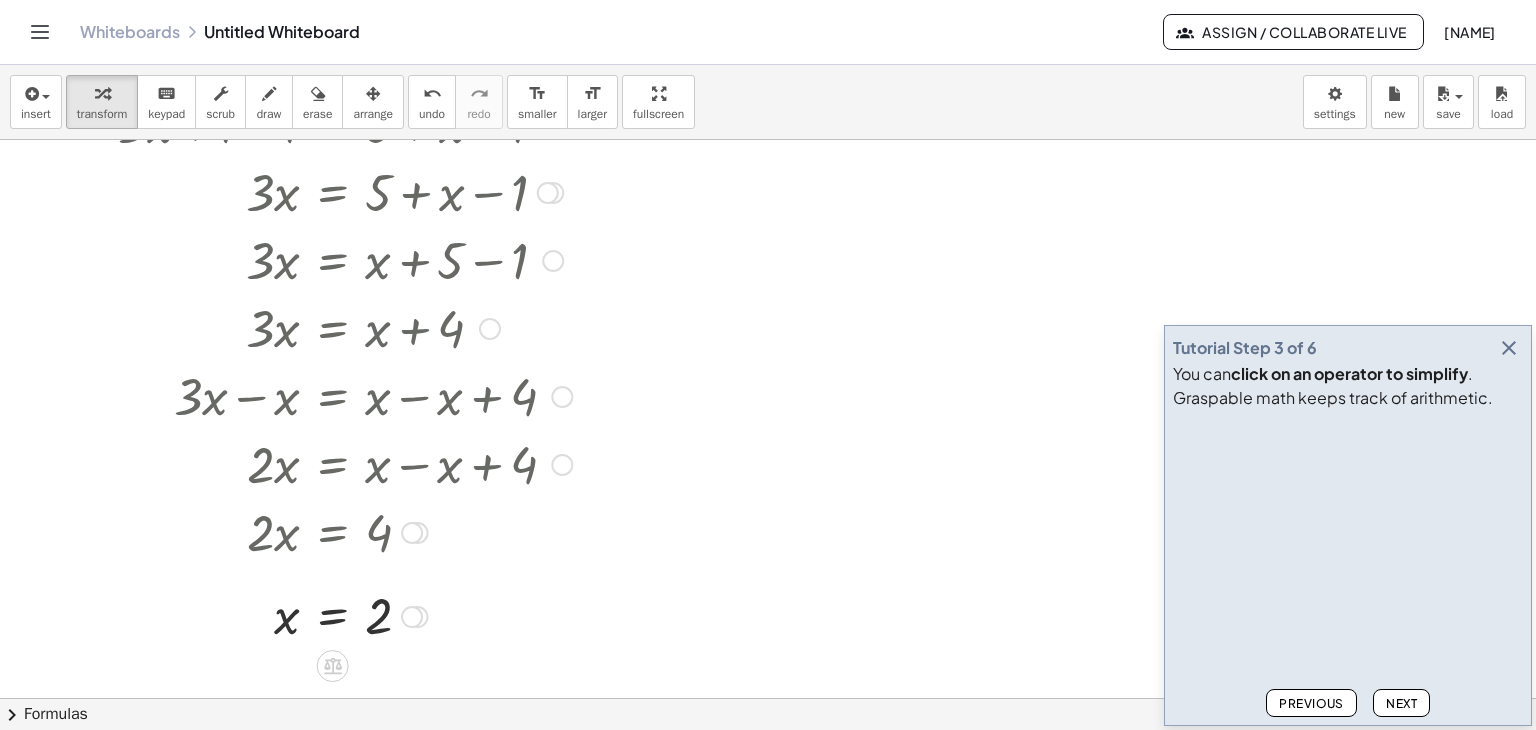scroll, scrollTop: 0, scrollLeft: 0, axis: both 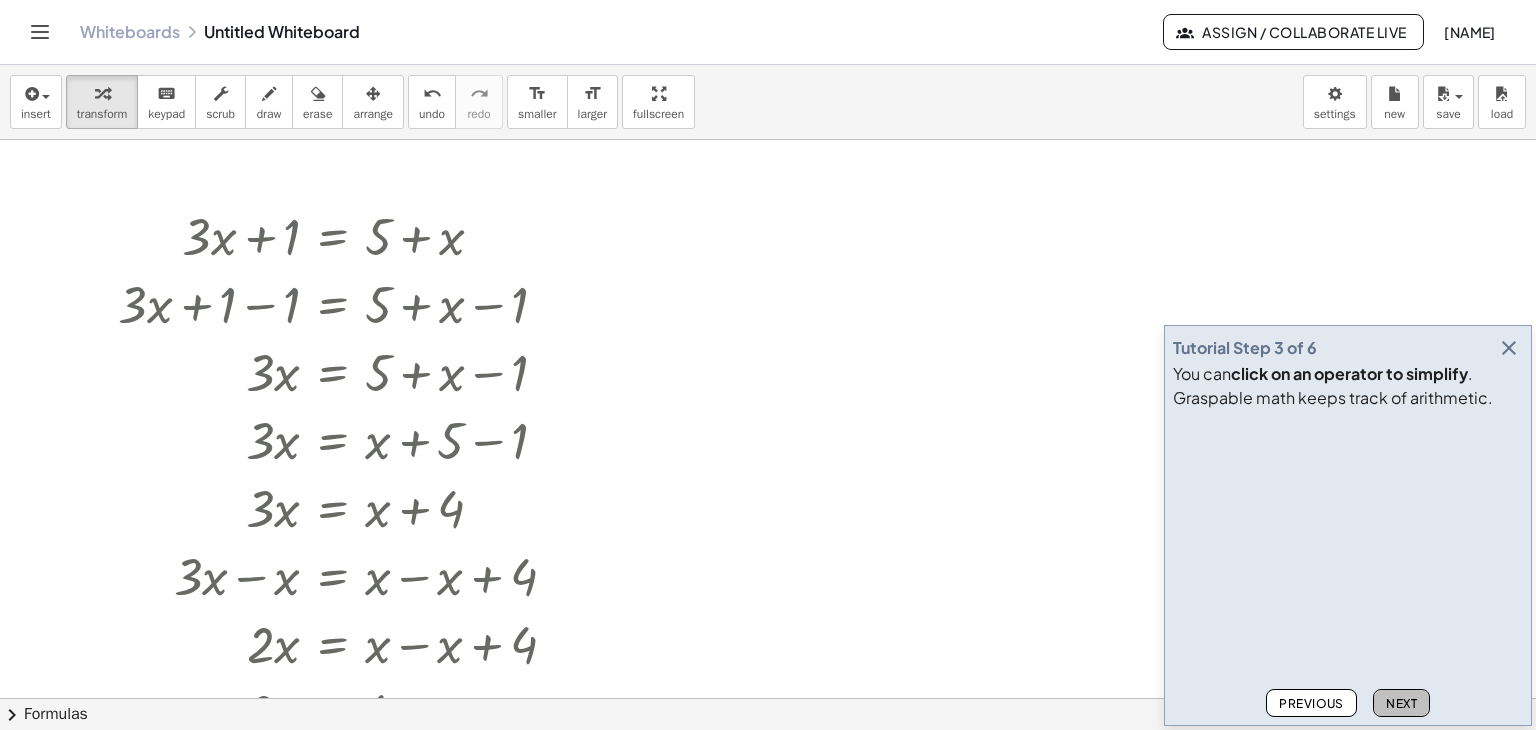 click on "Next" 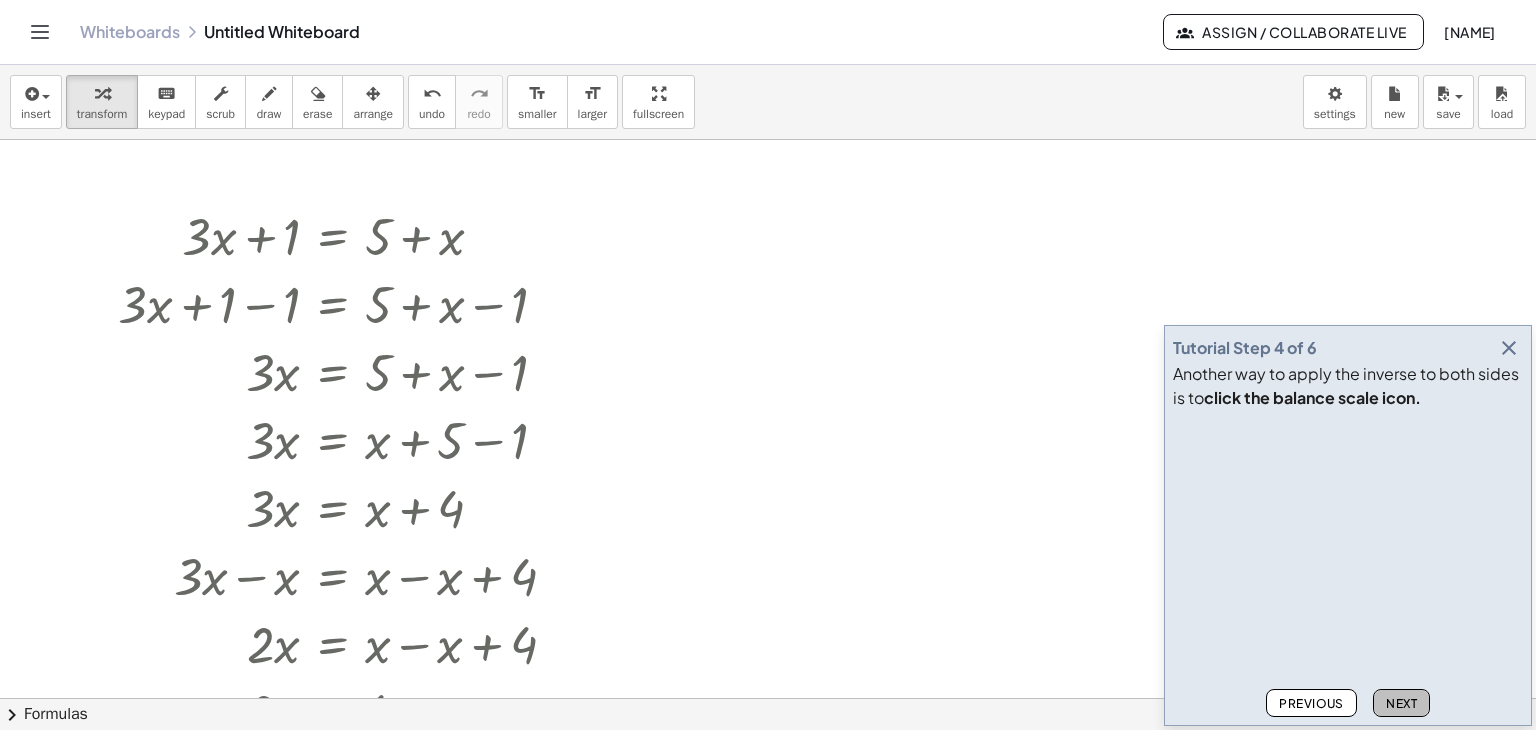 click on "Next" 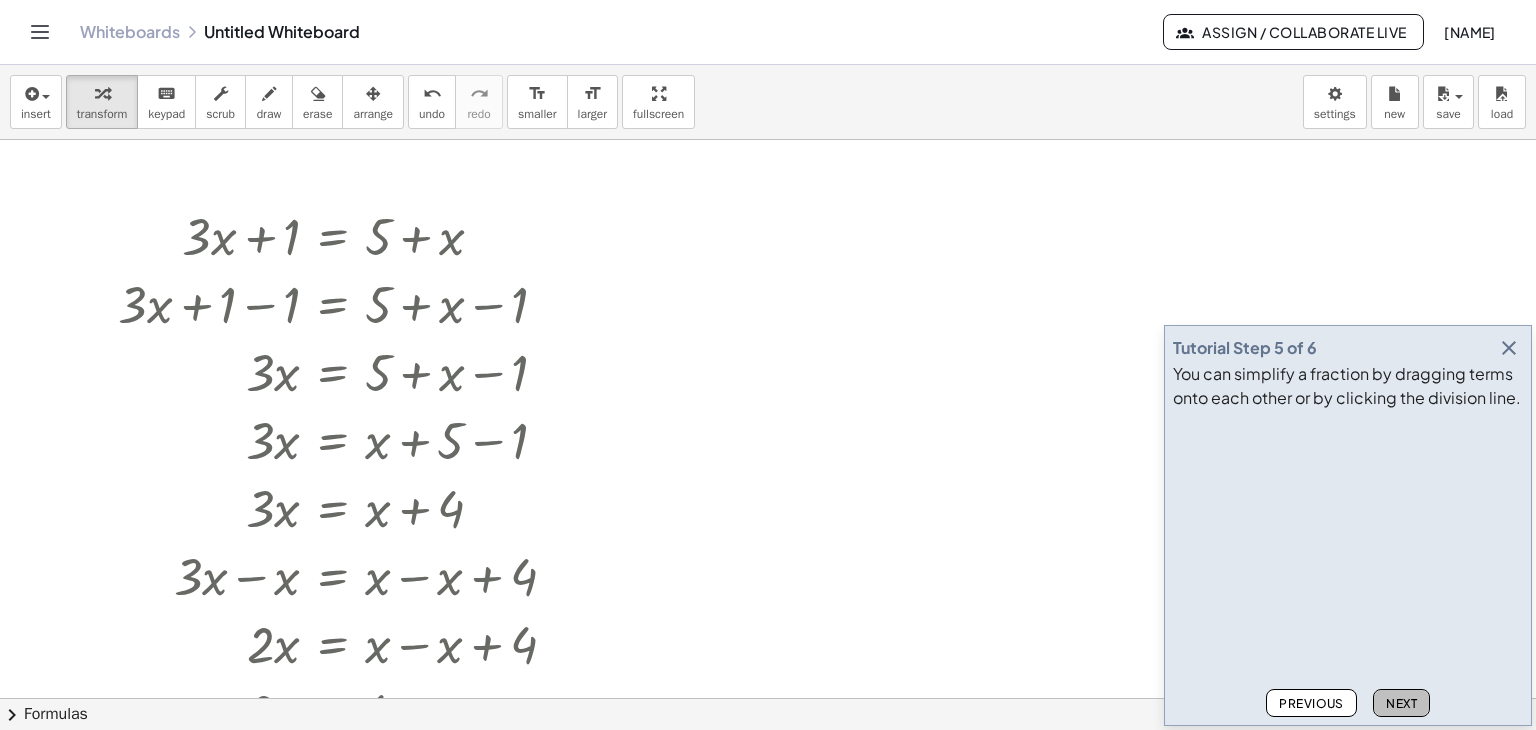 click on "Next" 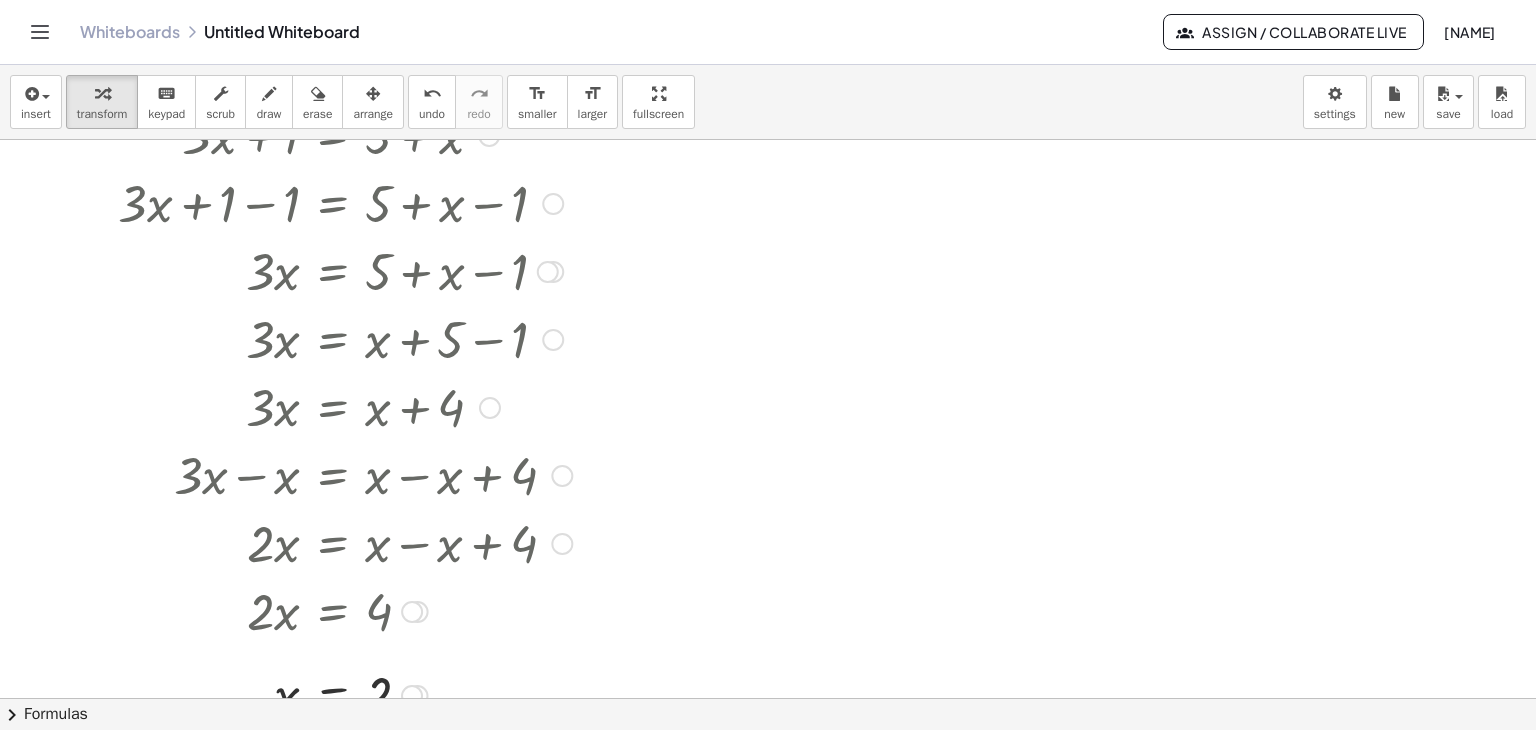 scroll, scrollTop: 300, scrollLeft: 0, axis: vertical 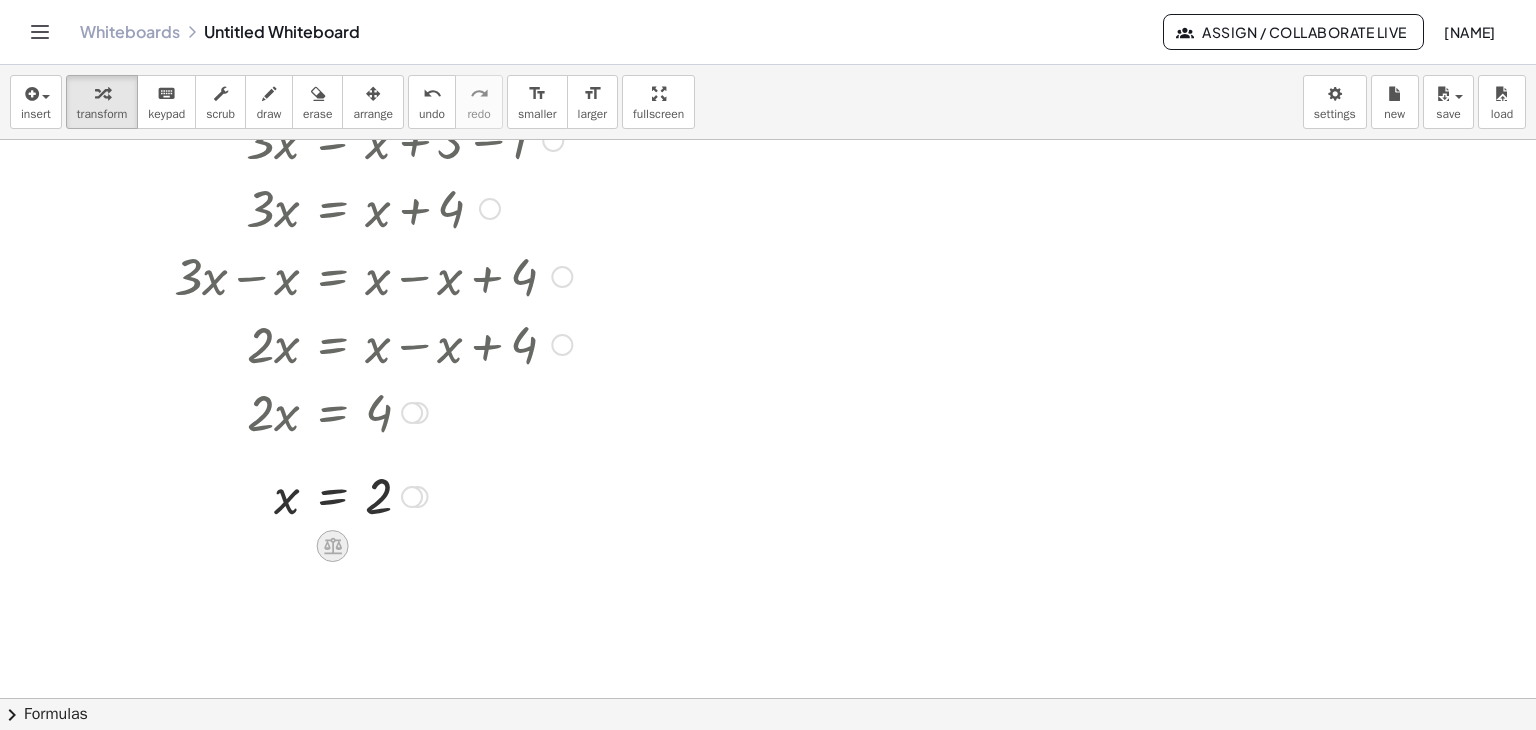 click 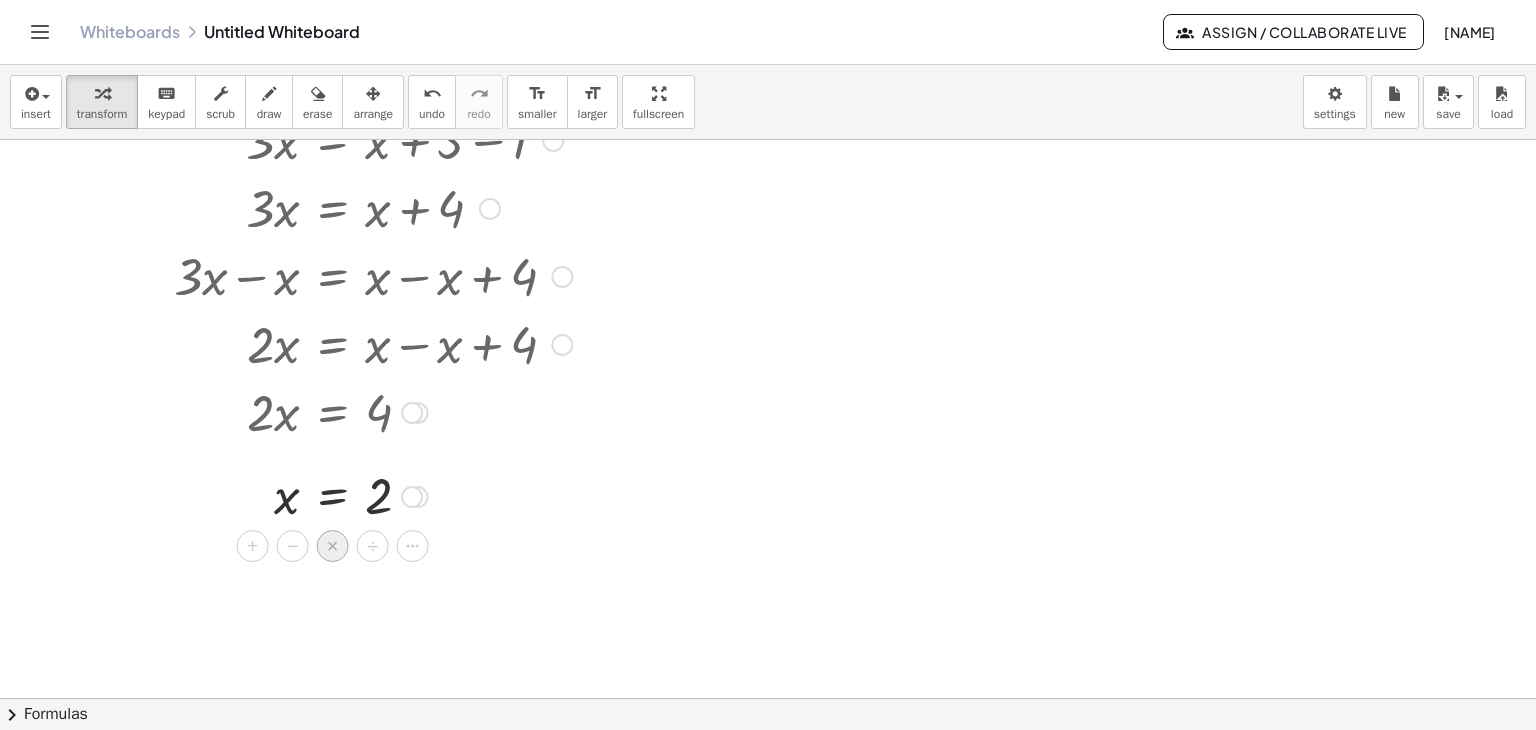click on "×" at bounding box center [333, 546] 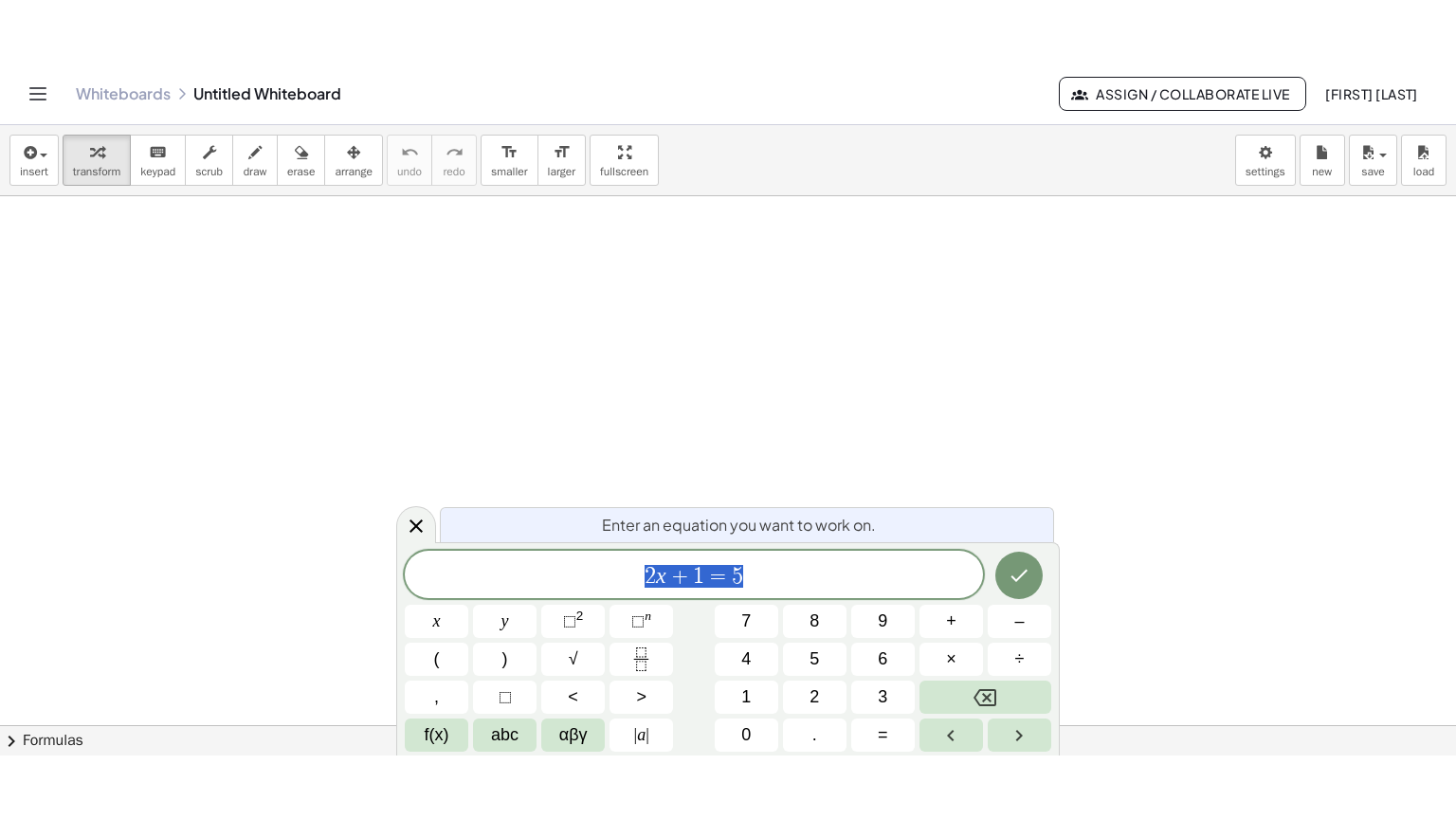 scroll, scrollTop: 0, scrollLeft: 0, axis: both 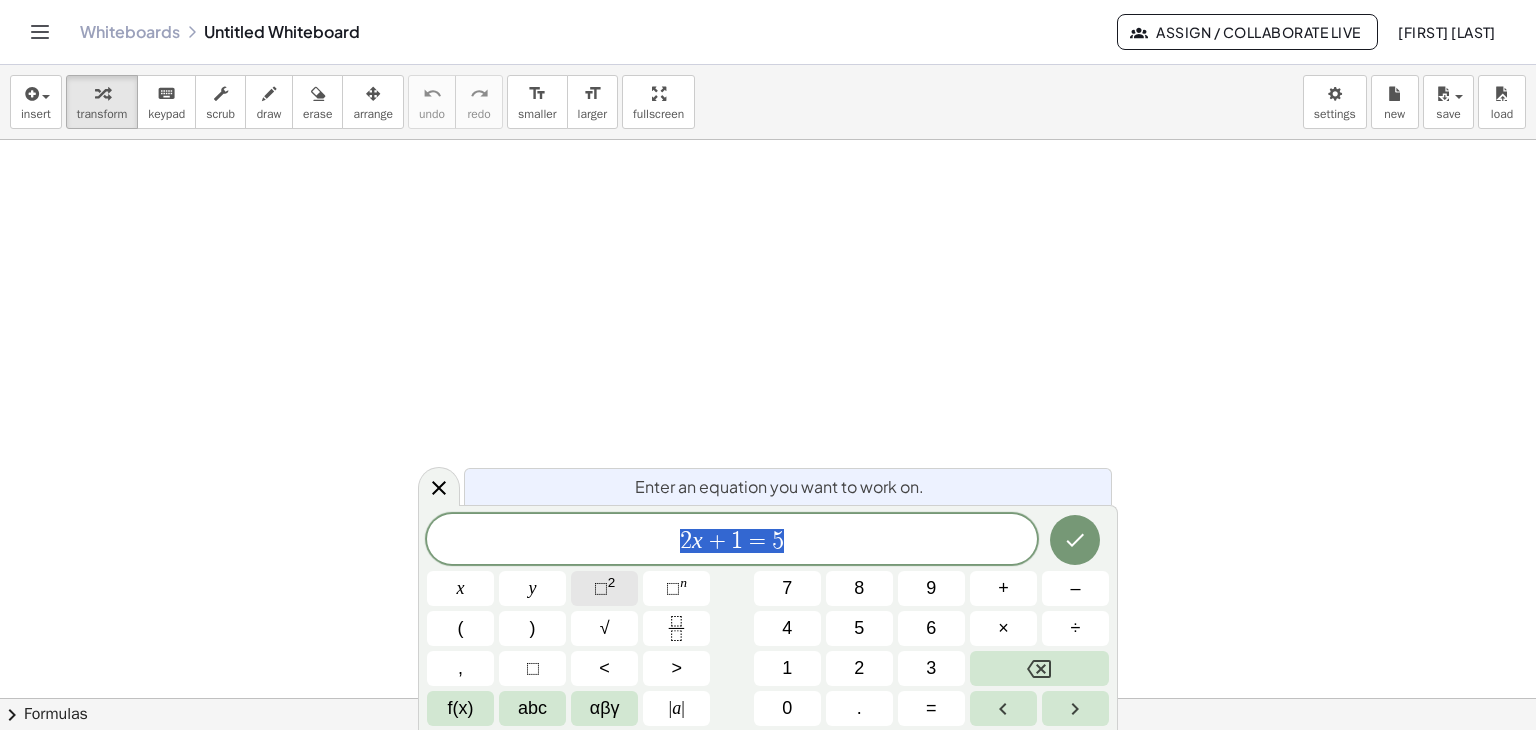 click on "⬚ 2" 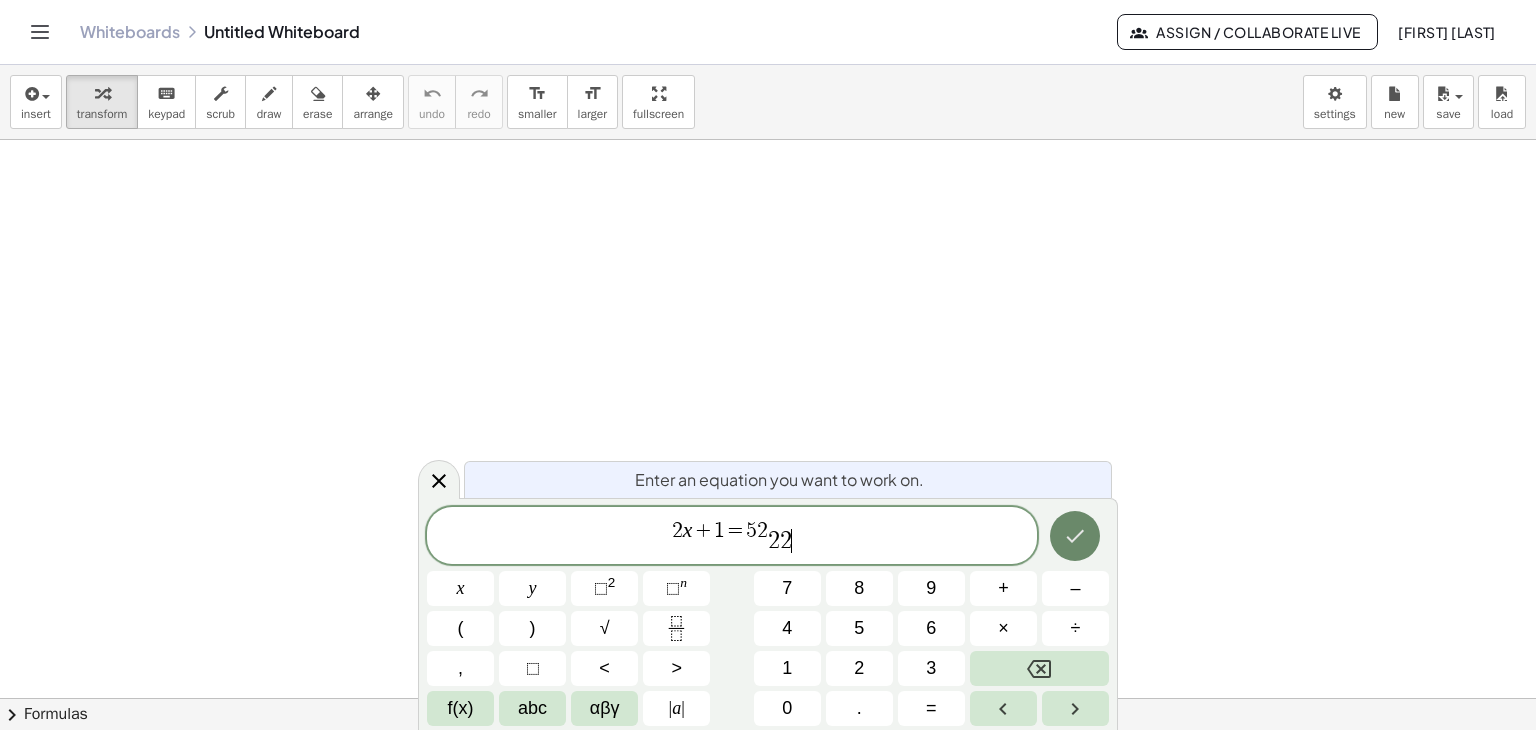 click 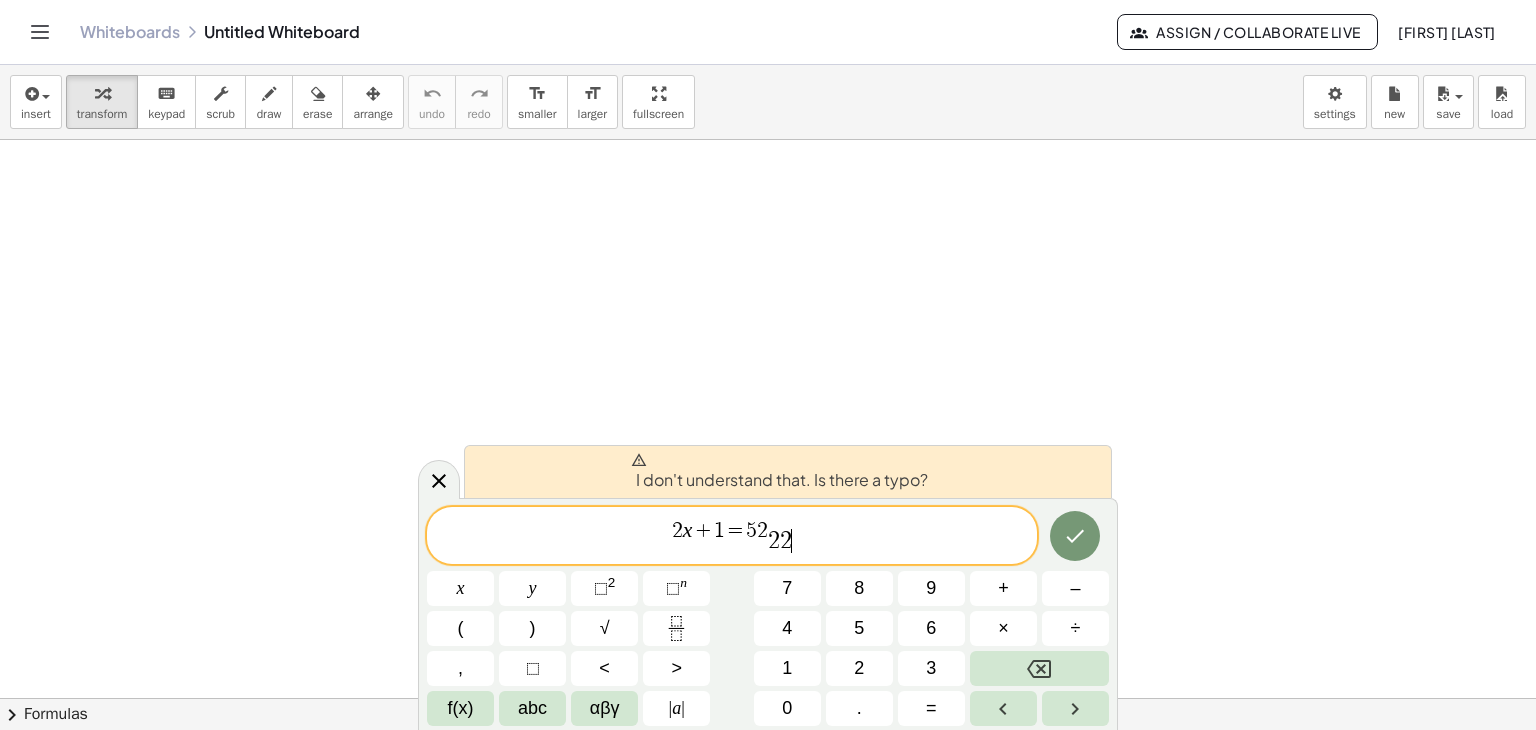 click on "2 x + 1 = 5 2 2 2 ​" at bounding box center [732, 537] 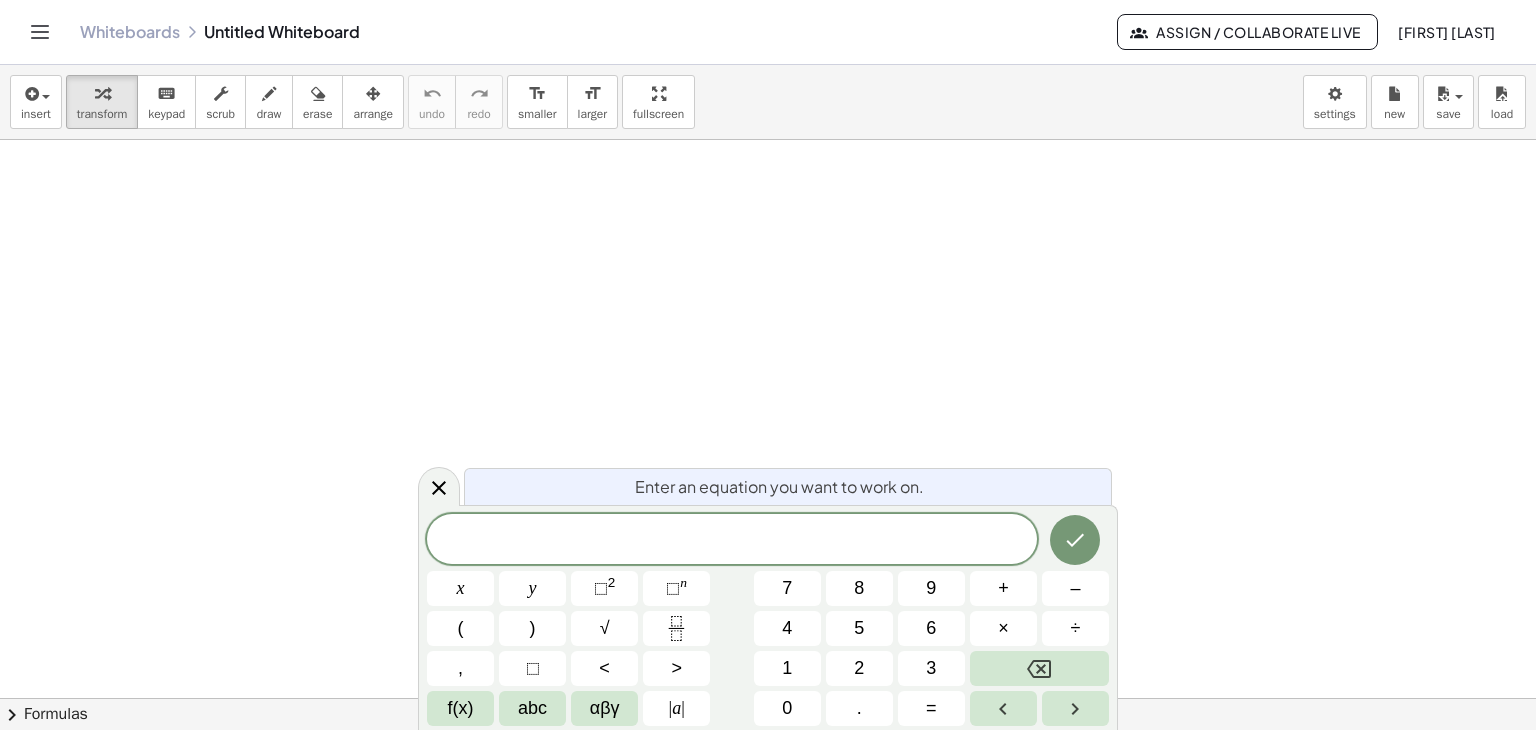 click 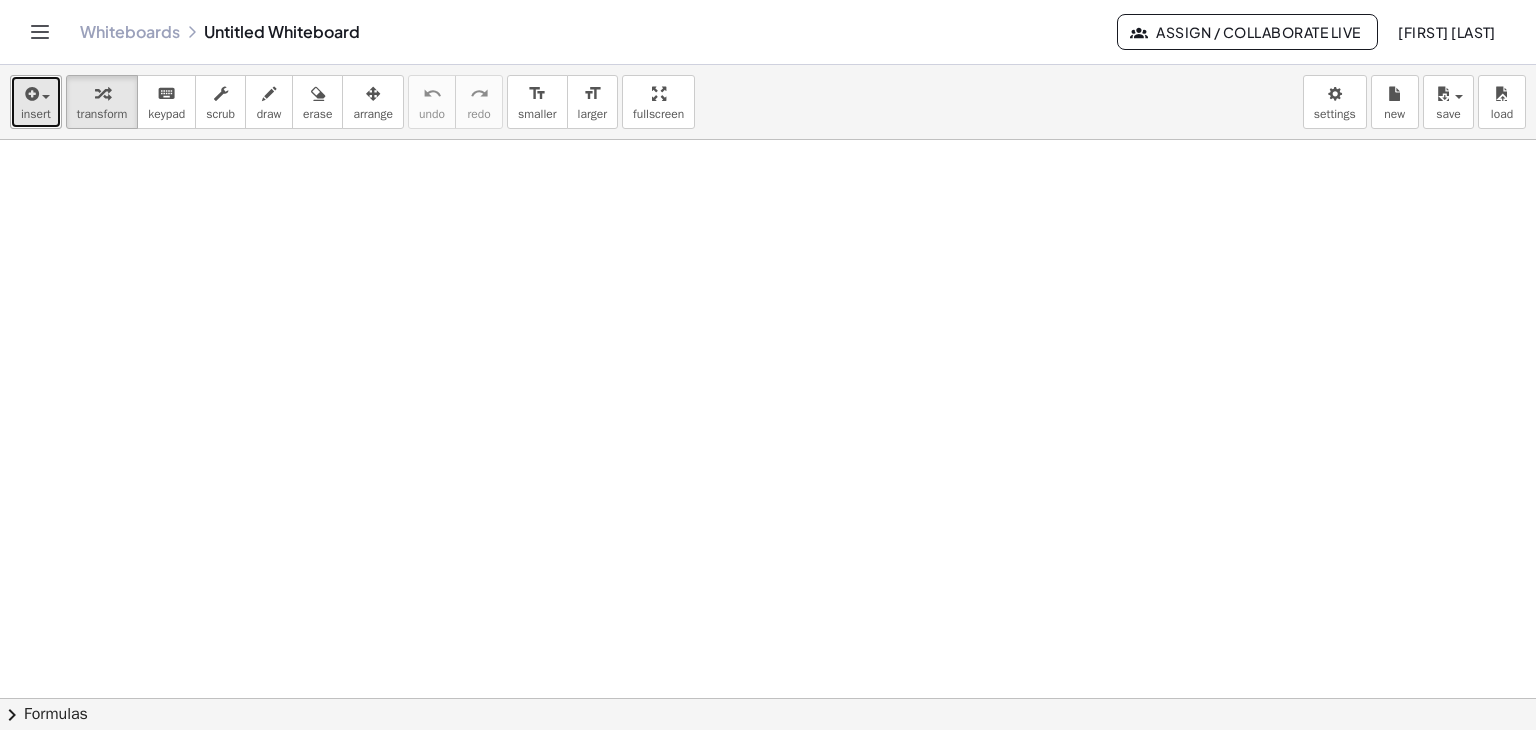 drag, startPoint x: 48, startPoint y: 96, endPoint x: 57, endPoint y: 120, distance: 25.632011 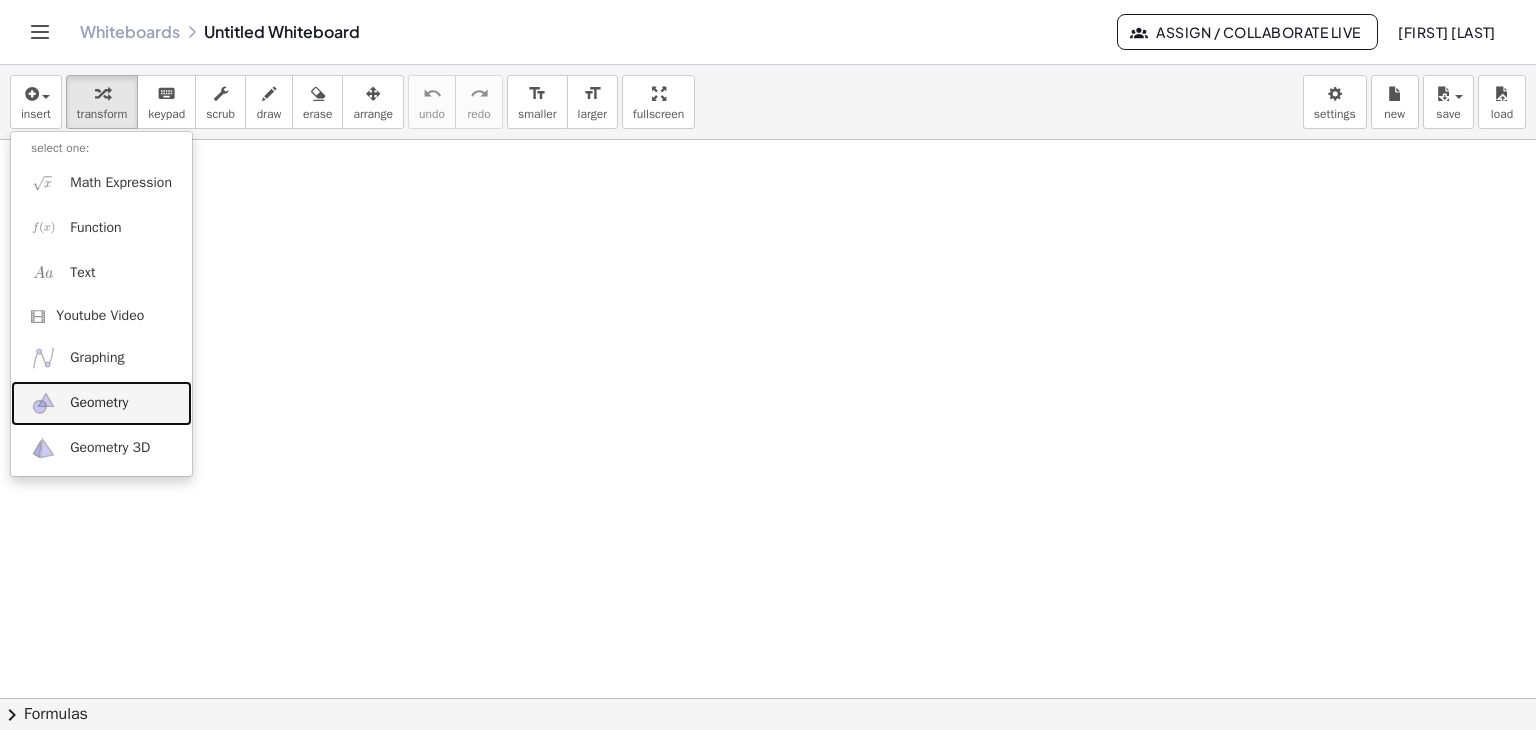 click on "Geometry" at bounding box center [99, 403] 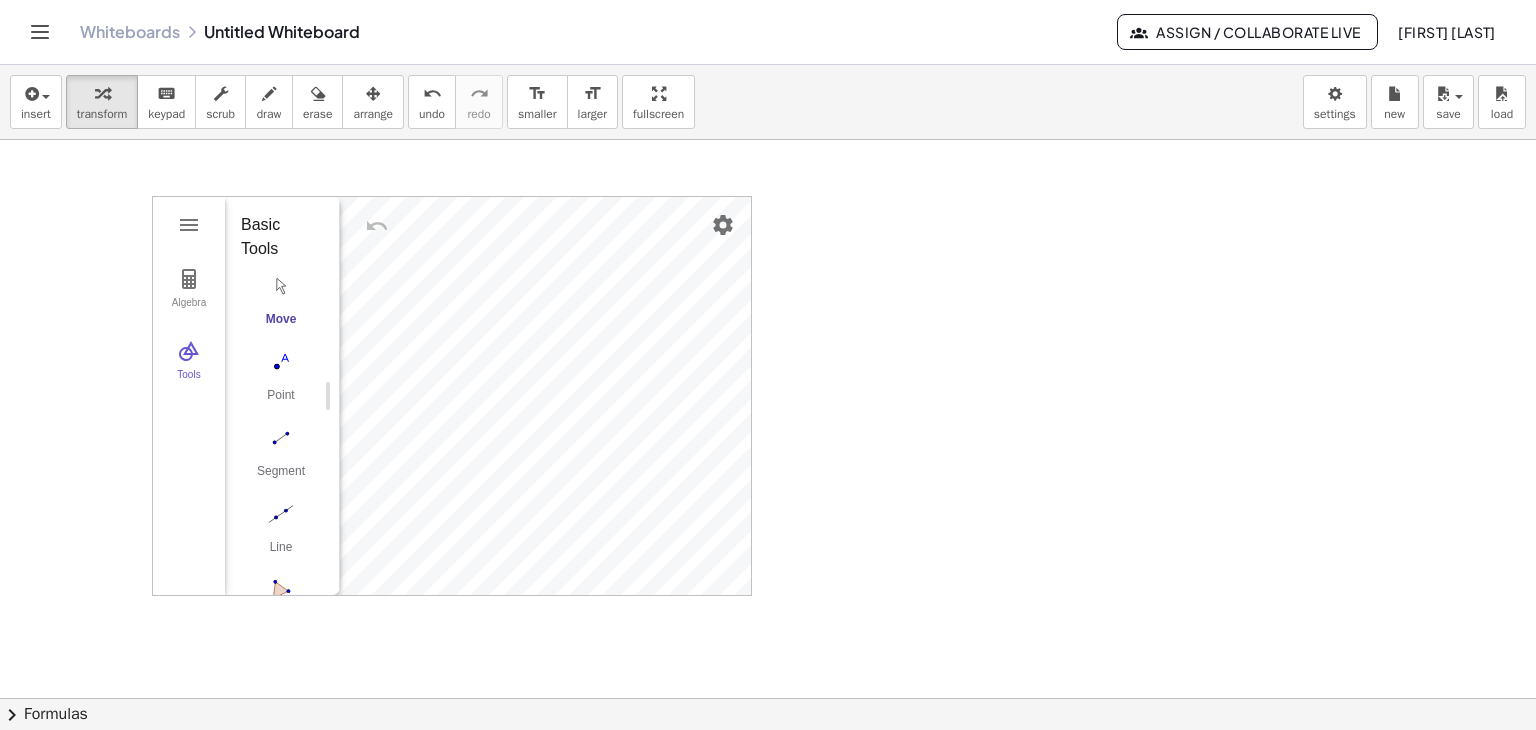 click on "Algebra Tools GeoGebra Geometry Basic Tools Move Point Segment Line Polygon Circle with Center through Point More" at bounding box center [452, 396] 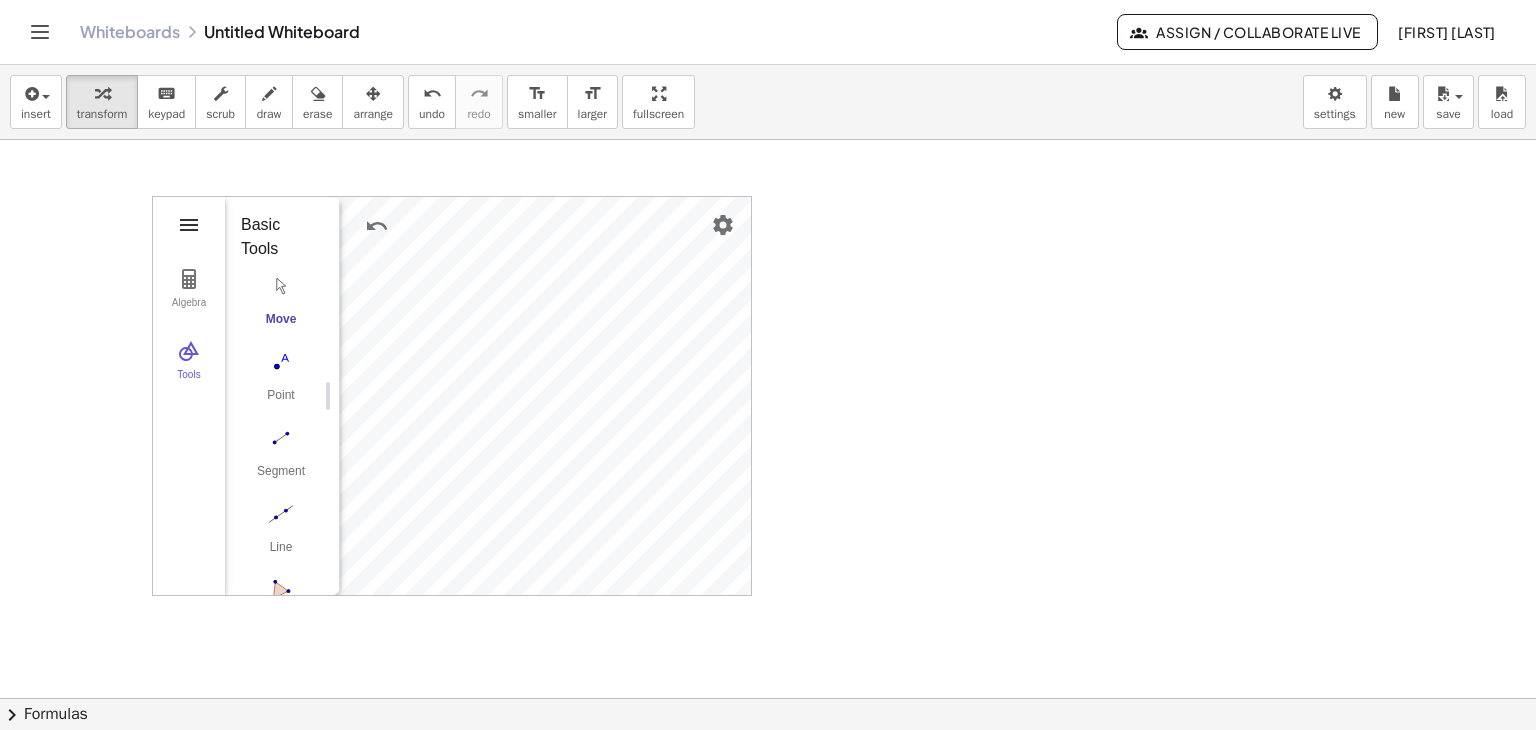 drag, startPoint x: 189, startPoint y: 215, endPoint x: 177, endPoint y: 222, distance: 13.892444 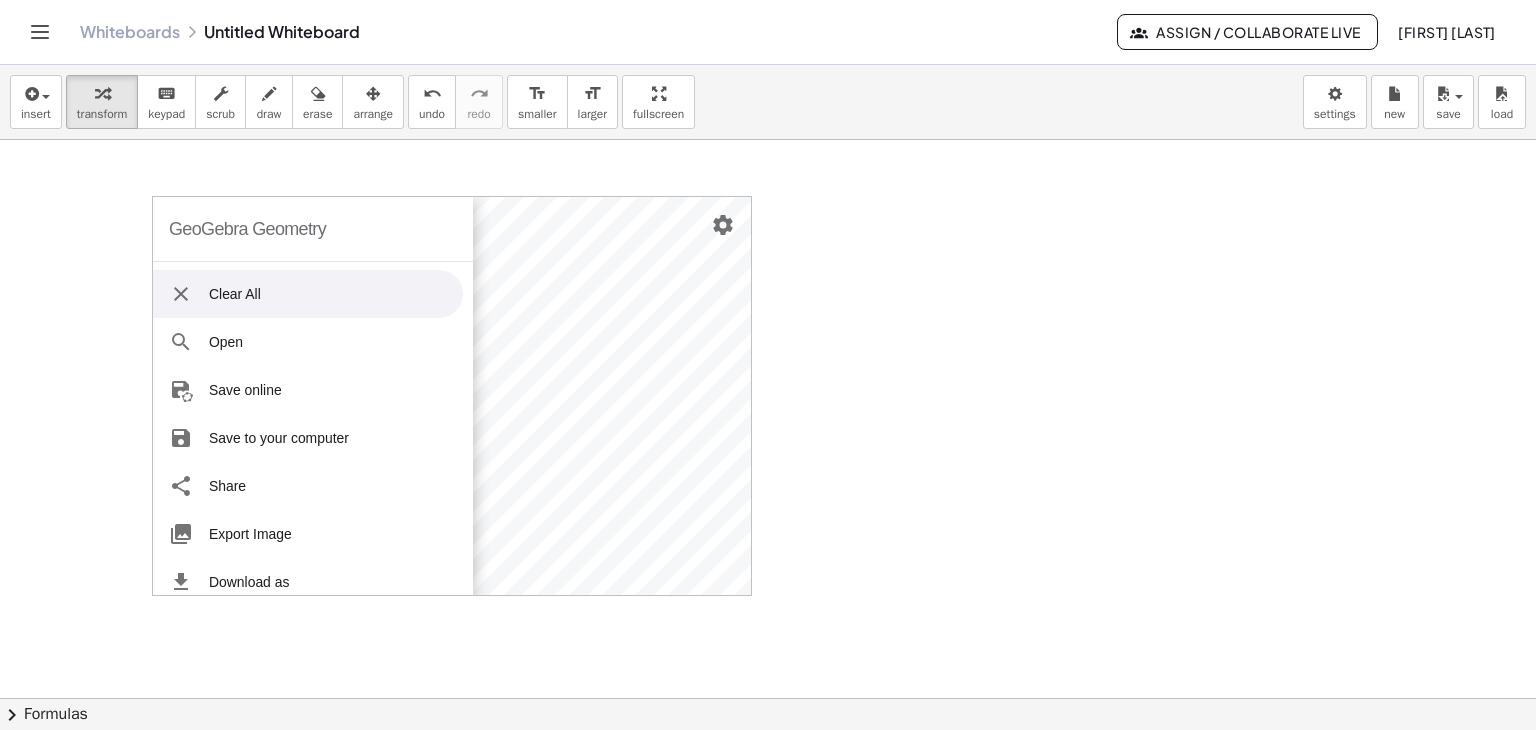 click on "GeoGebra Geometry" at bounding box center (247, 229) 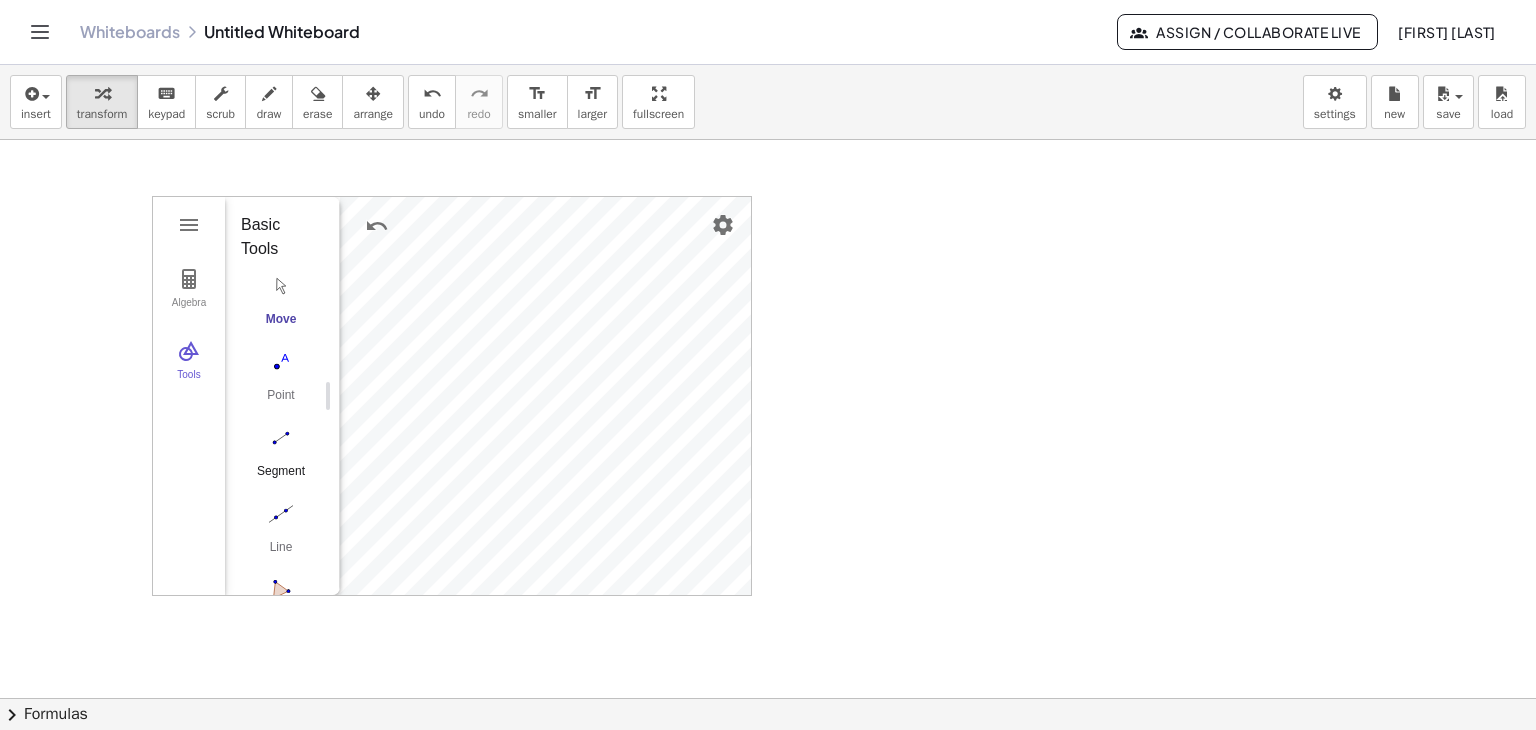 click at bounding box center [281, 438] 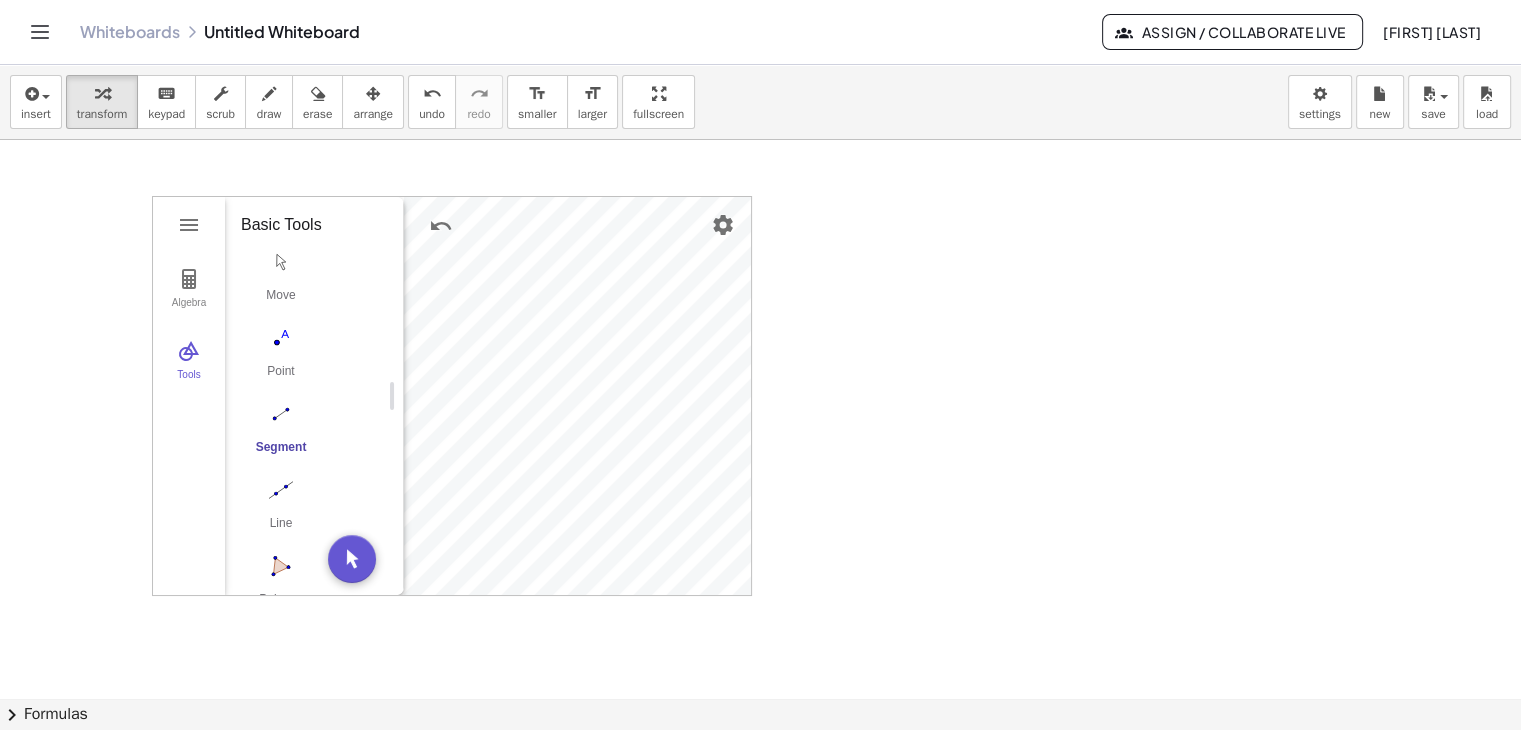 drag, startPoint x: 334, startPoint y: 366, endPoint x: 398, endPoint y: 371, distance: 64.195015 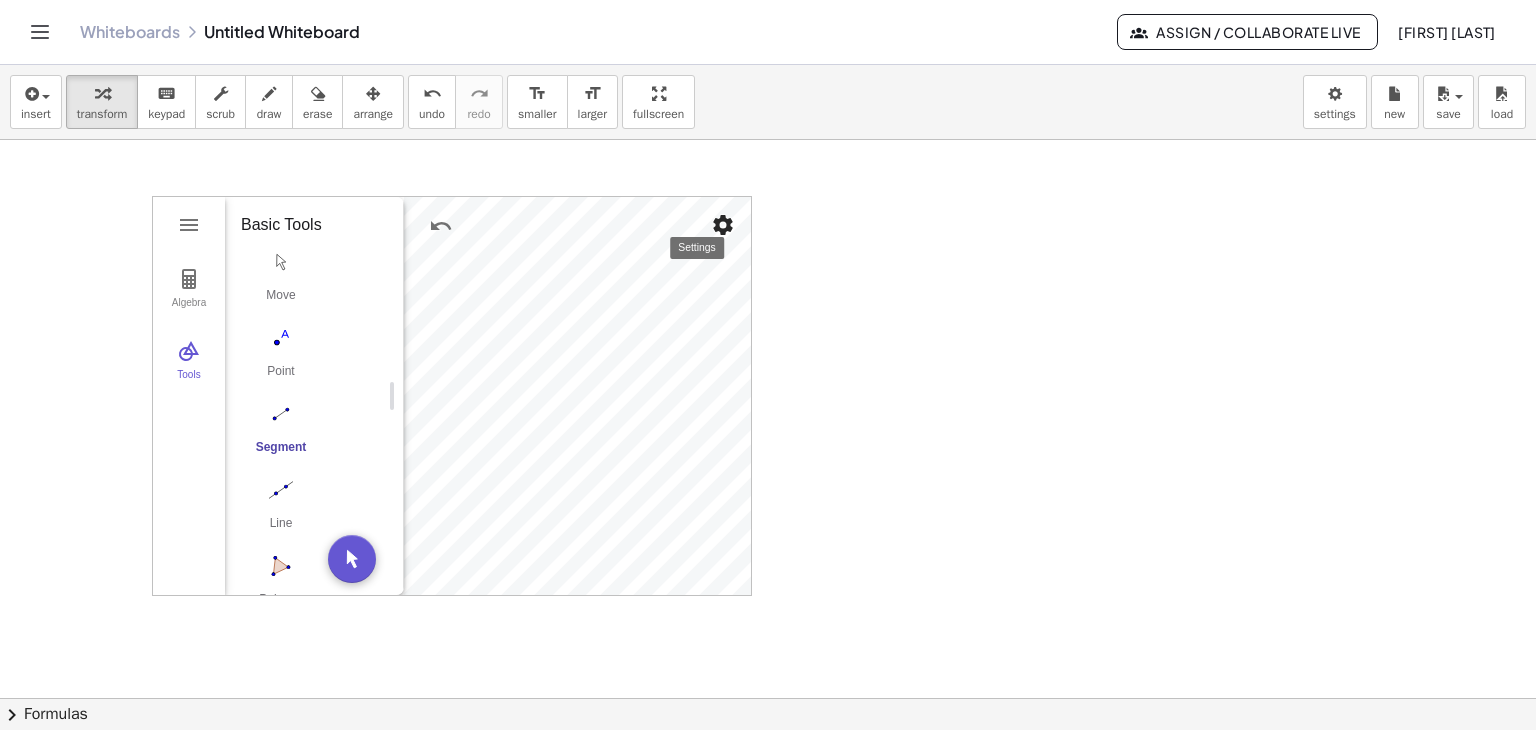 click at bounding box center [723, 225] 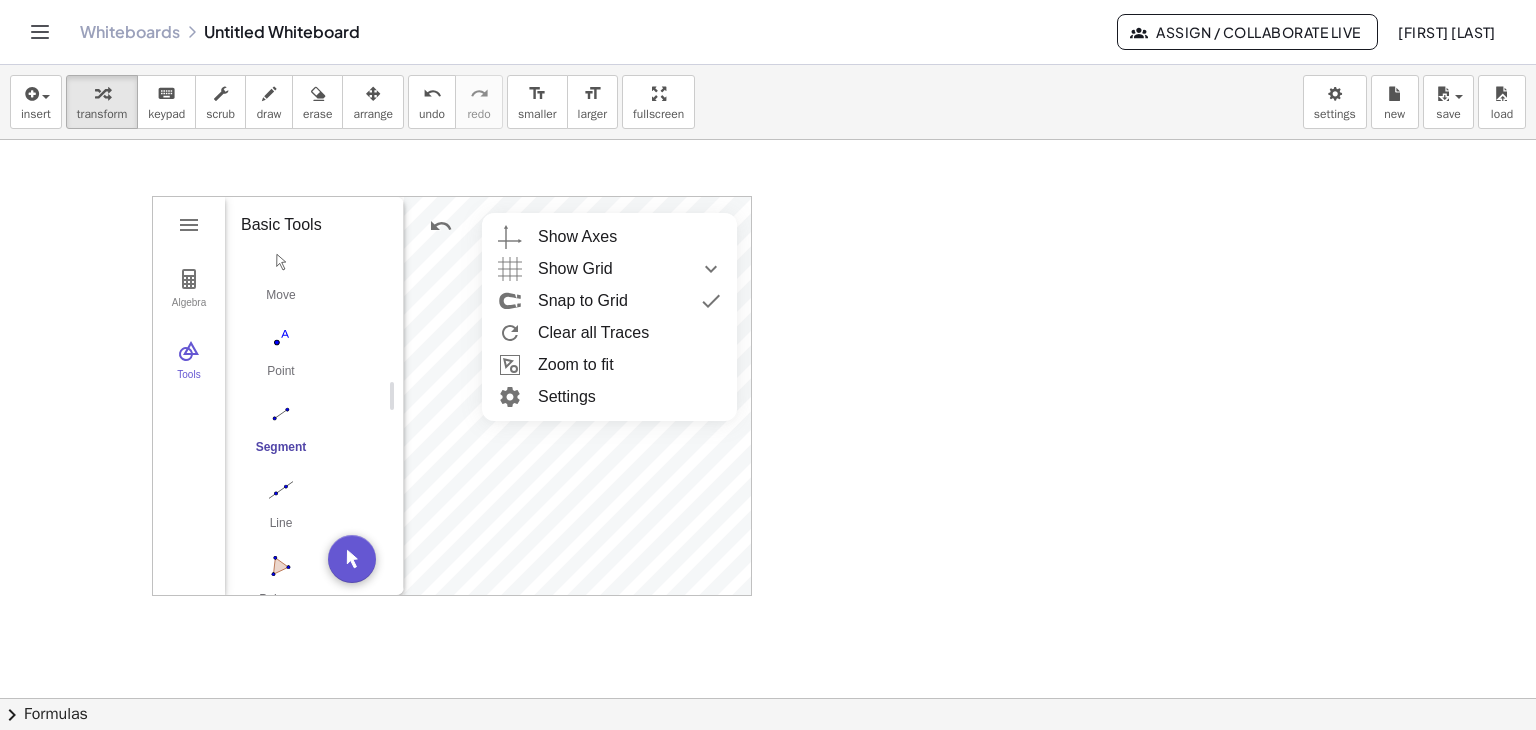 click on "Show Axes Show Grid No Grid Major Gridlines Major and Minor Gridlines Polar Isometric Dots Snap to Grid Clear all Traces Zoom to fit Settings" at bounding box center [609, 317] 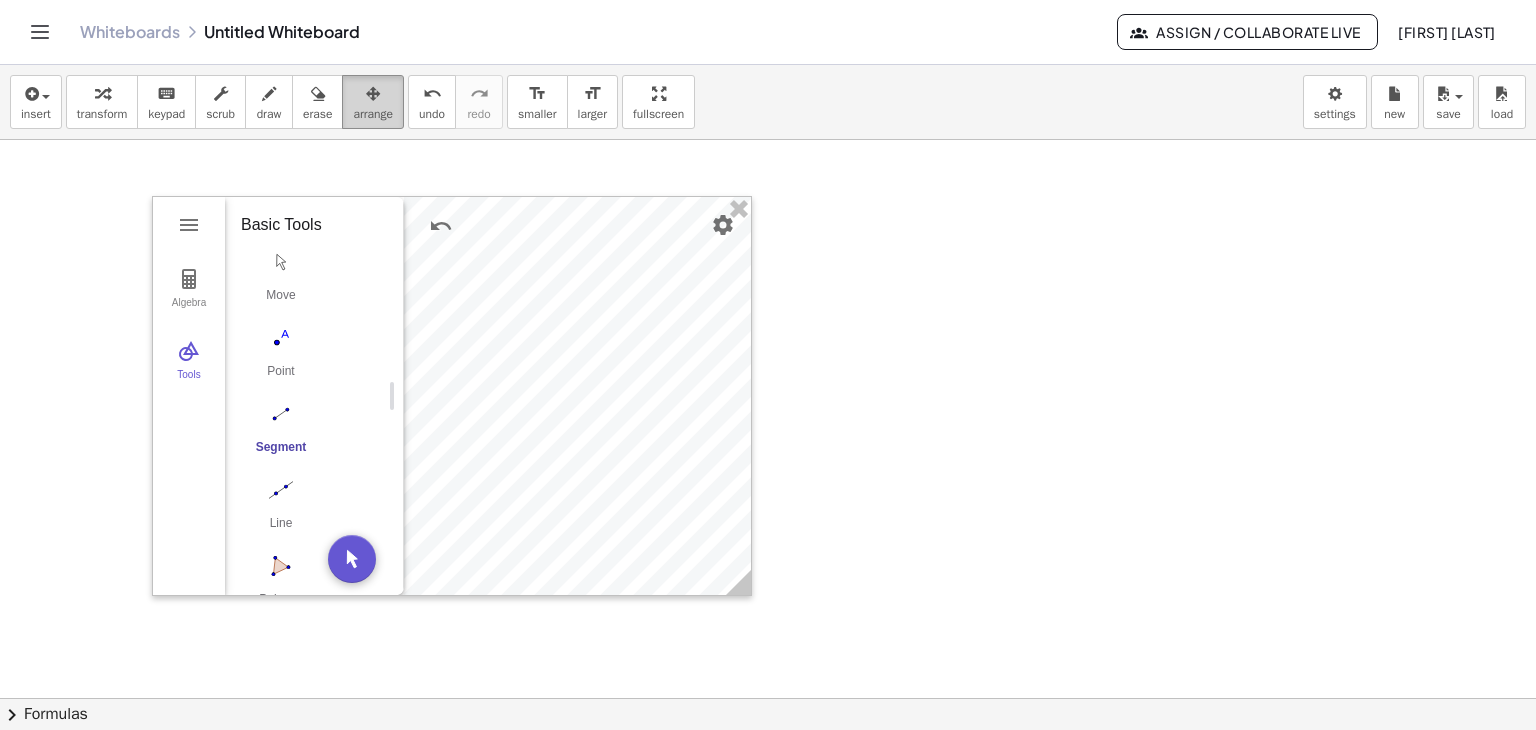 click at bounding box center (373, 94) 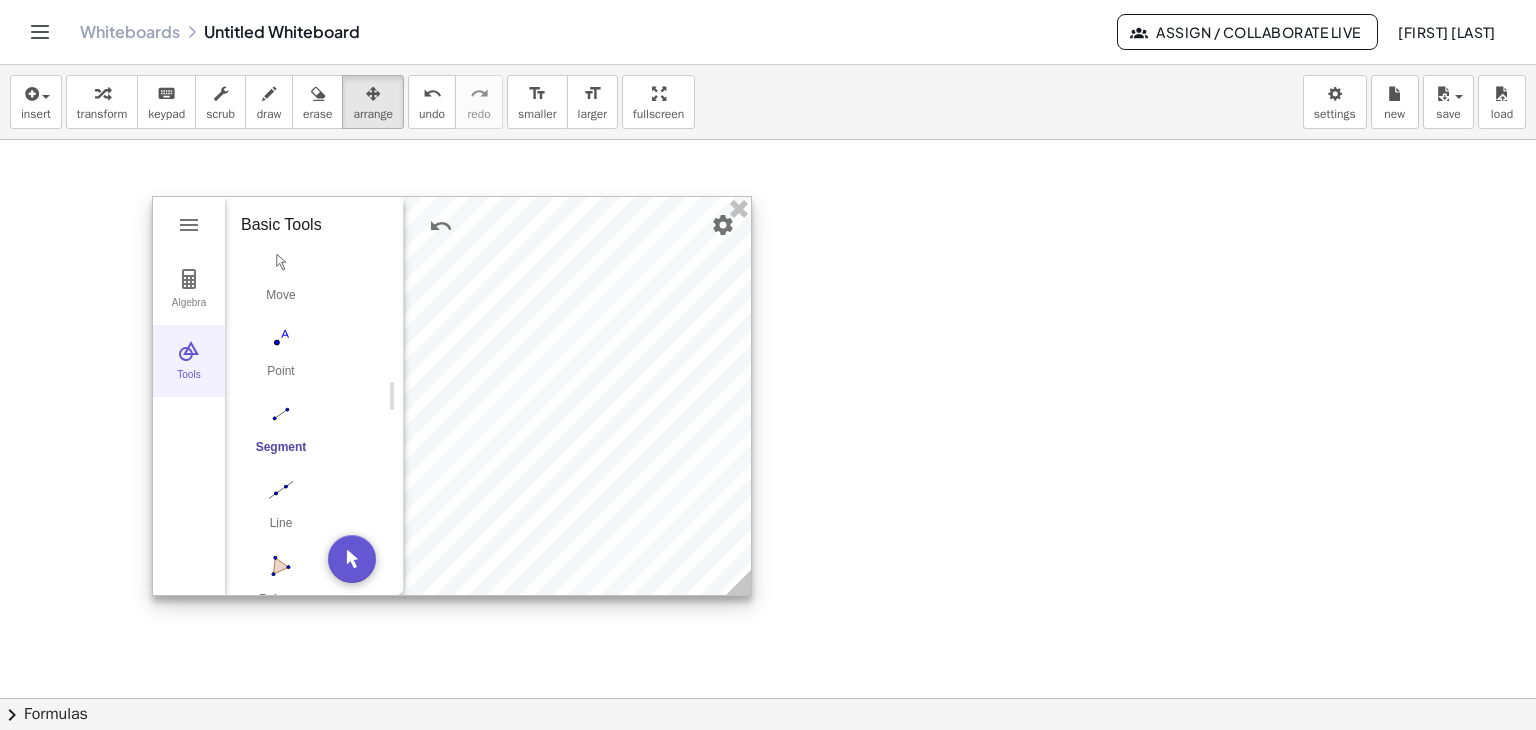drag, startPoint x: 169, startPoint y: 230, endPoint x: 176, endPoint y: 337, distance: 107.22873 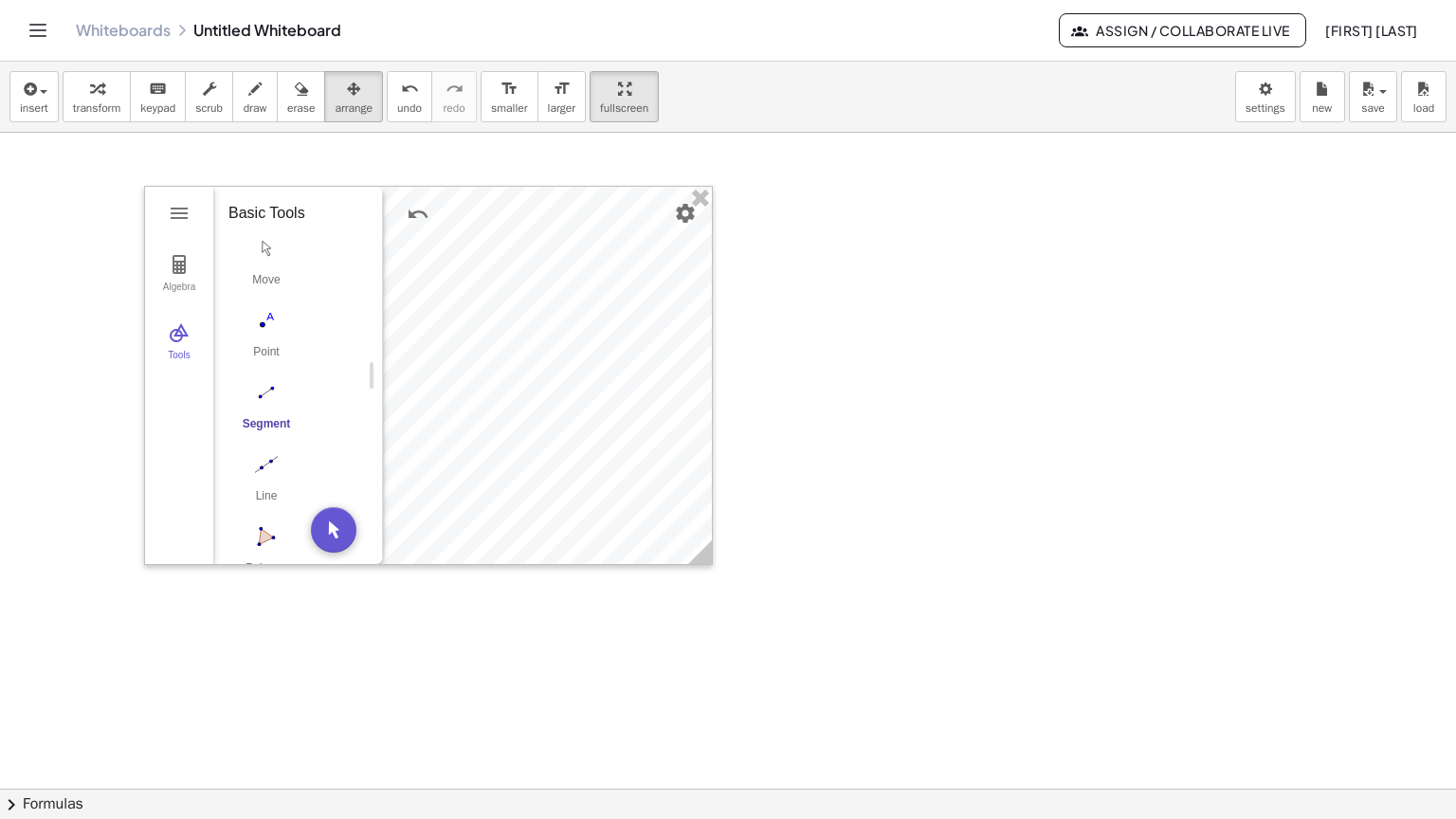 drag, startPoint x: 618, startPoint y: 102, endPoint x: 615, endPoint y: 188, distance: 86.05231 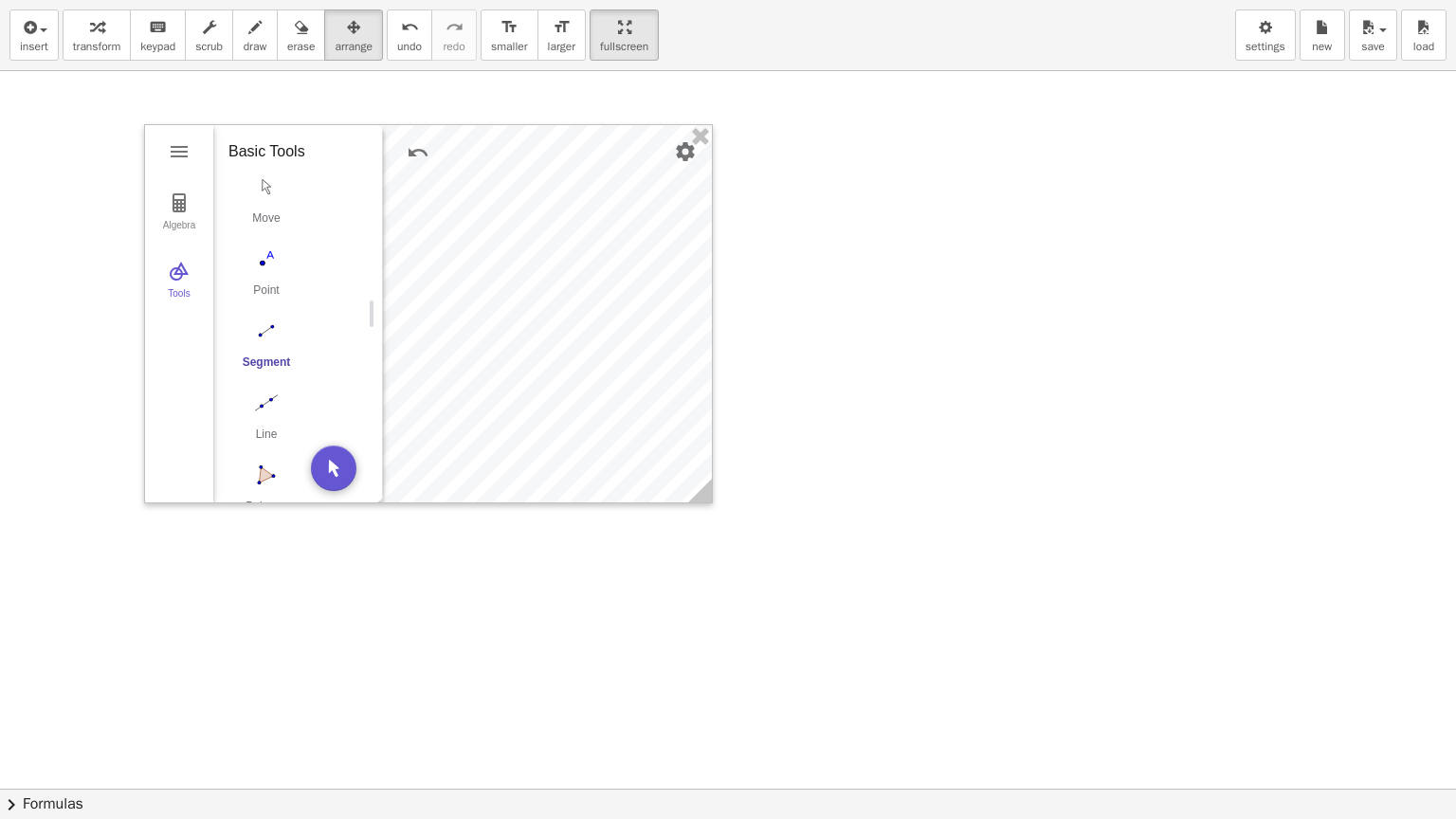 click on "insert select one: Math Expression Function Text Youtube Video Graphing Geometry Geometry 3D transform keyboard keypad scrub draw erase arrange undo undo redo redo format_size smaller format_size larger fullscreen load   save new settings GeoGebra Geometry Clear All Open Save online Save to your computer Share Export Image Download as Print Preview Settings Help & Feedback Sign in     Algebra Tools GeoGebra Geometry Basic Tools Move Point Segment Line Polygon Circle with Center through Point More   × chevron_right  Formulas
Drag one side of a formula onto a highlighted expression on the canvas to apply it.
Quadratic Formula
+ · a · x 2 + · b · x + c = 0
⇔
x = · ( − b ± 2 √ ( + b 2 − · 4 · a · c ) ) · 2 · a
+ x 2 + · p · x + q = 0" at bounding box center [728, 410] 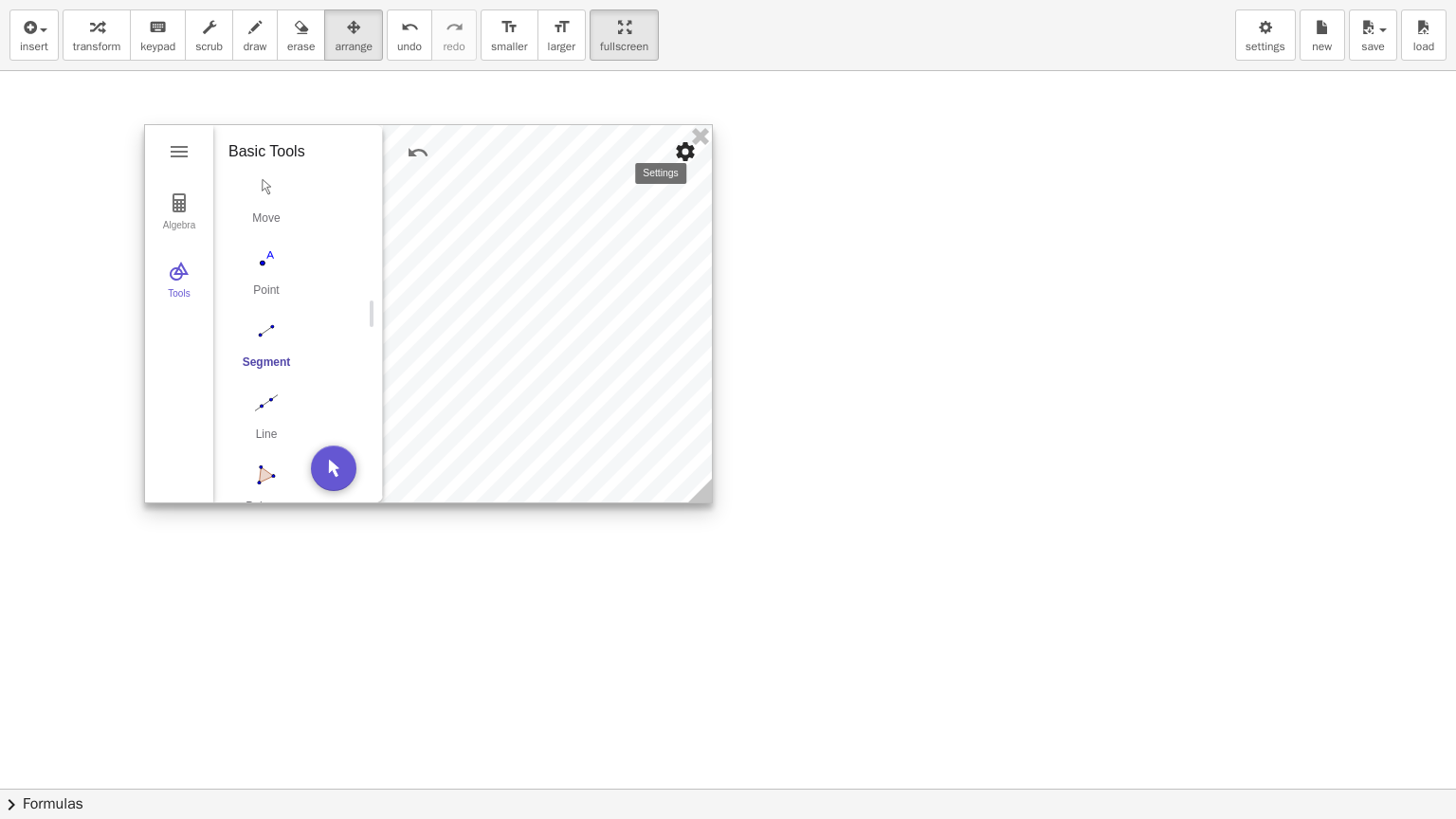 click at bounding box center (685, 152) 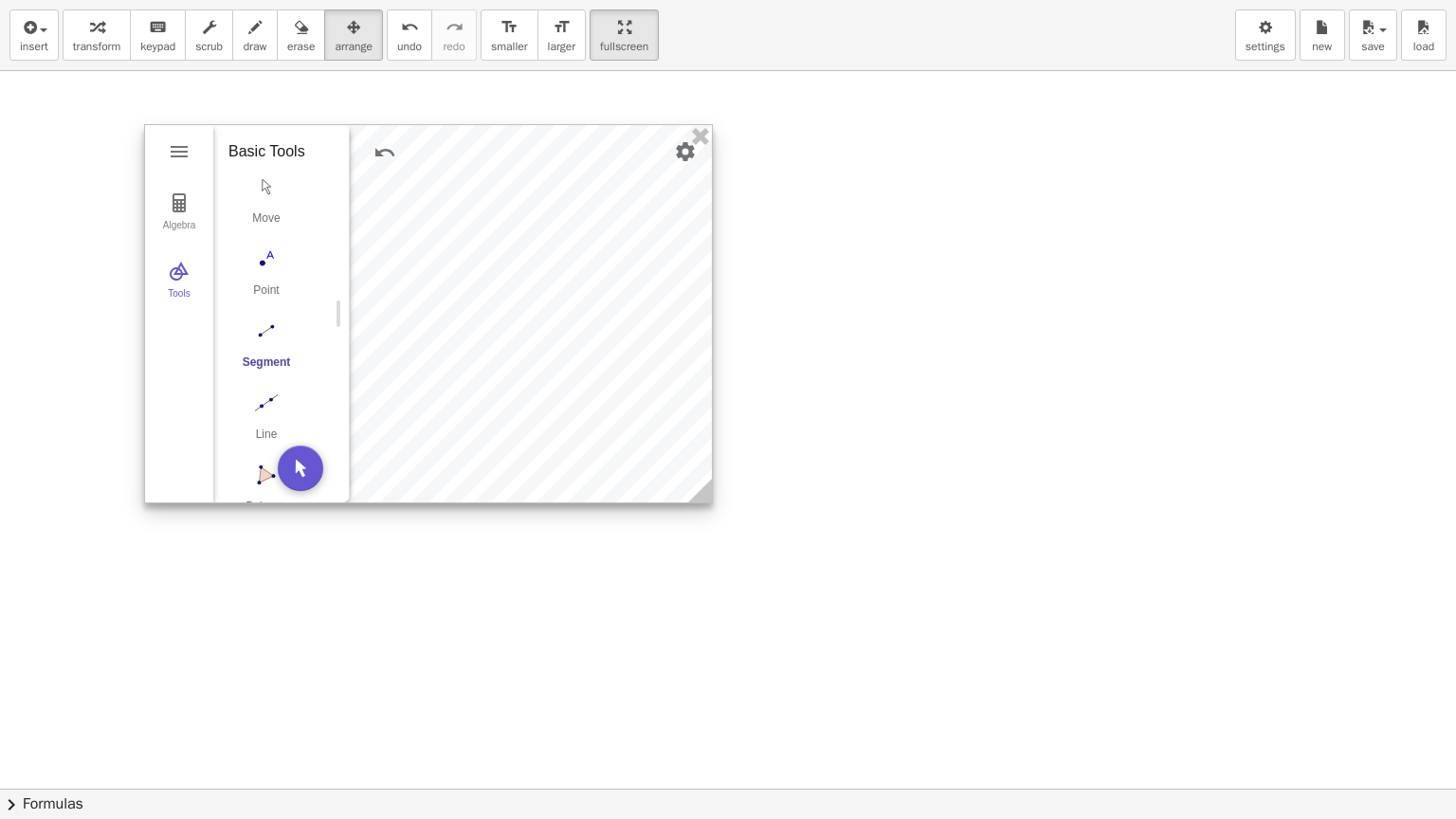 drag, startPoint x: 374, startPoint y: 314, endPoint x: 341, endPoint y: 335, distance: 39.115214 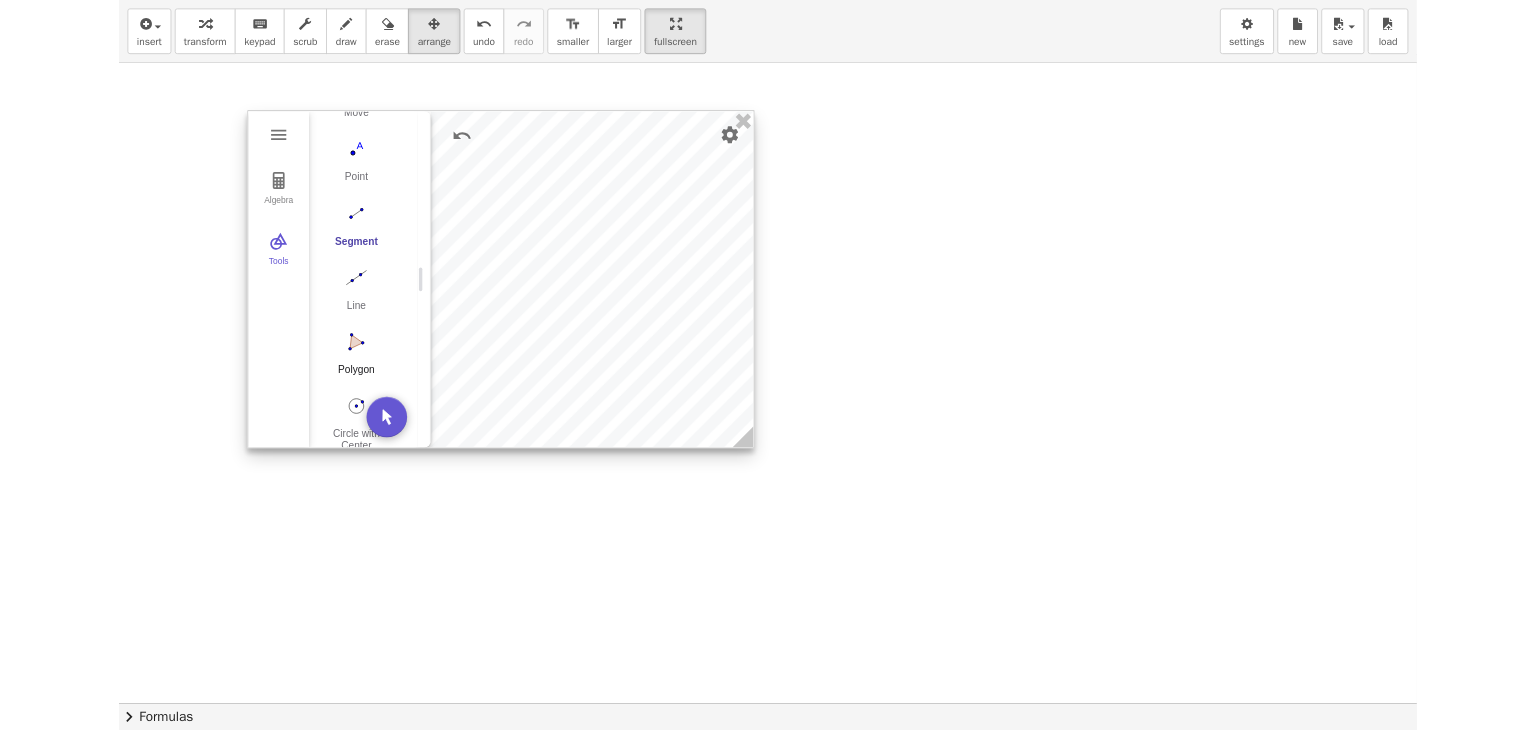 scroll, scrollTop: 172, scrollLeft: 0, axis: vertical 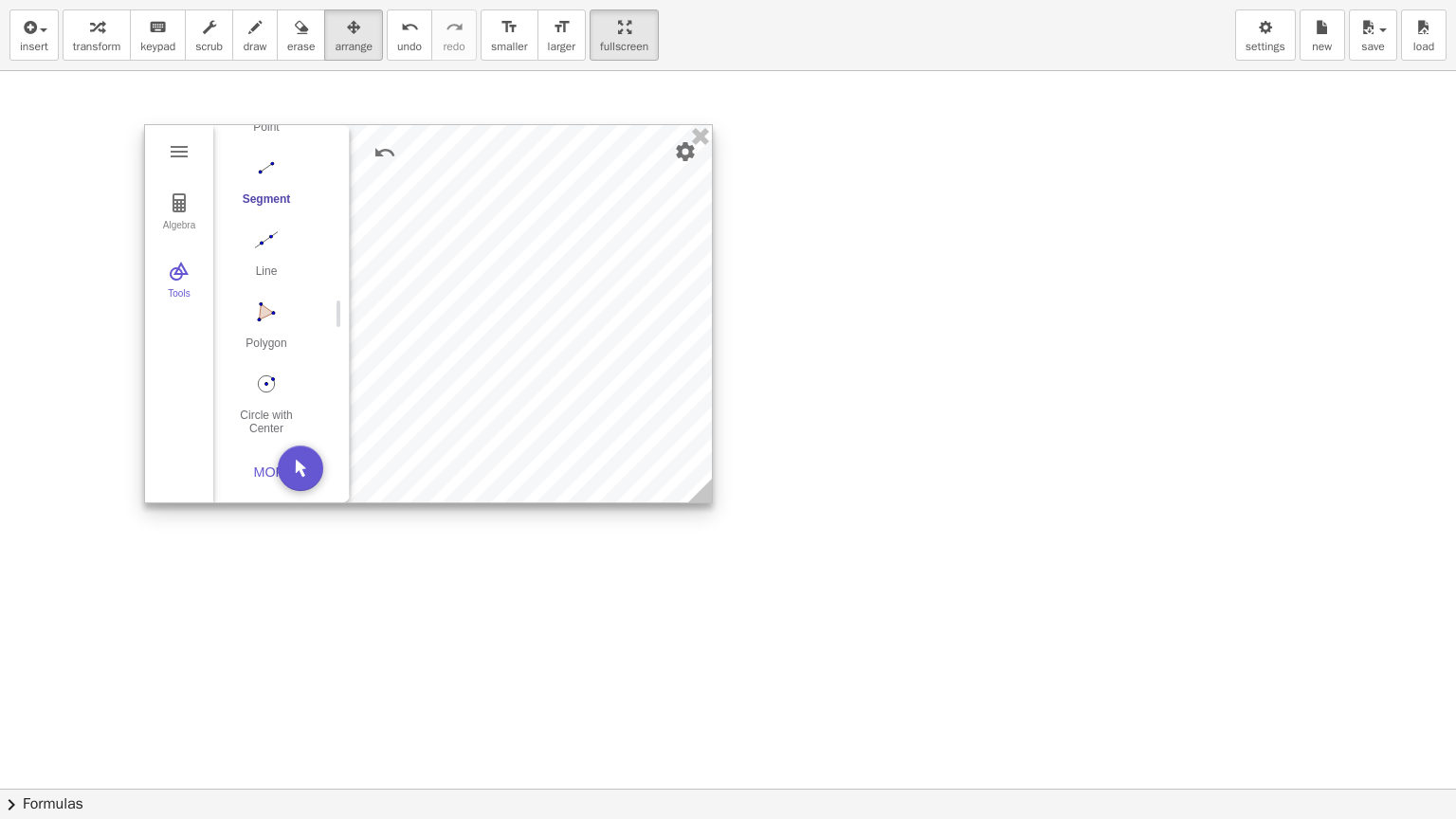 drag, startPoint x: 269, startPoint y: 372, endPoint x: 380, endPoint y: 342, distance: 114.982607 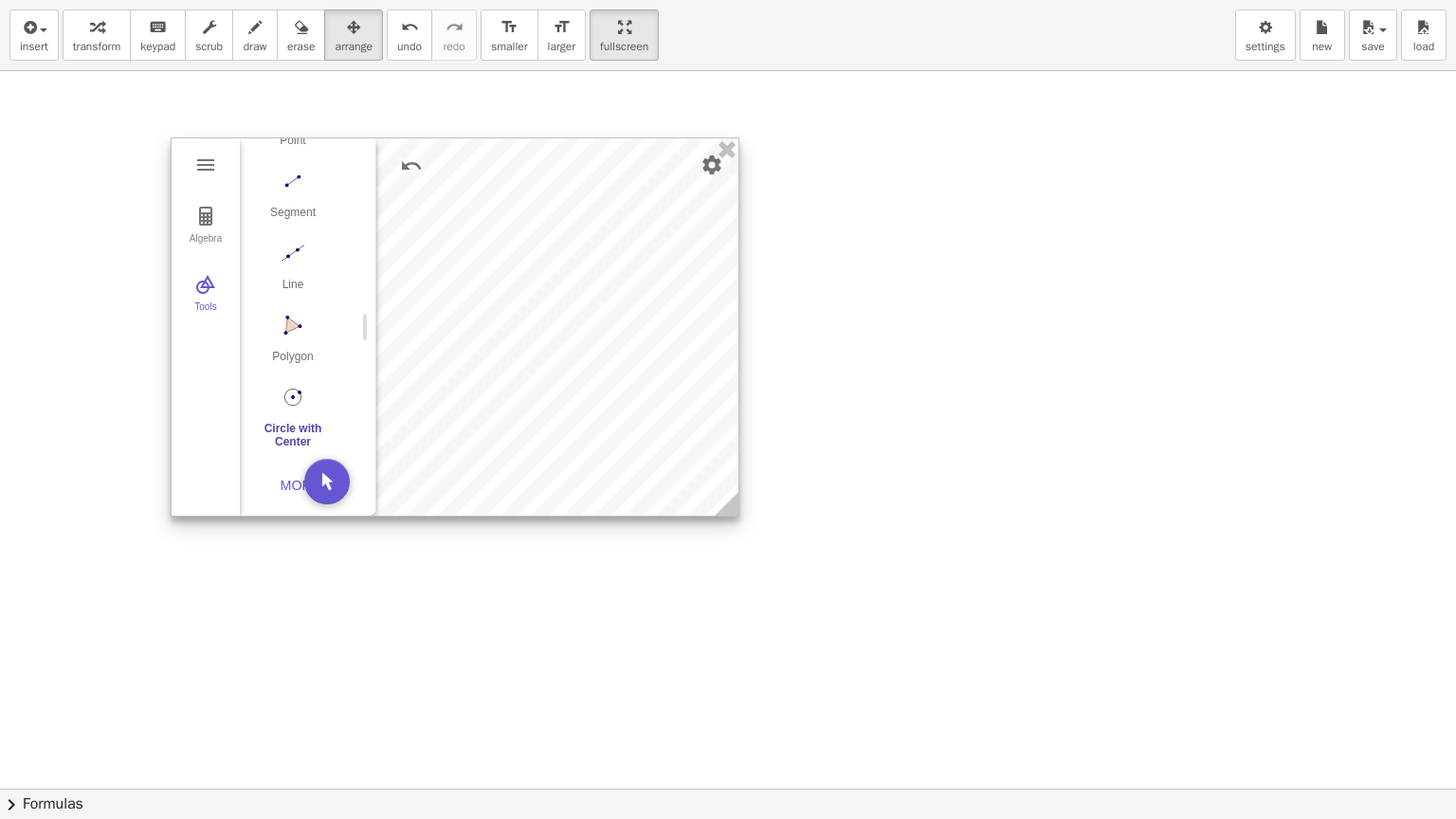 drag, startPoint x: 547, startPoint y: 288, endPoint x: 460, endPoint y: 330, distance: 96.60745 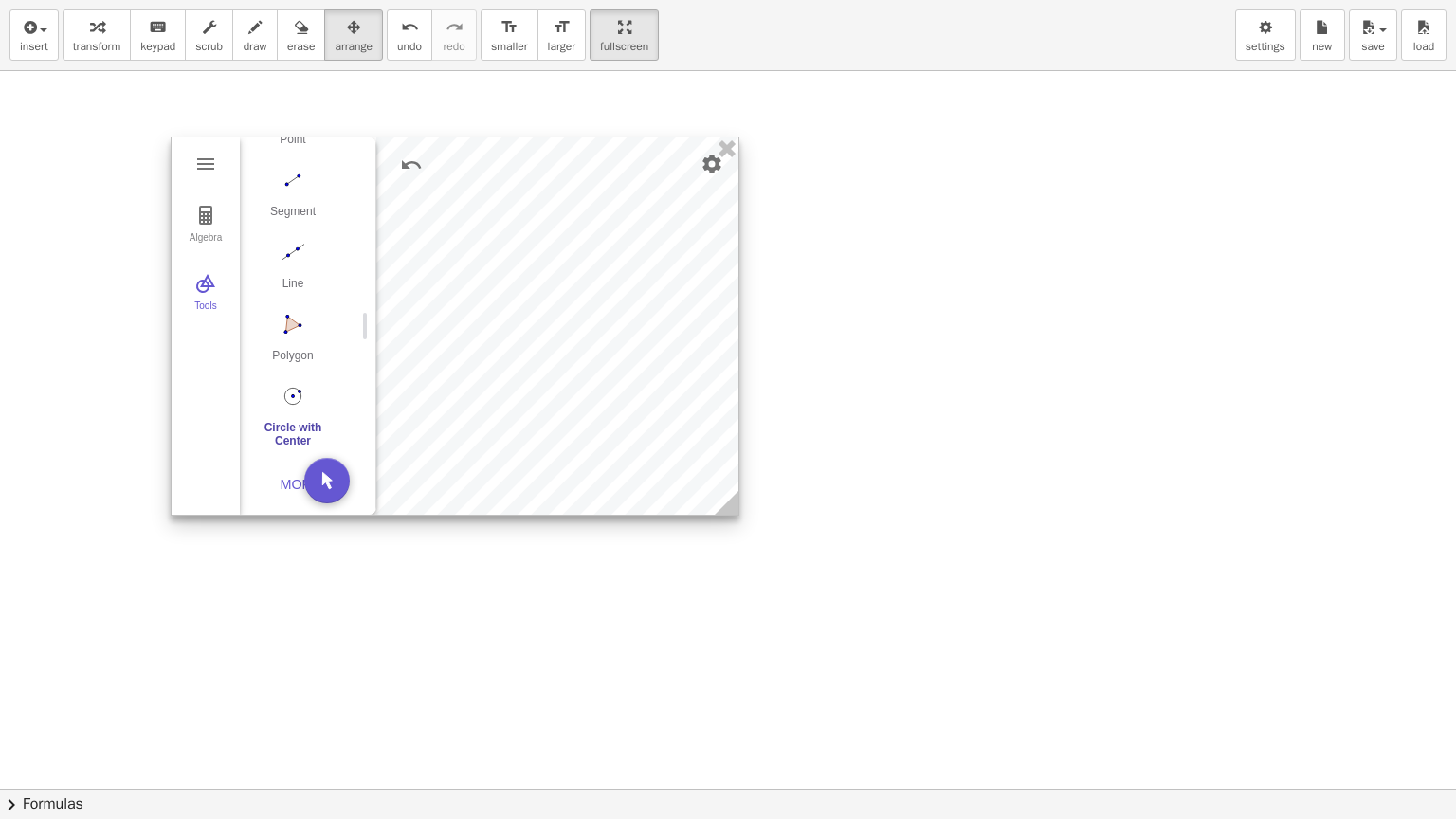 click at bounding box center [293, 396] 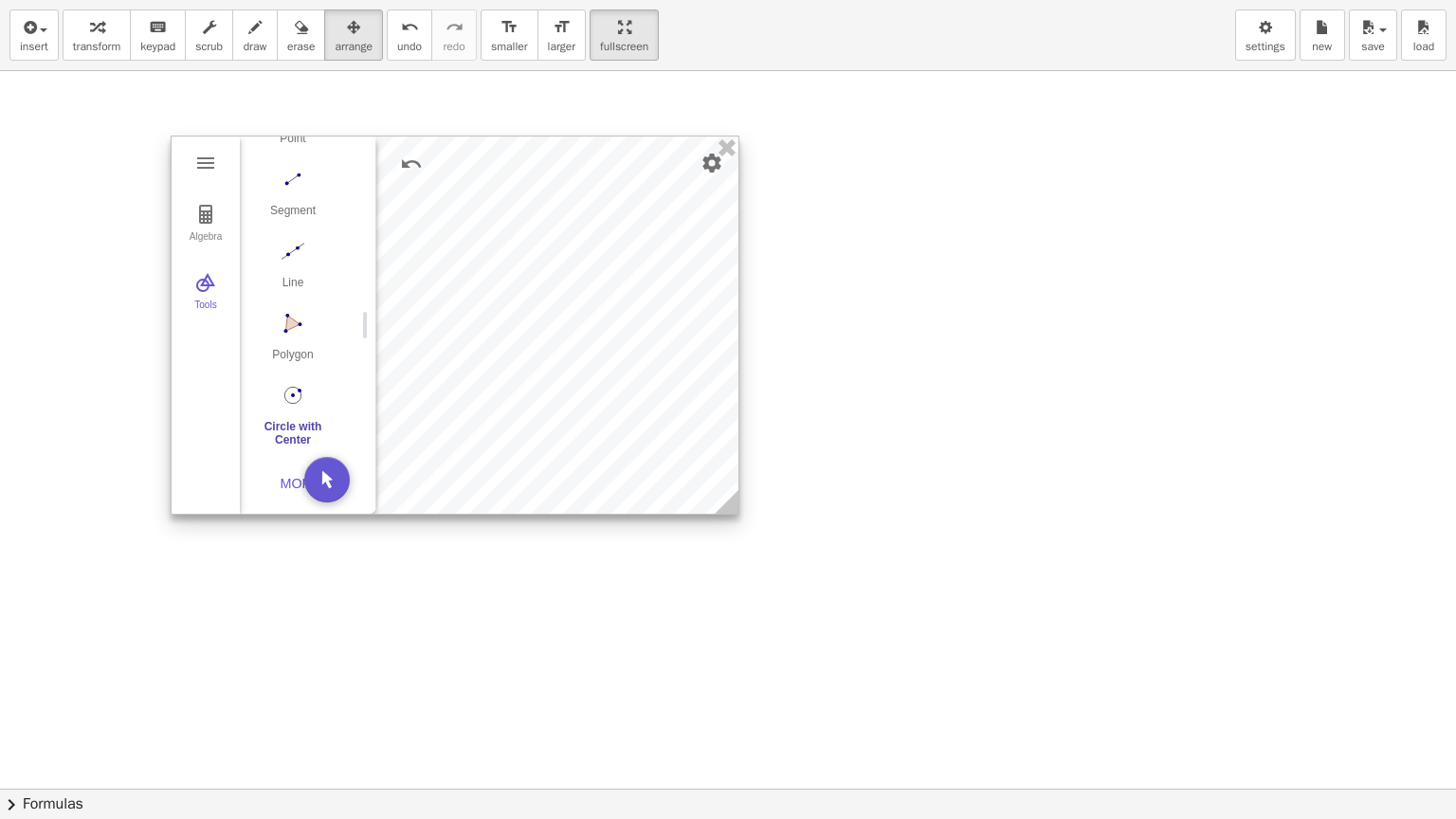 click at bounding box center (455, 325) 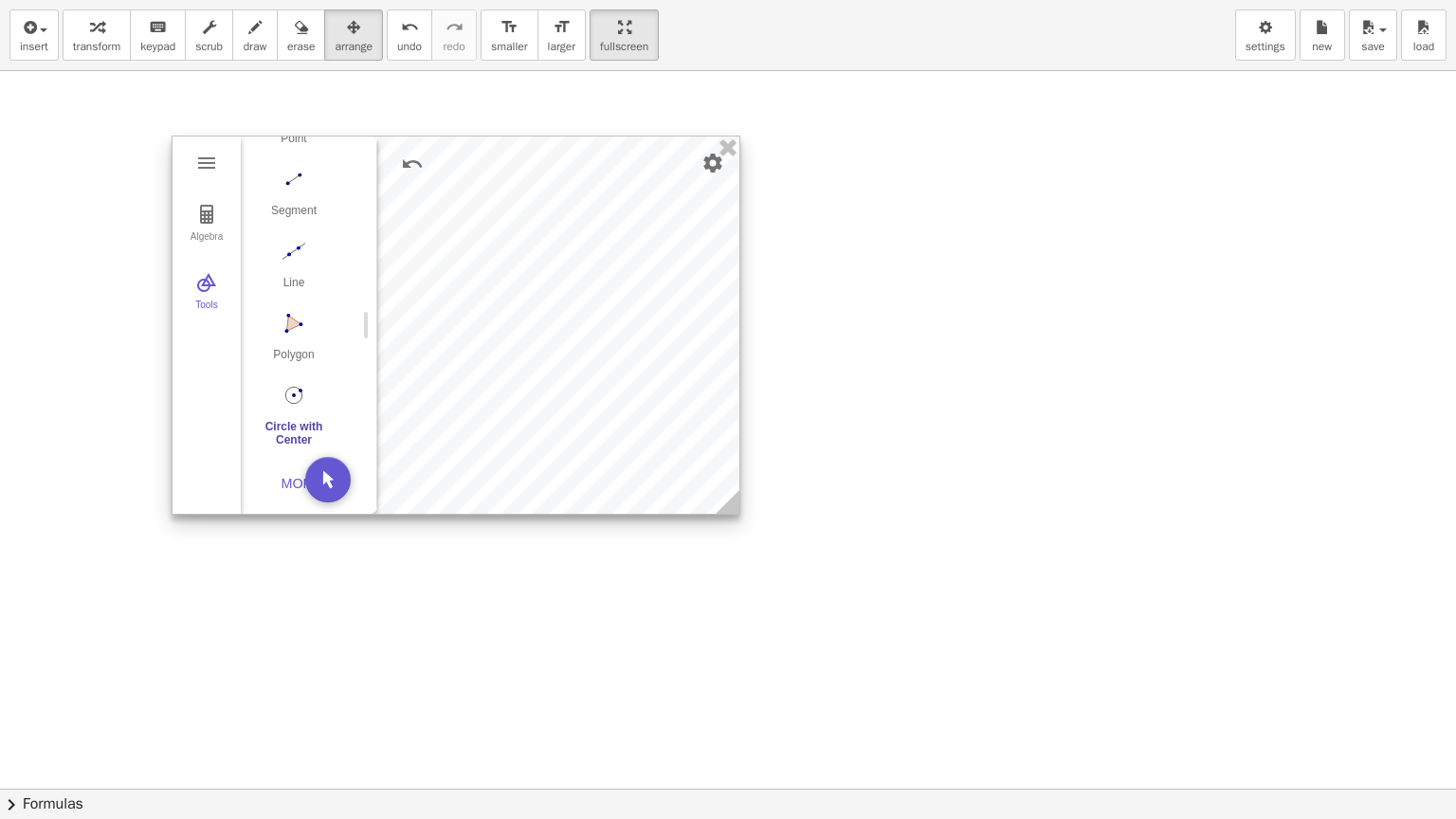 drag, startPoint x: 510, startPoint y: 315, endPoint x: 566, endPoint y: 315, distance: 56 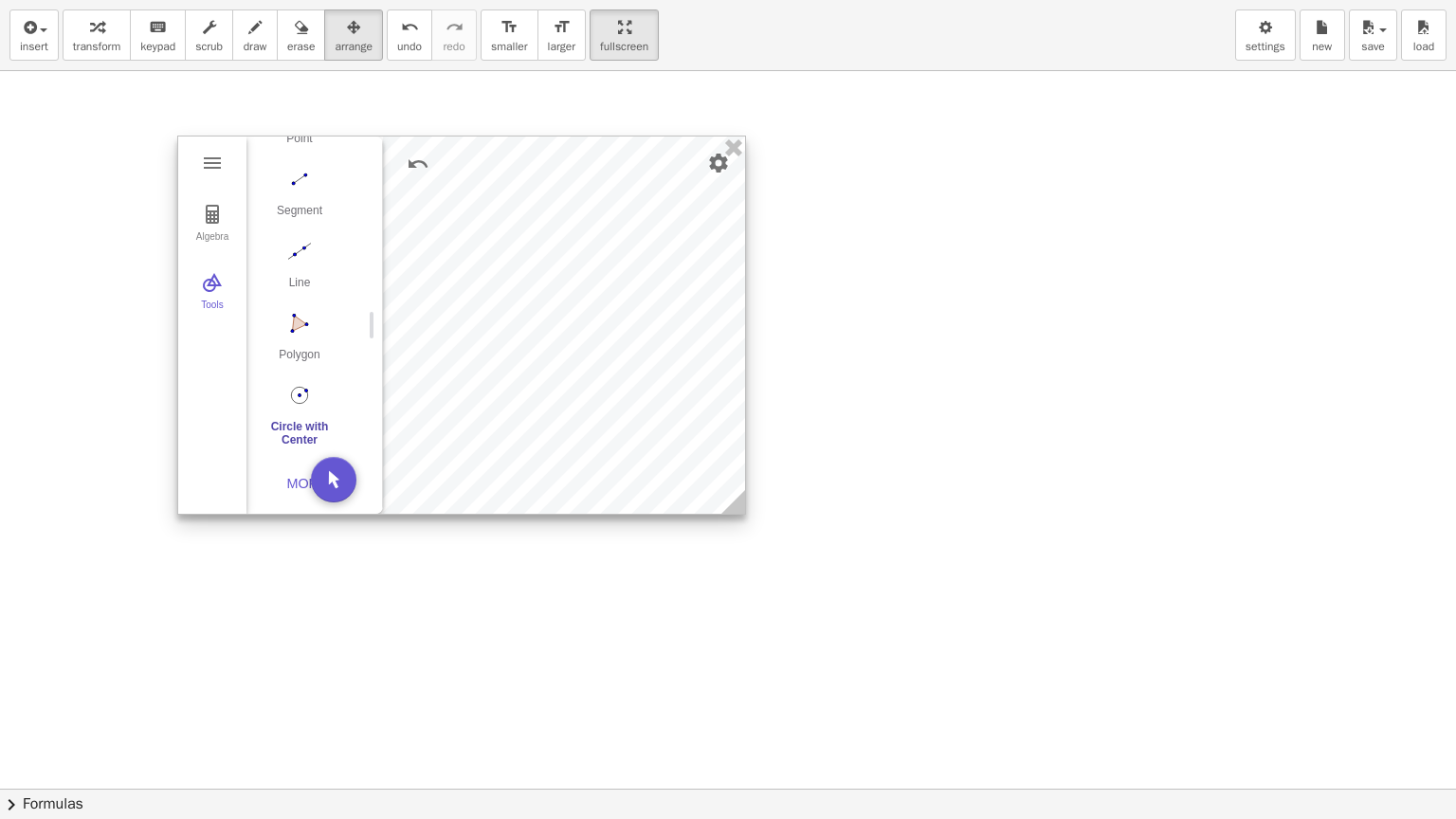 click at bounding box center [462, 325] 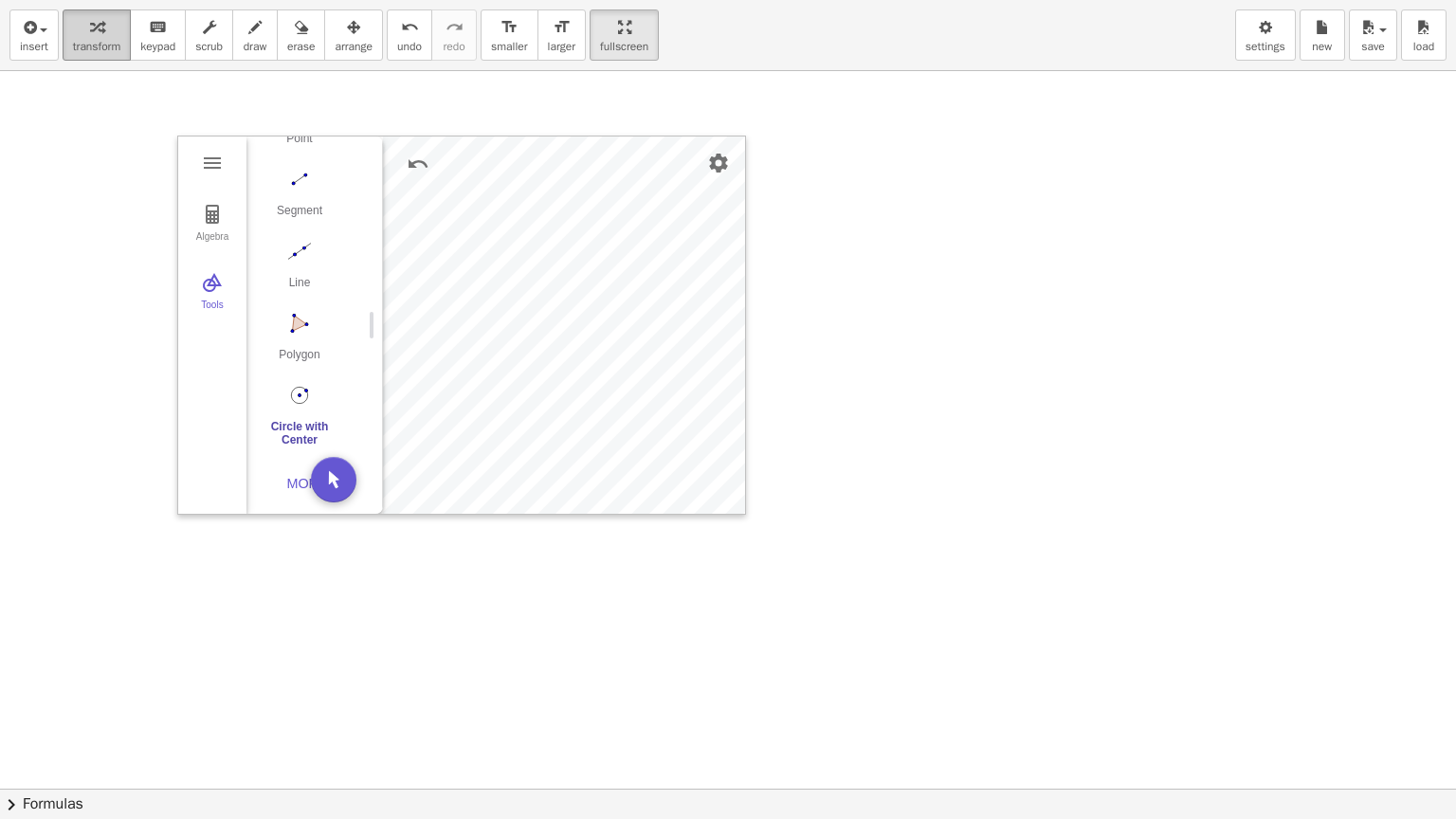 drag, startPoint x: 104, startPoint y: 36, endPoint x: 115, endPoint y: 48, distance: 16.278821 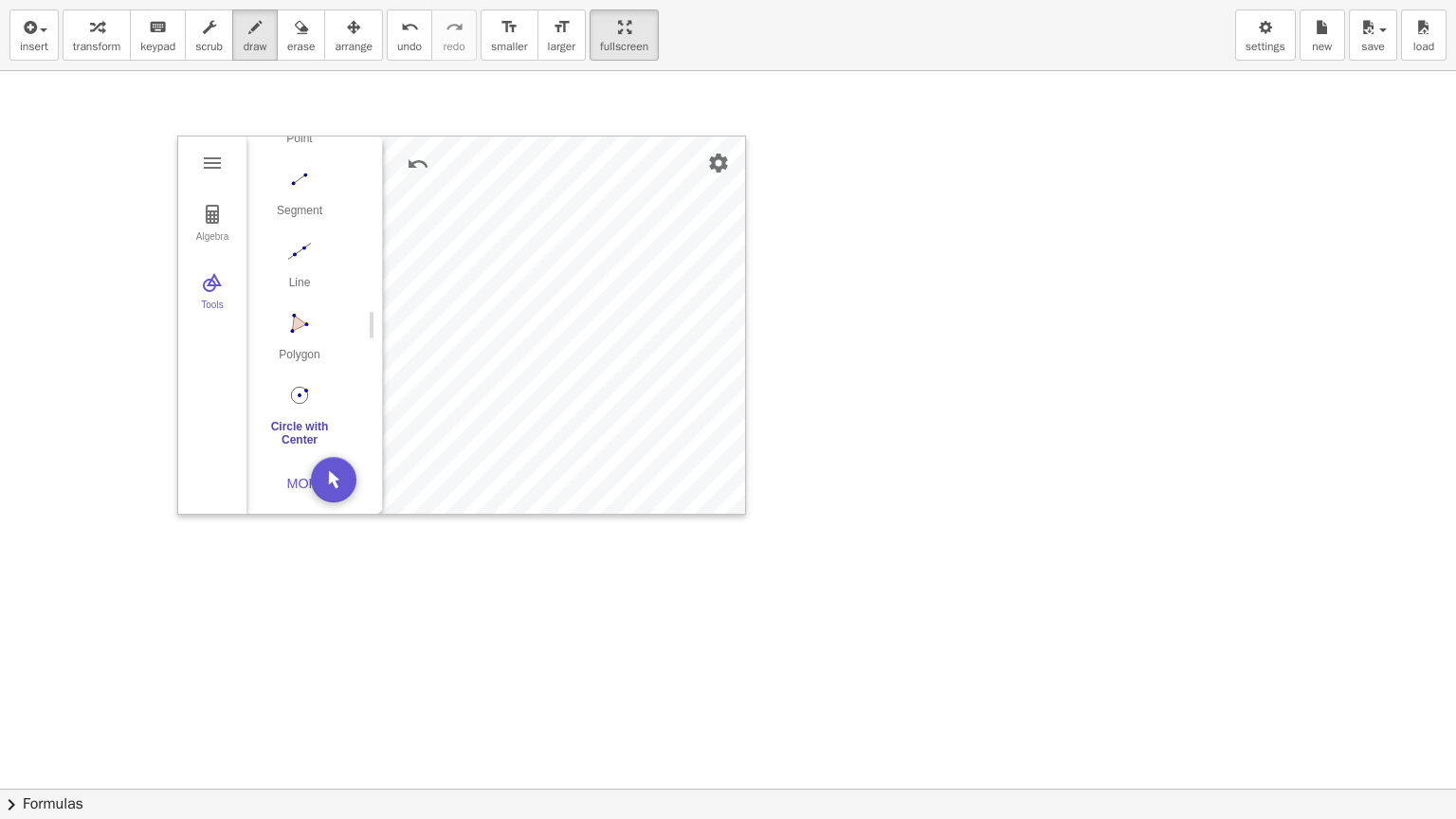 drag, startPoint x: 258, startPoint y: 33, endPoint x: 368, endPoint y: 270, distance: 261.28337 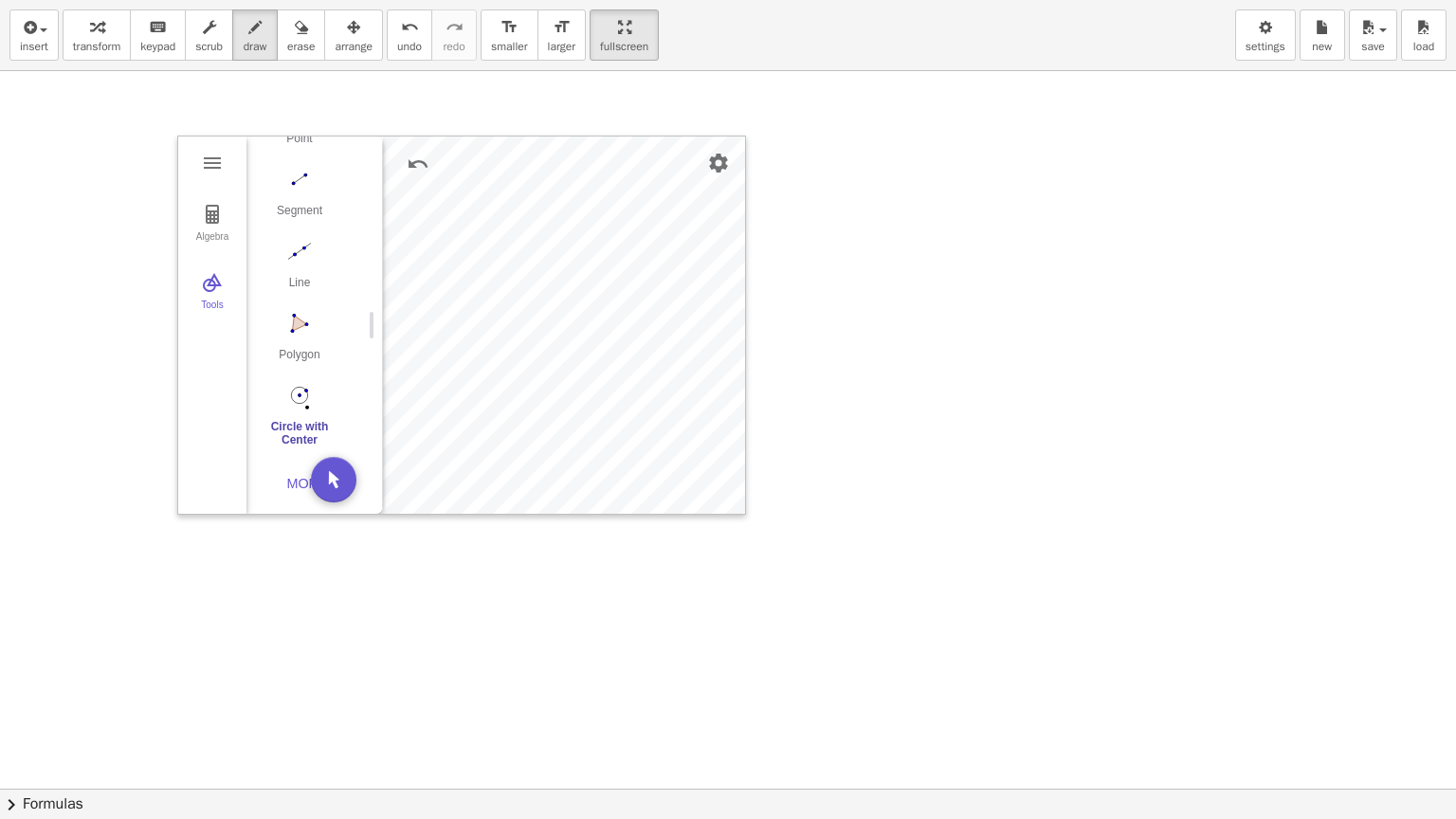 drag, startPoint x: 307, startPoint y: 407, endPoint x: 497, endPoint y: 355, distance: 196.98731 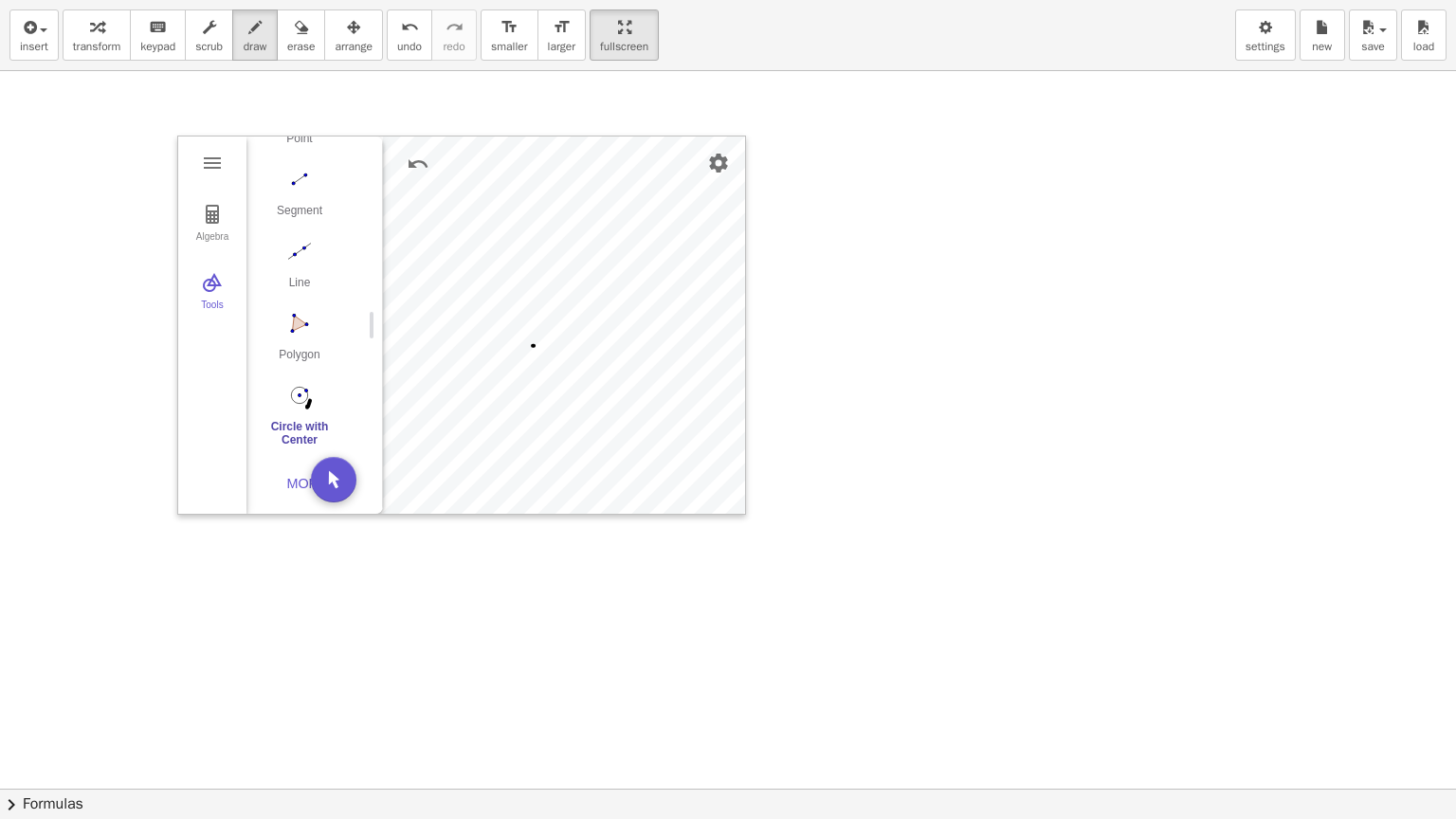 click at bounding box center (728, 789) 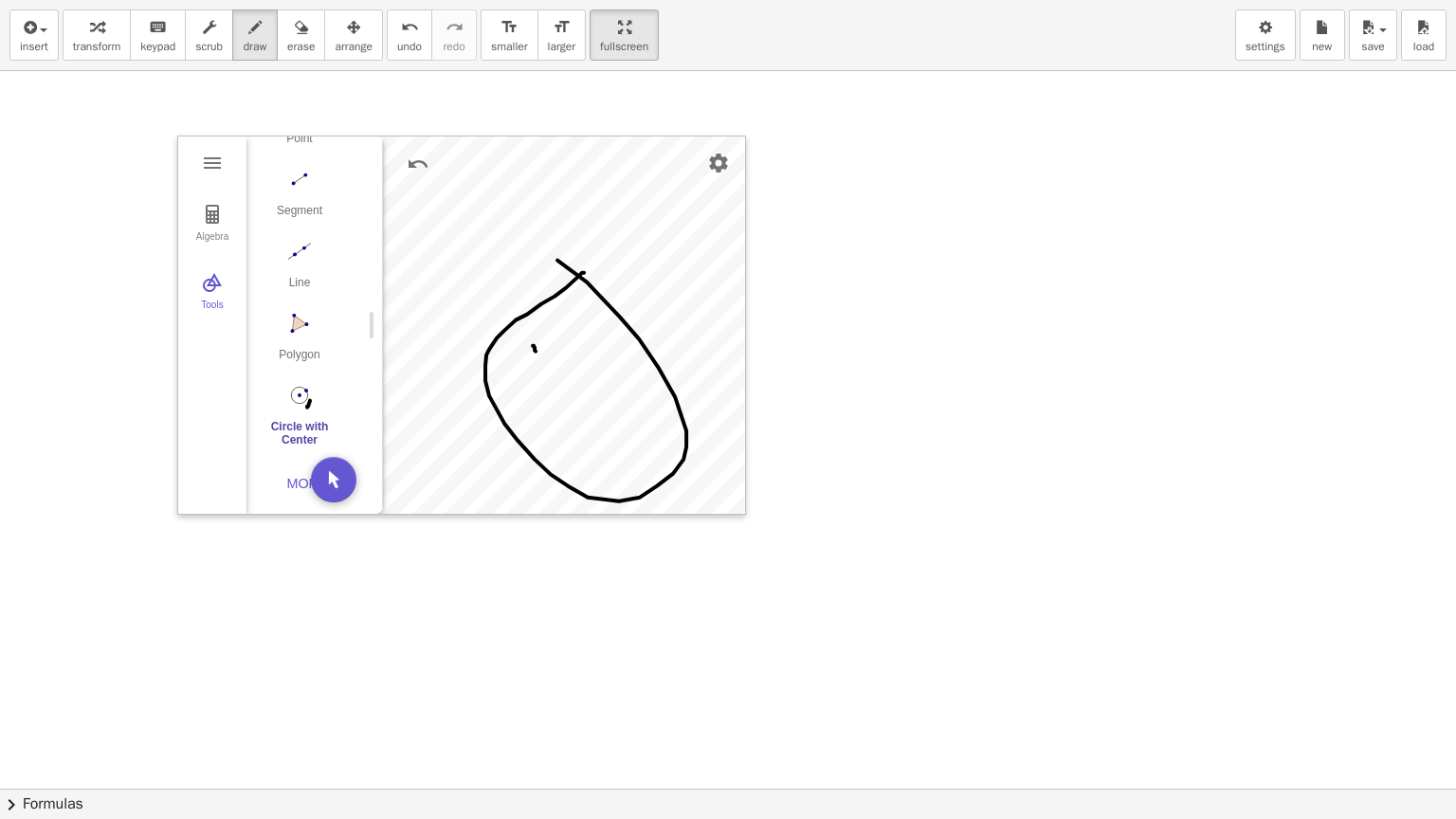 drag, startPoint x: 527, startPoint y: 314, endPoint x: 555, endPoint y: 258, distance: 62.6099 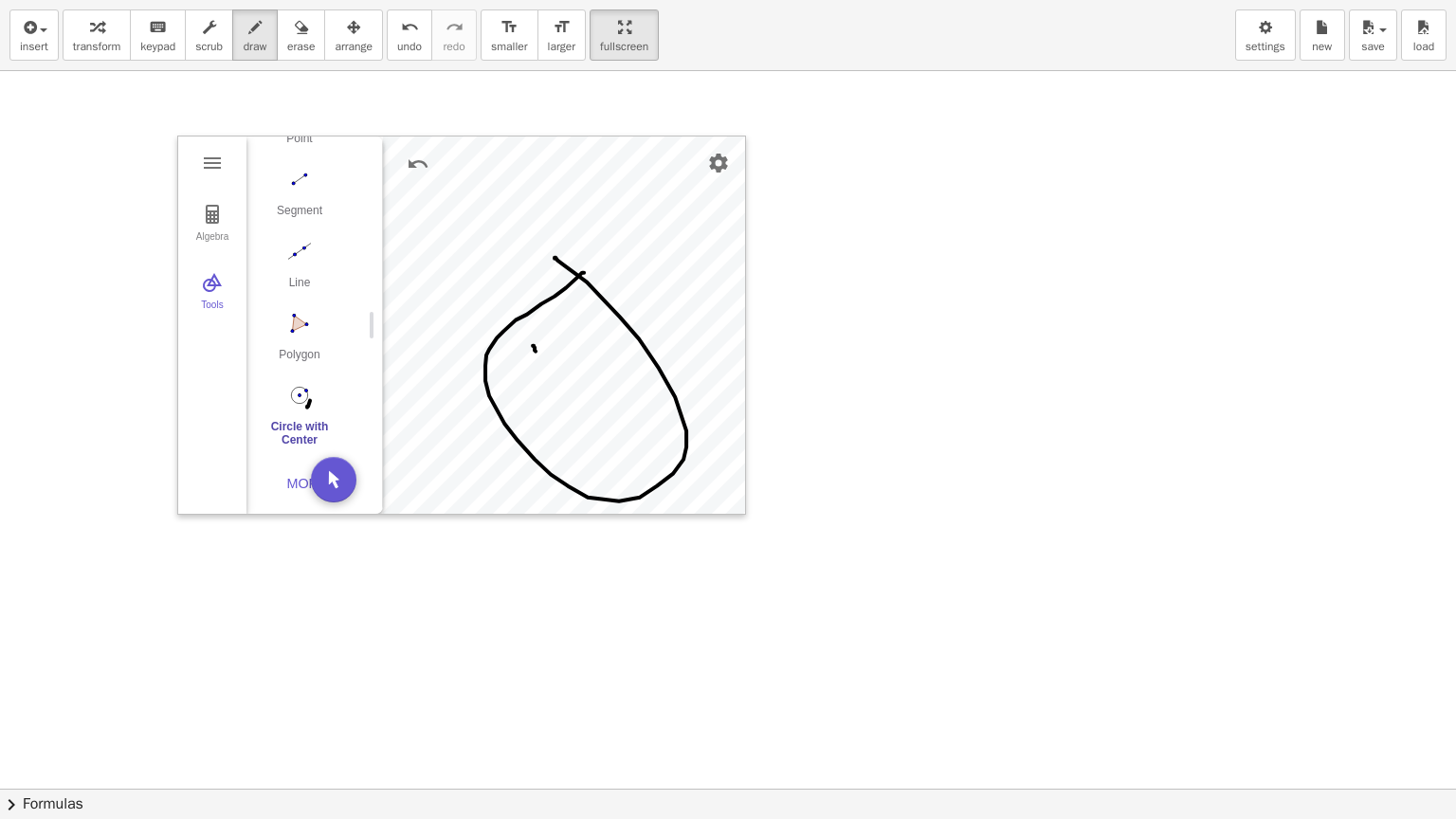 click at bounding box center [728, 789] 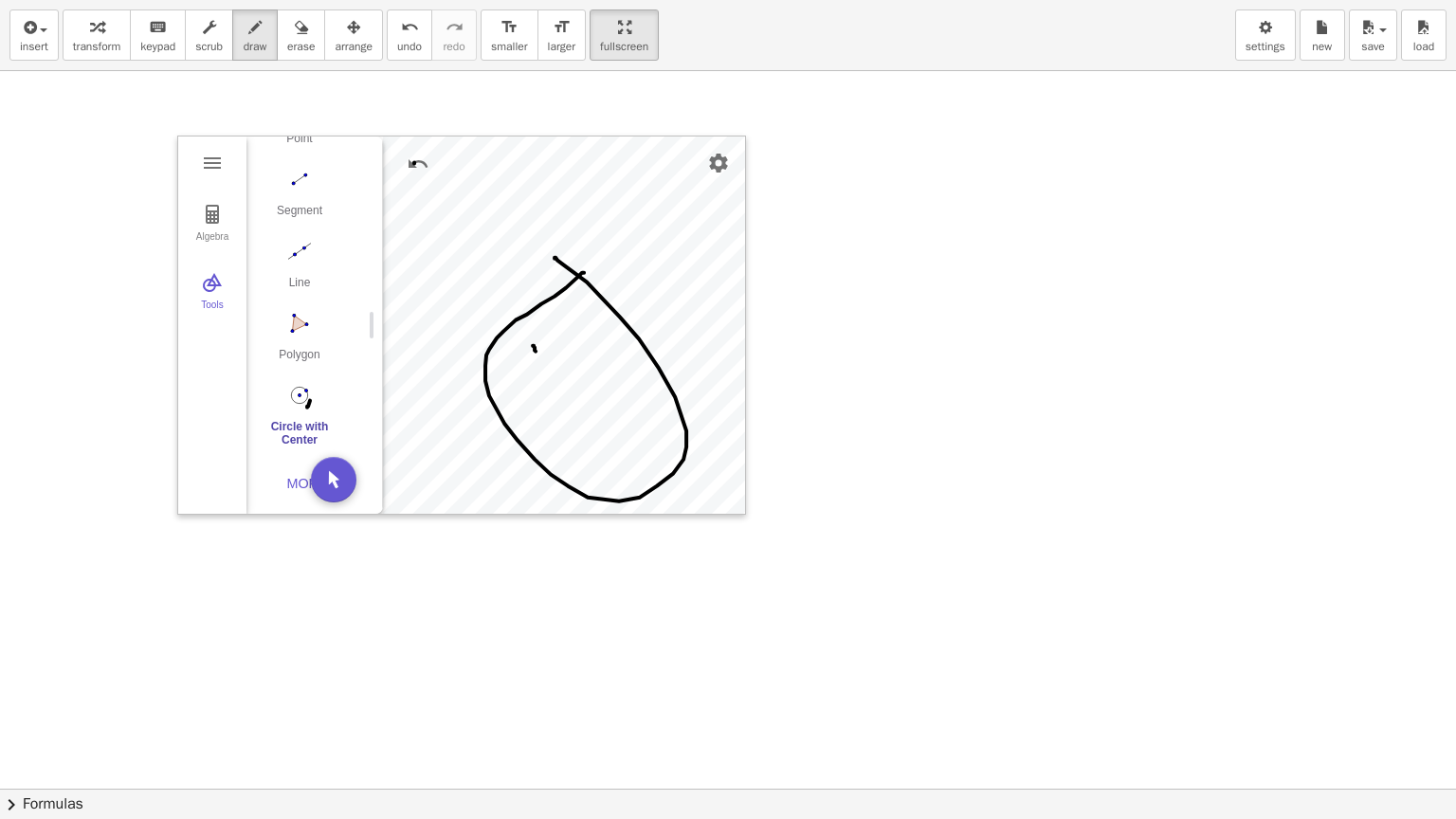 click at bounding box center (728, 789) 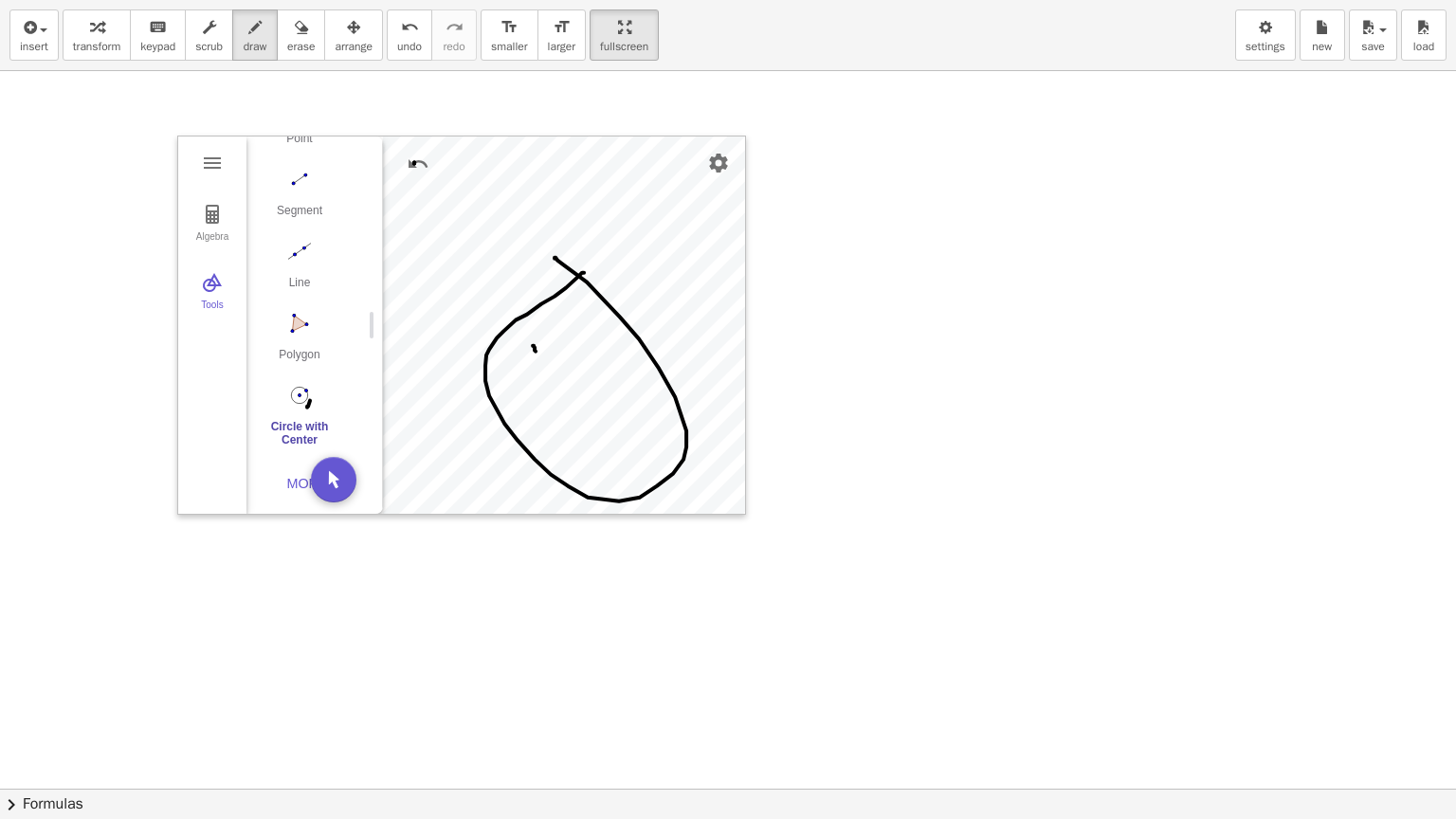 click at bounding box center (728, 789) 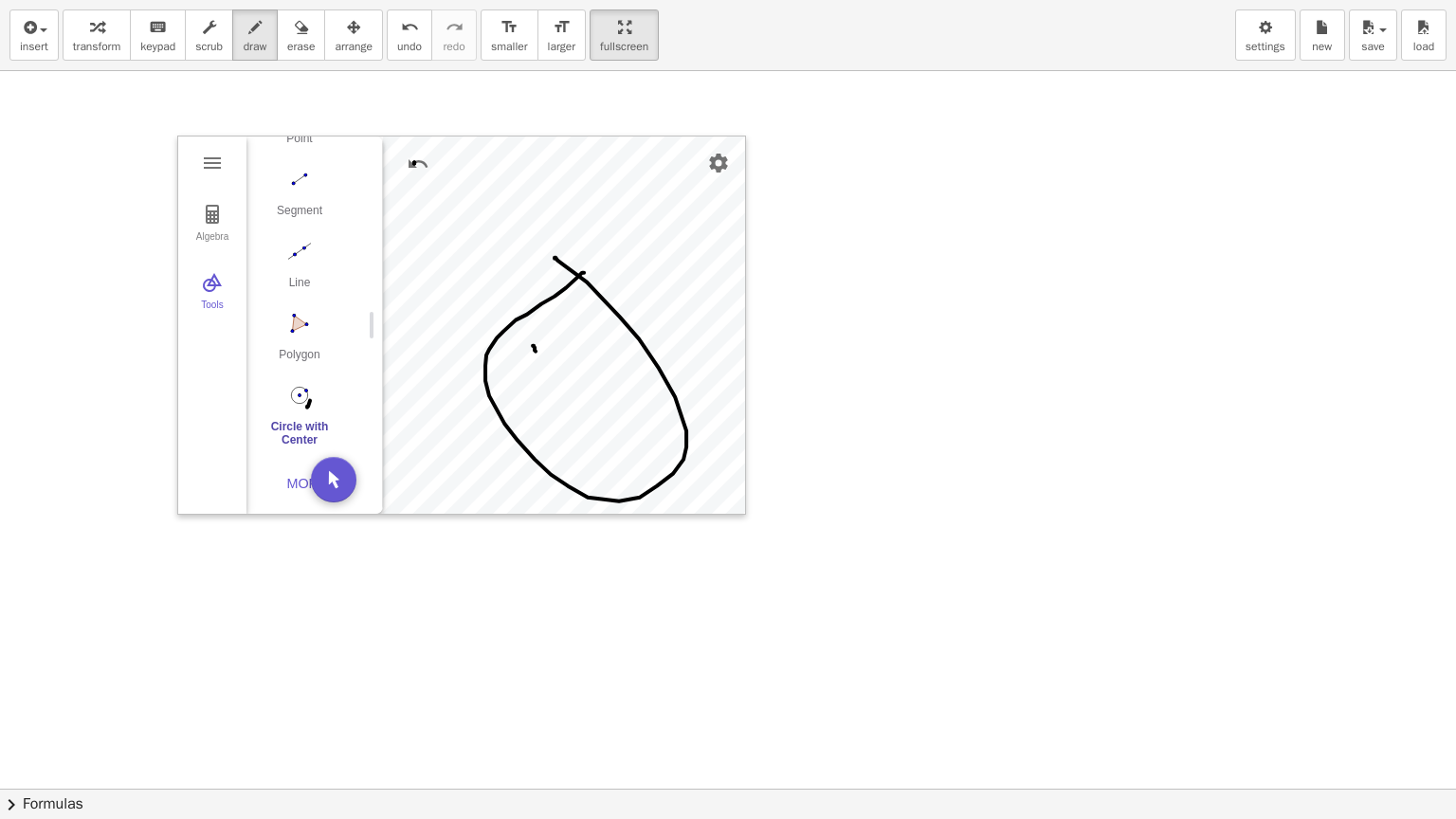 click at bounding box center [728, 789] 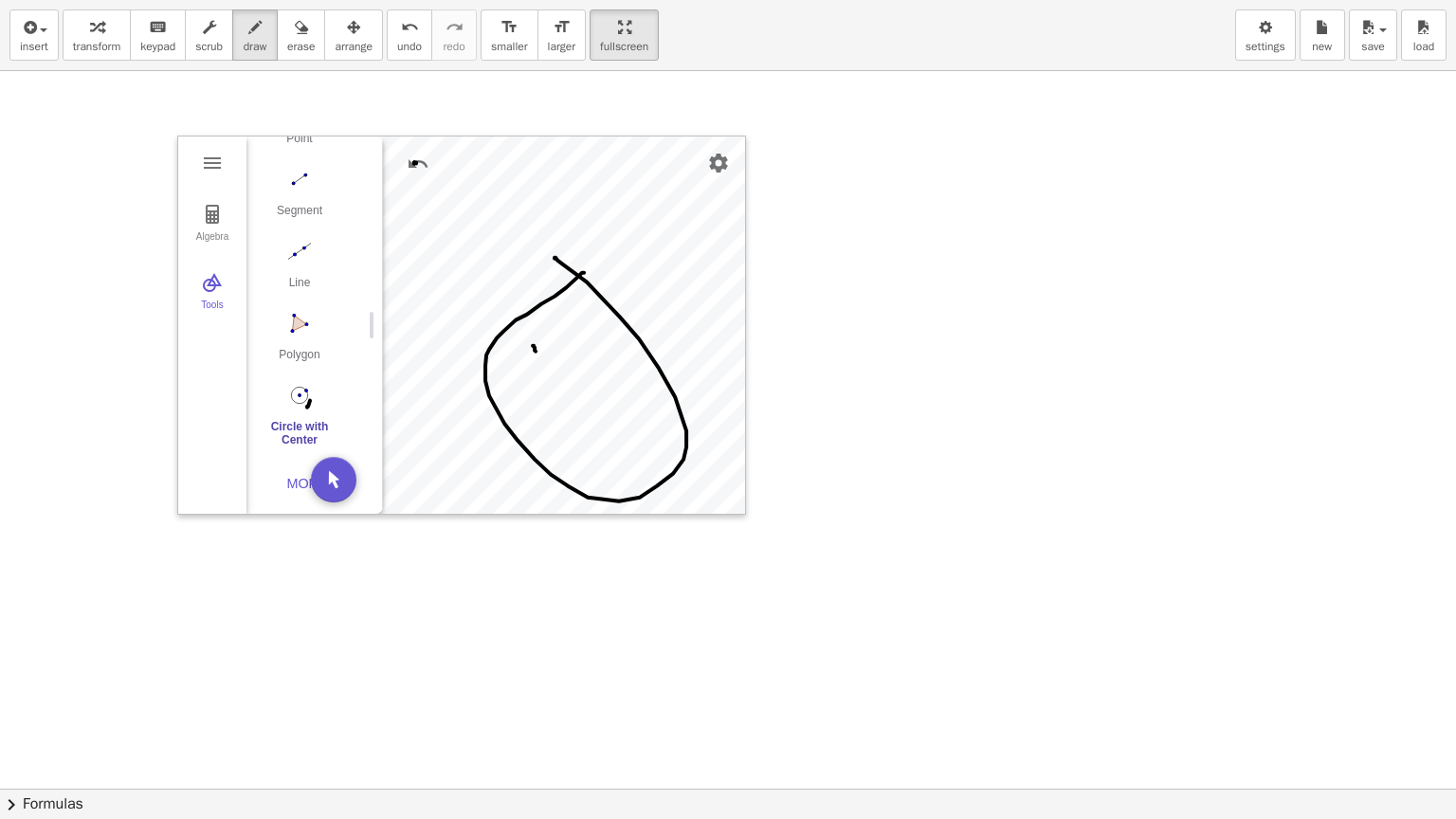 click at bounding box center (728, 789) 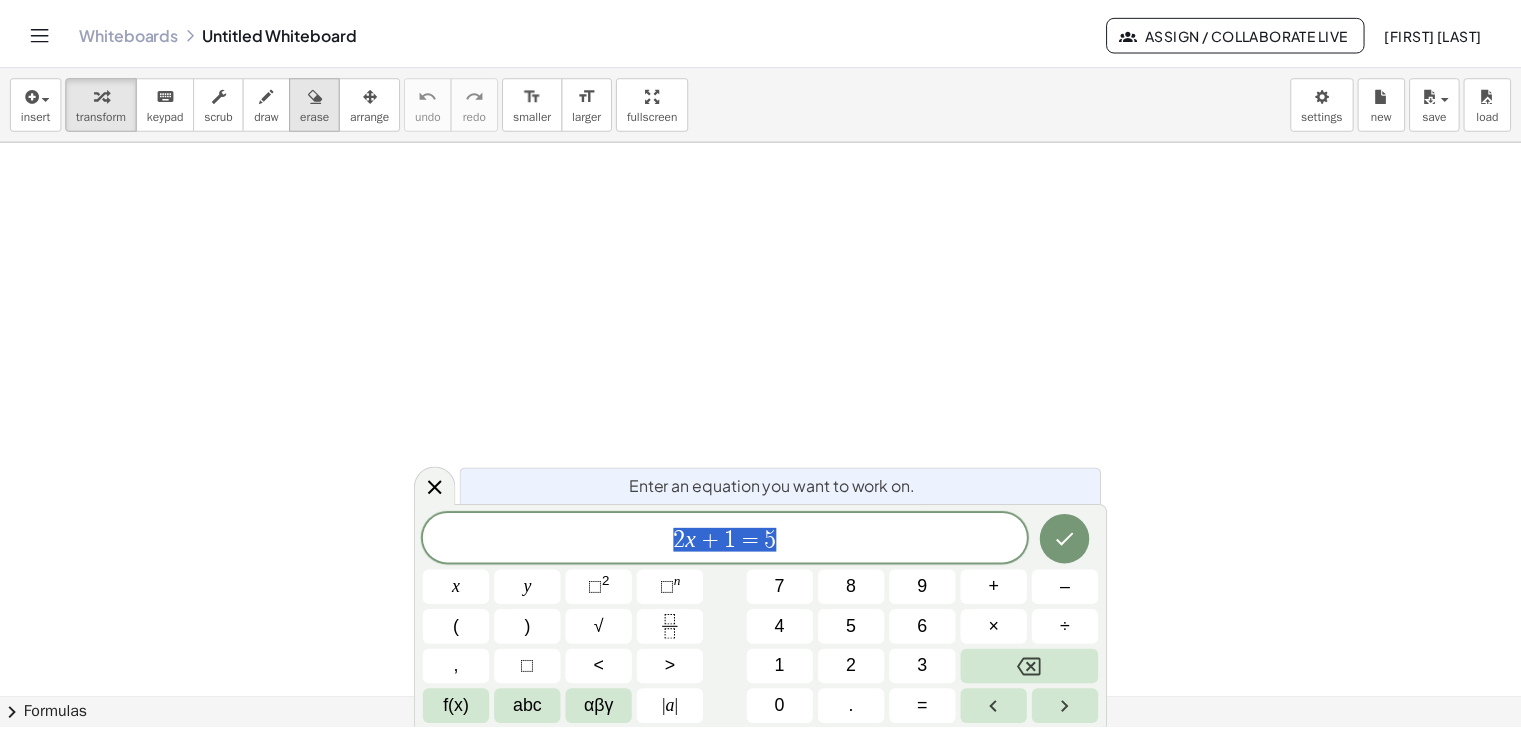 scroll, scrollTop: 0, scrollLeft: 0, axis: both 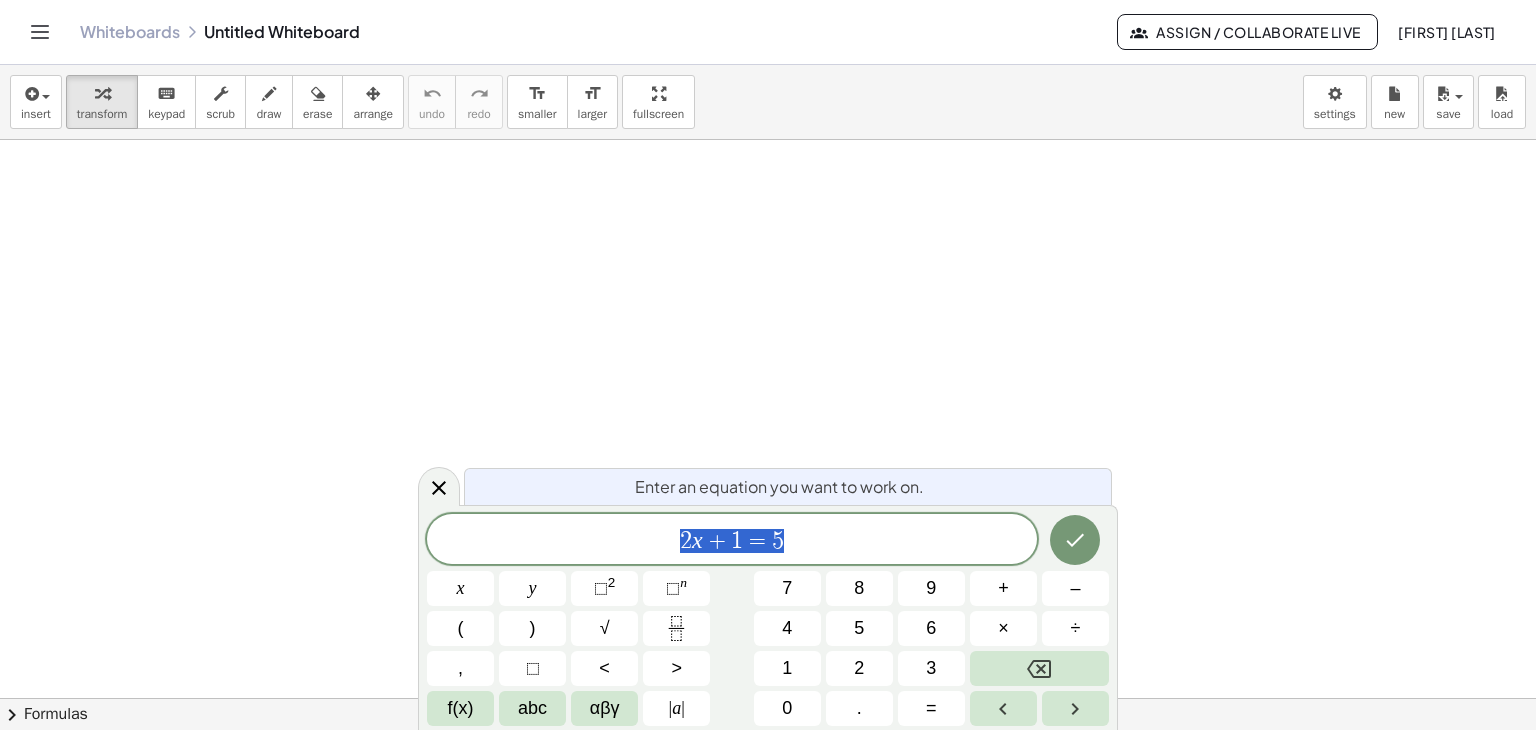 click at bounding box center [40, 32] 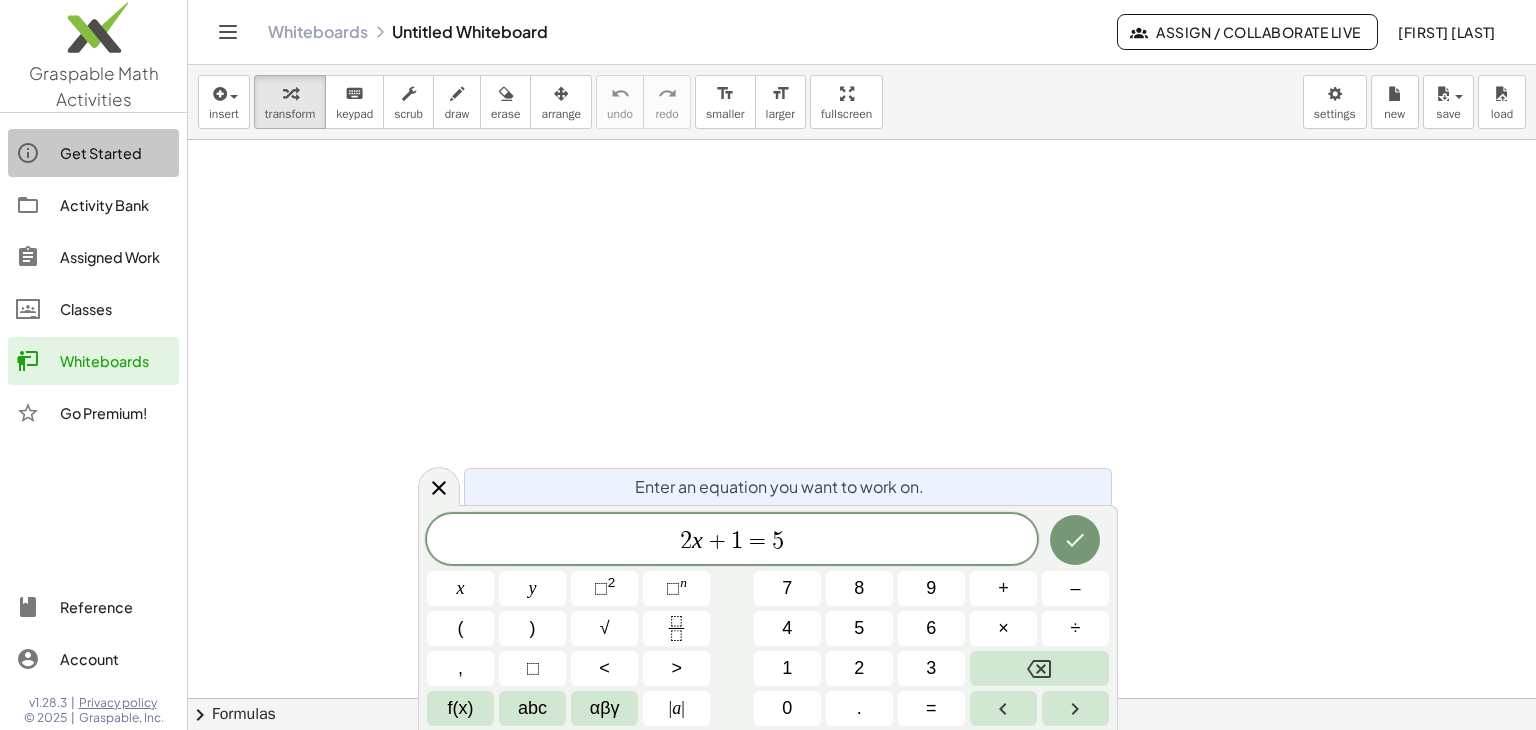 click on "Get Started" 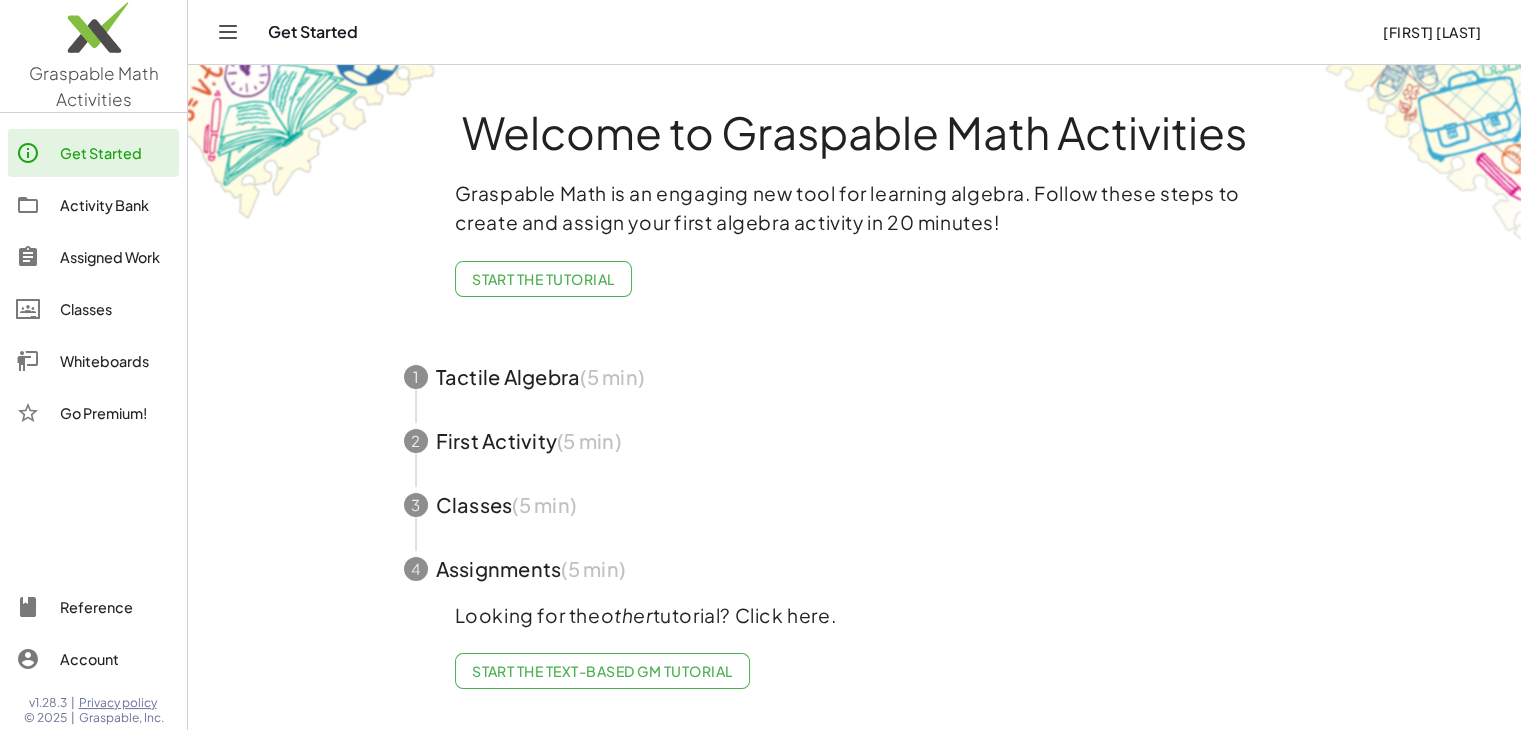 scroll, scrollTop: 3, scrollLeft: 0, axis: vertical 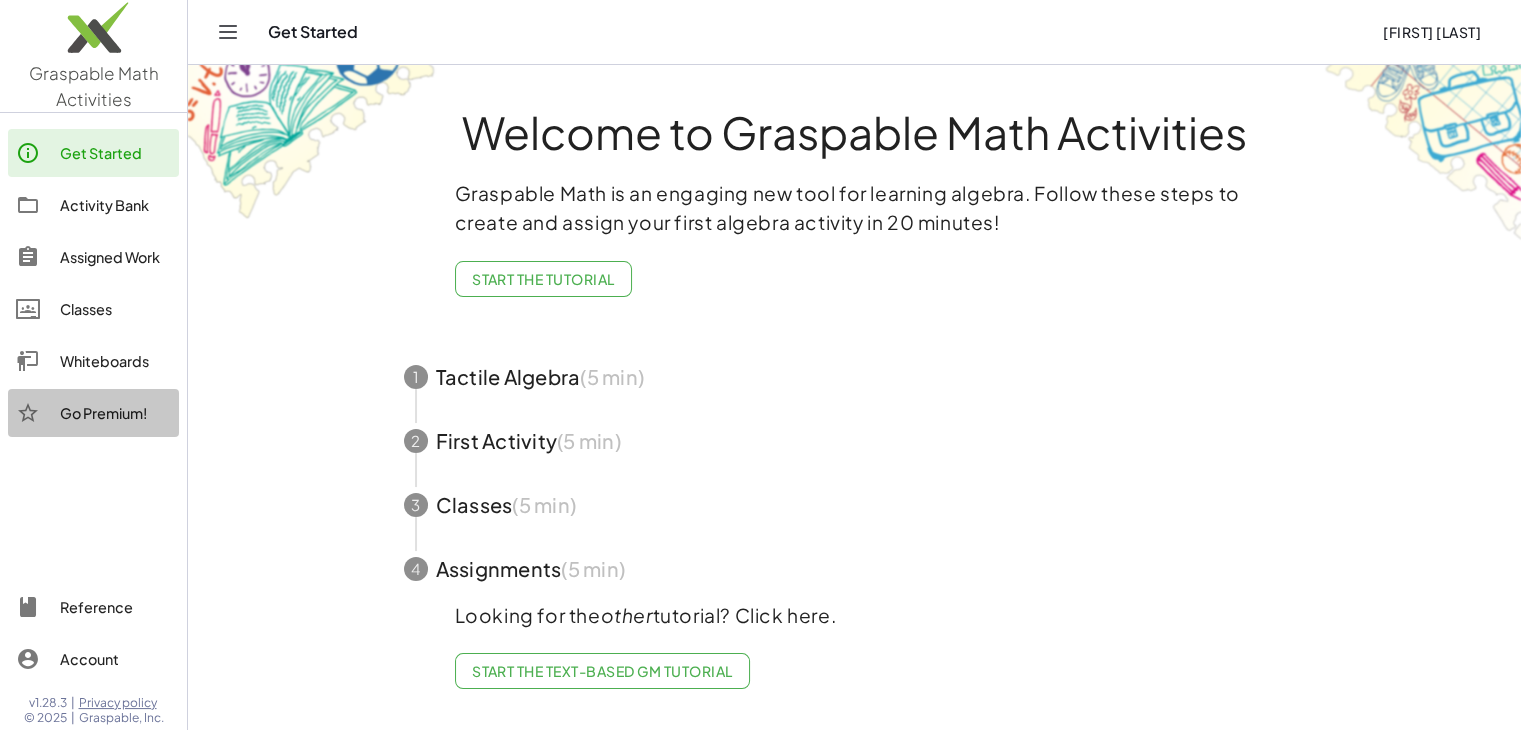 click on "Go Premium!" 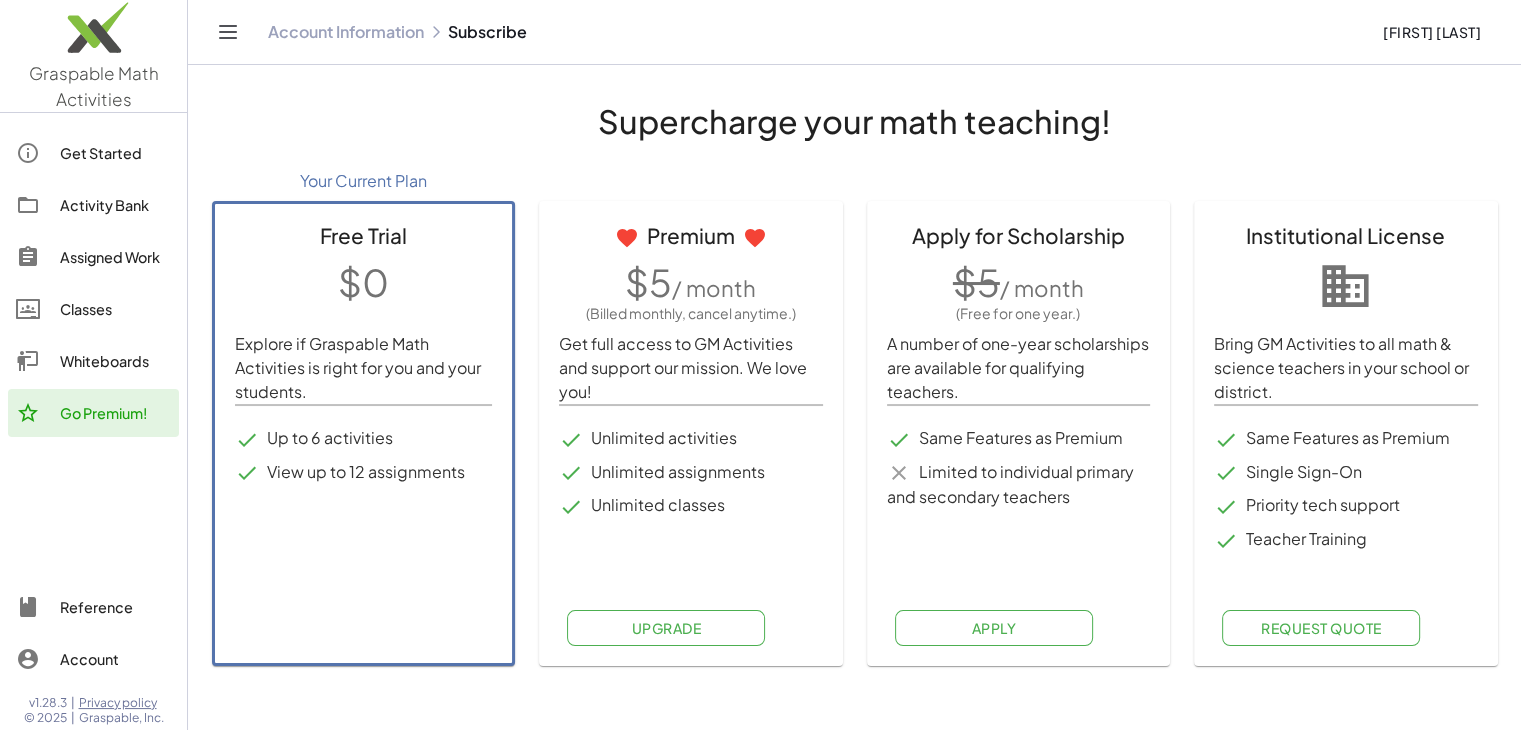scroll, scrollTop: 0, scrollLeft: 0, axis: both 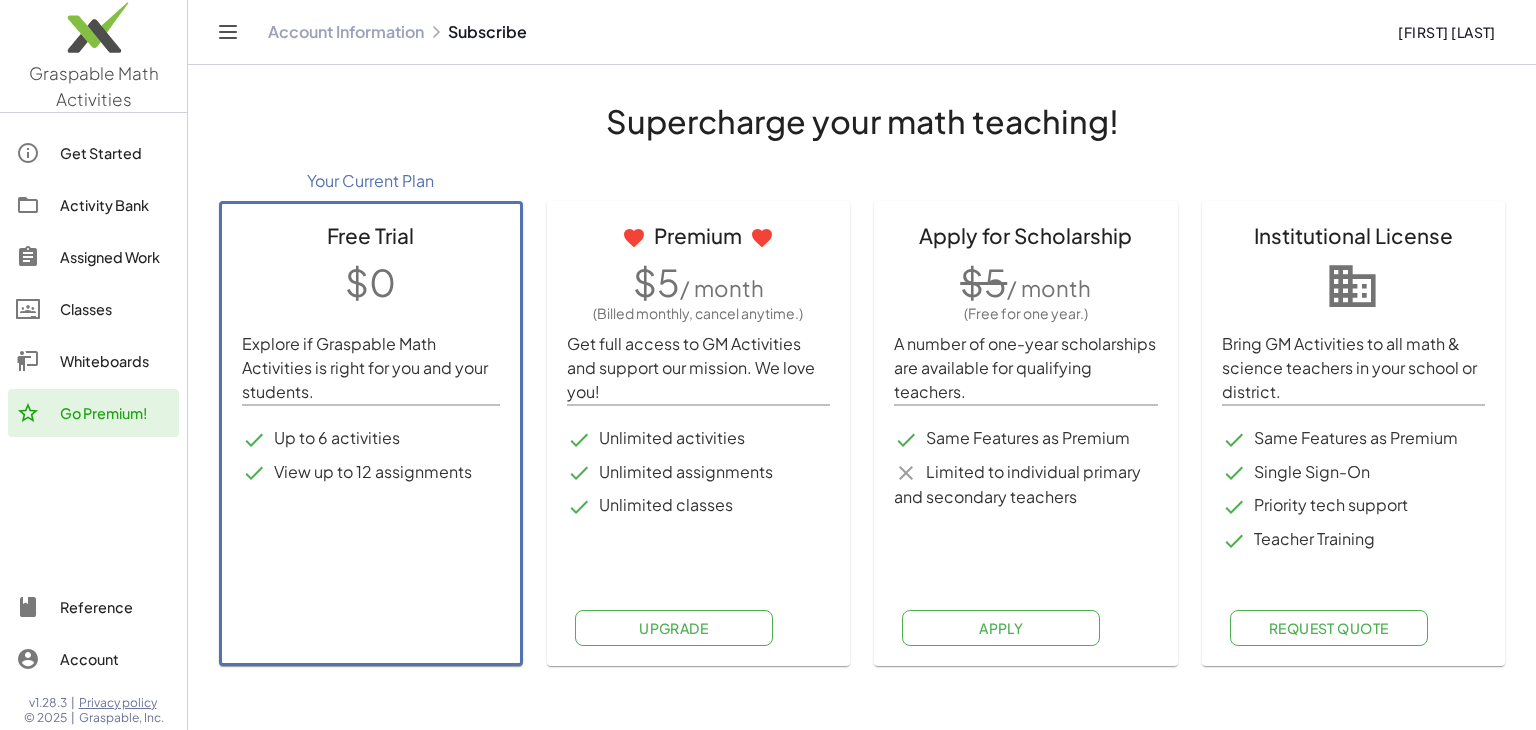 click on "Go Premium!" 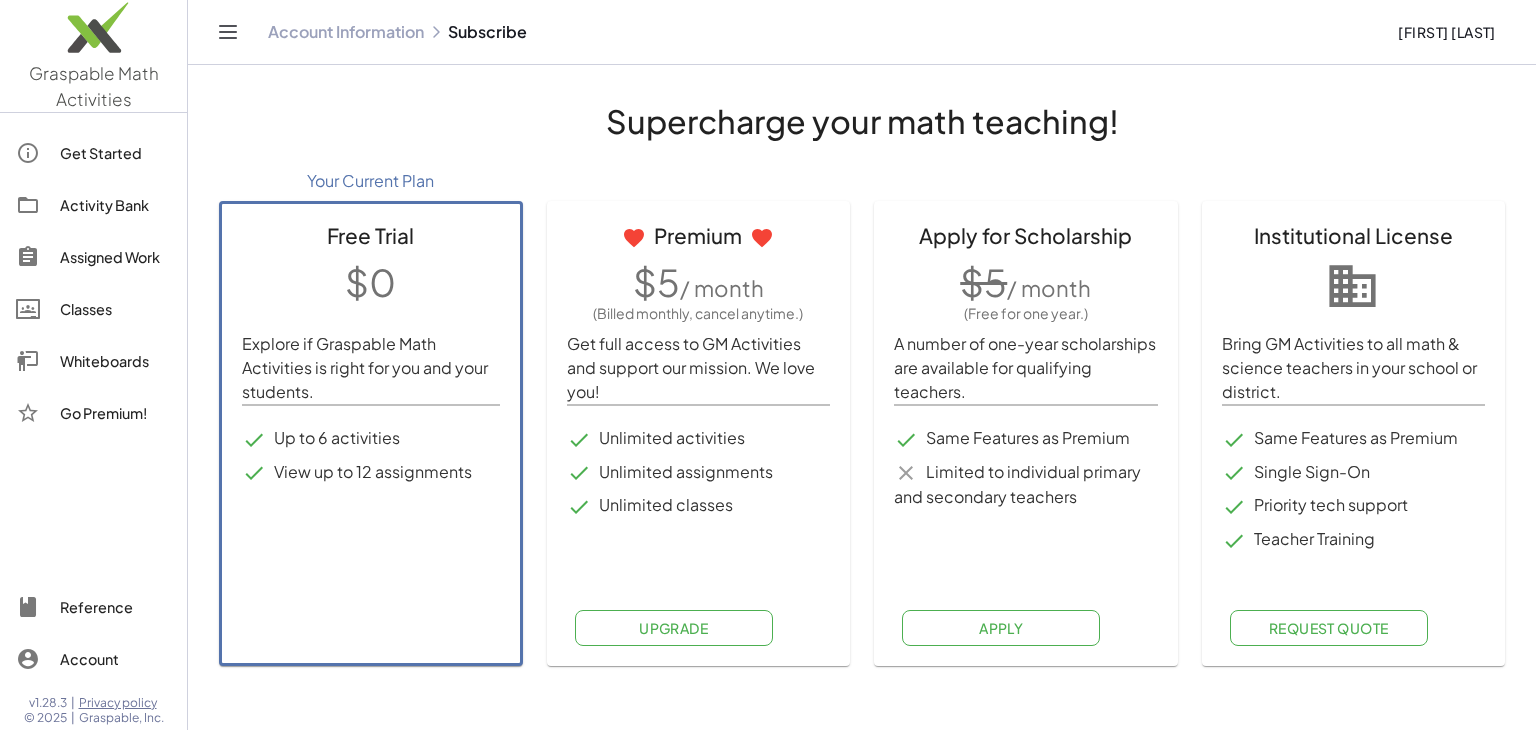 click 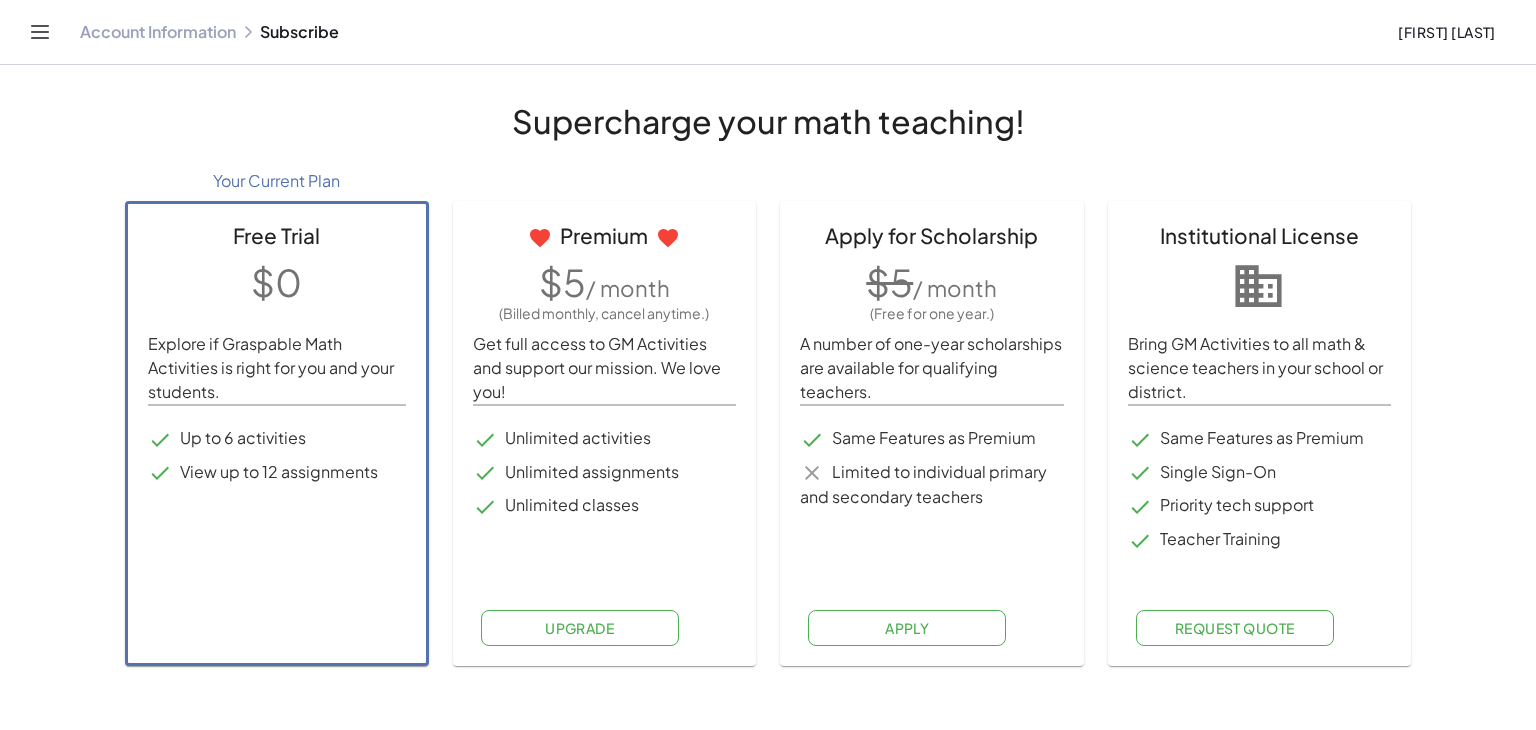 click on "Account Information" 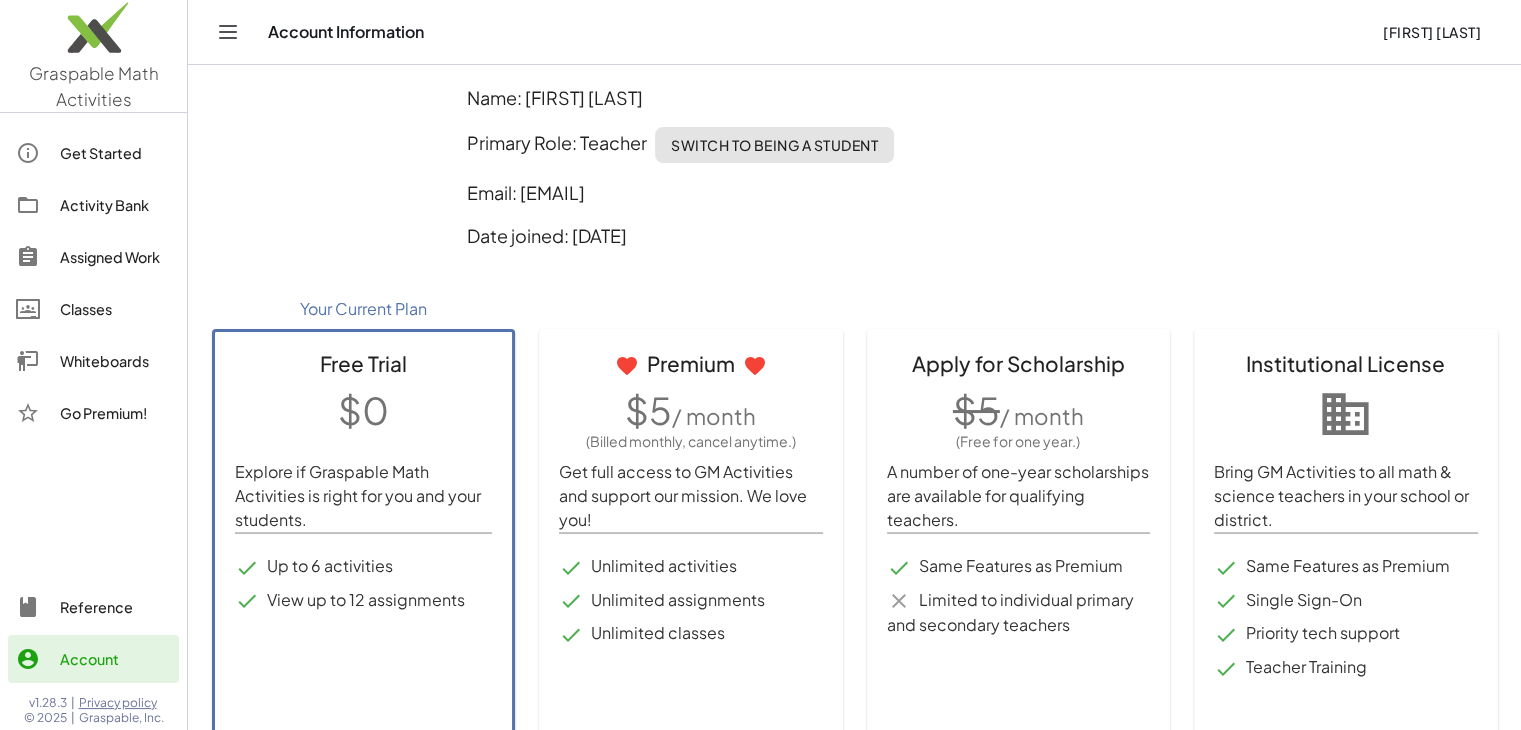 scroll, scrollTop: 100, scrollLeft: 0, axis: vertical 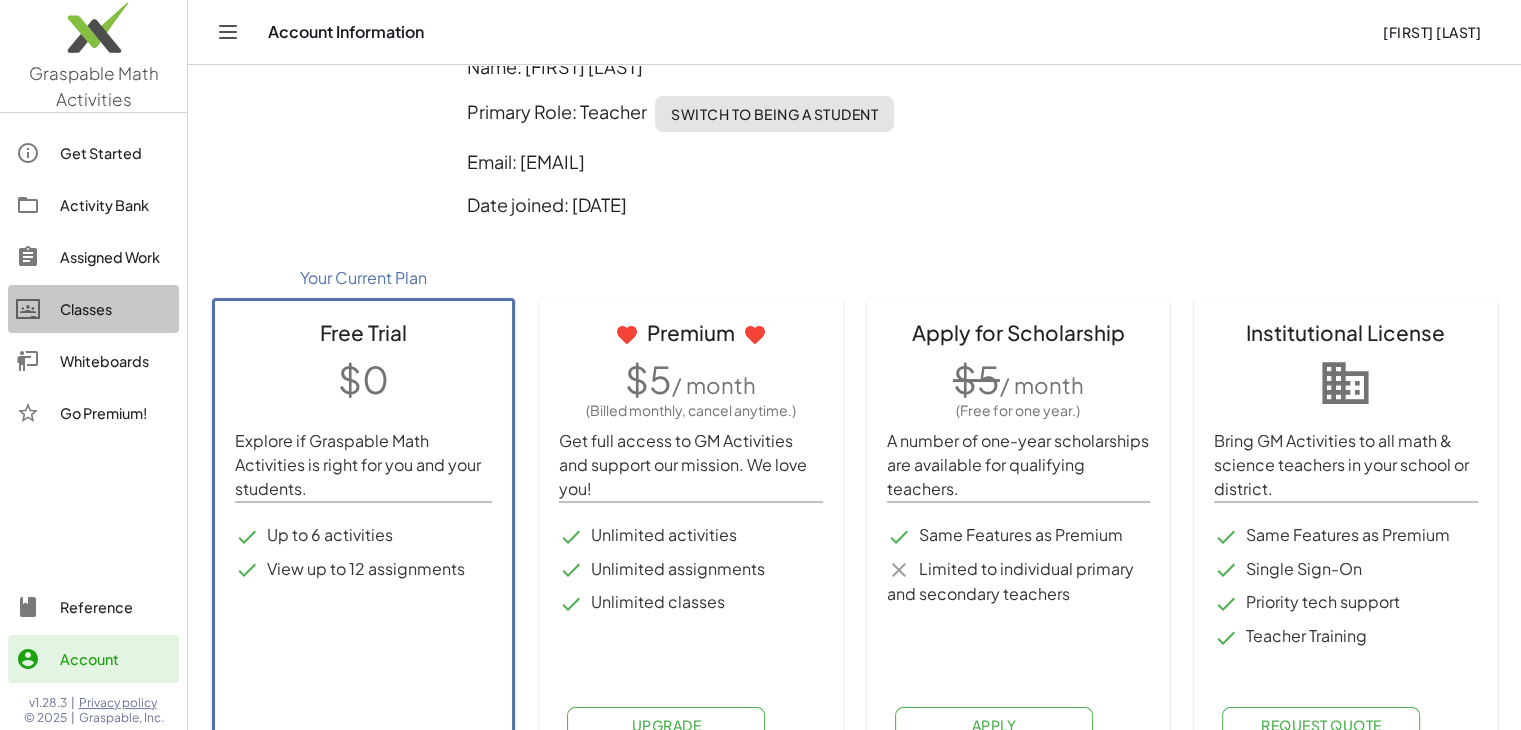 click on "Classes" 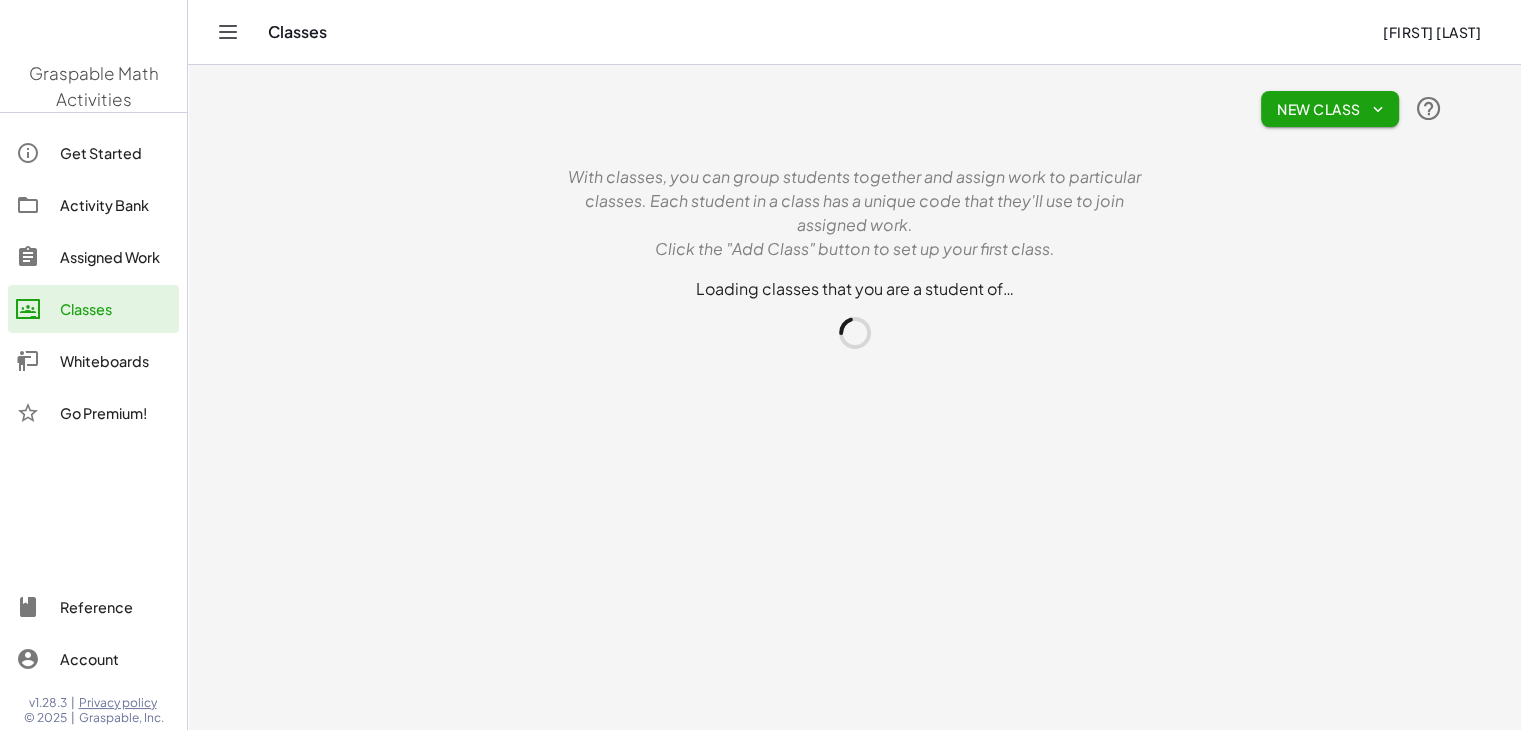 scroll, scrollTop: 0, scrollLeft: 0, axis: both 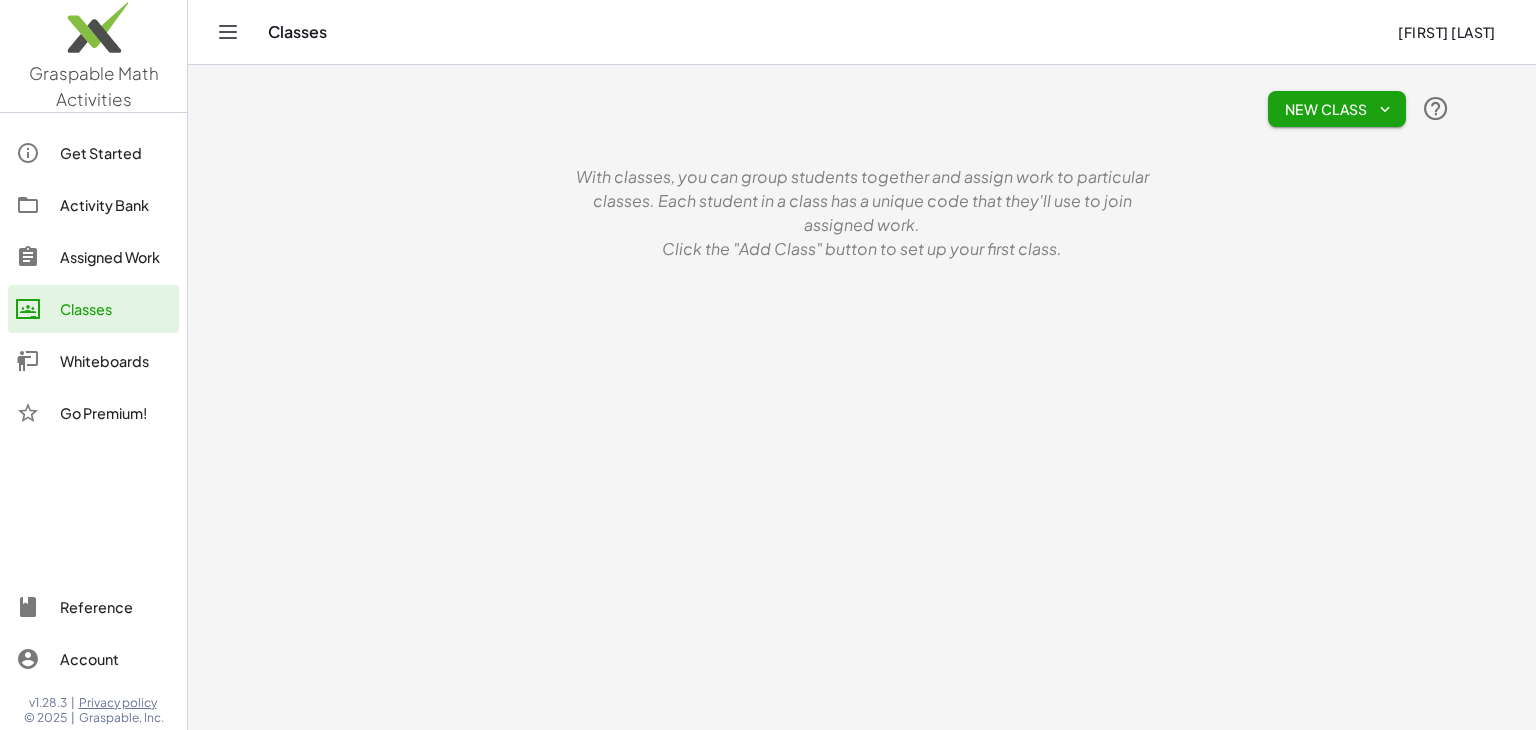 click on "Assigned Work" 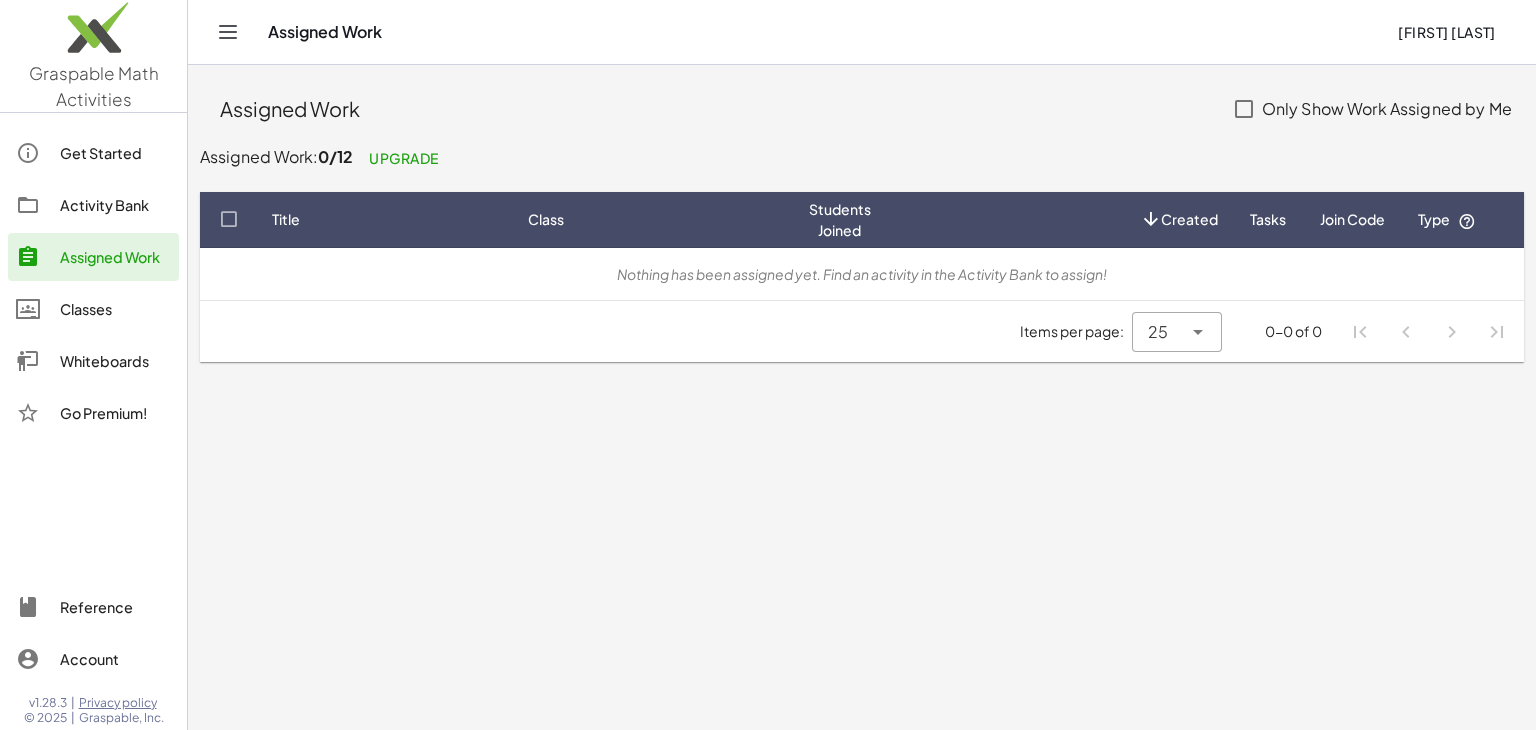 click 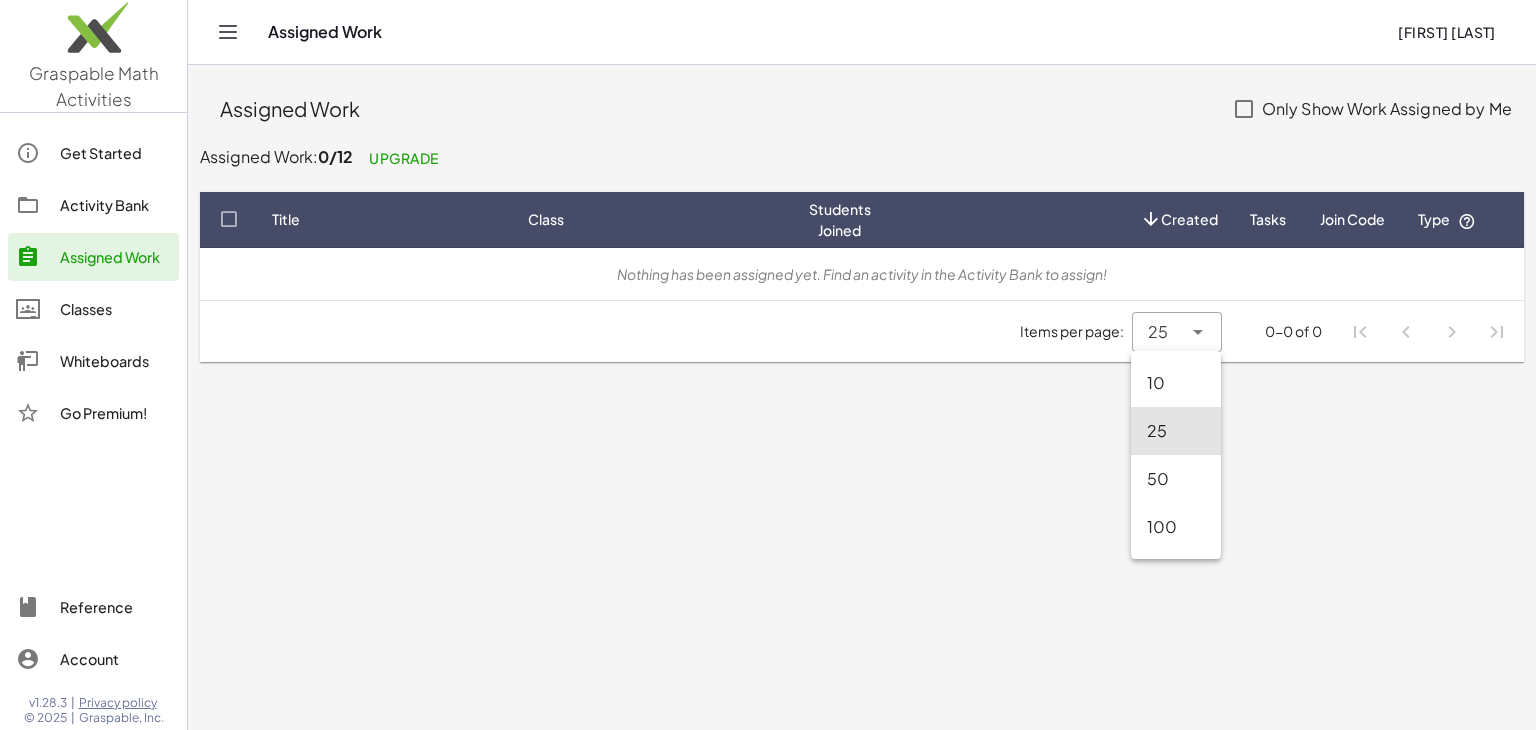 click on "Items per page: 25 ** 0-0 of 0" 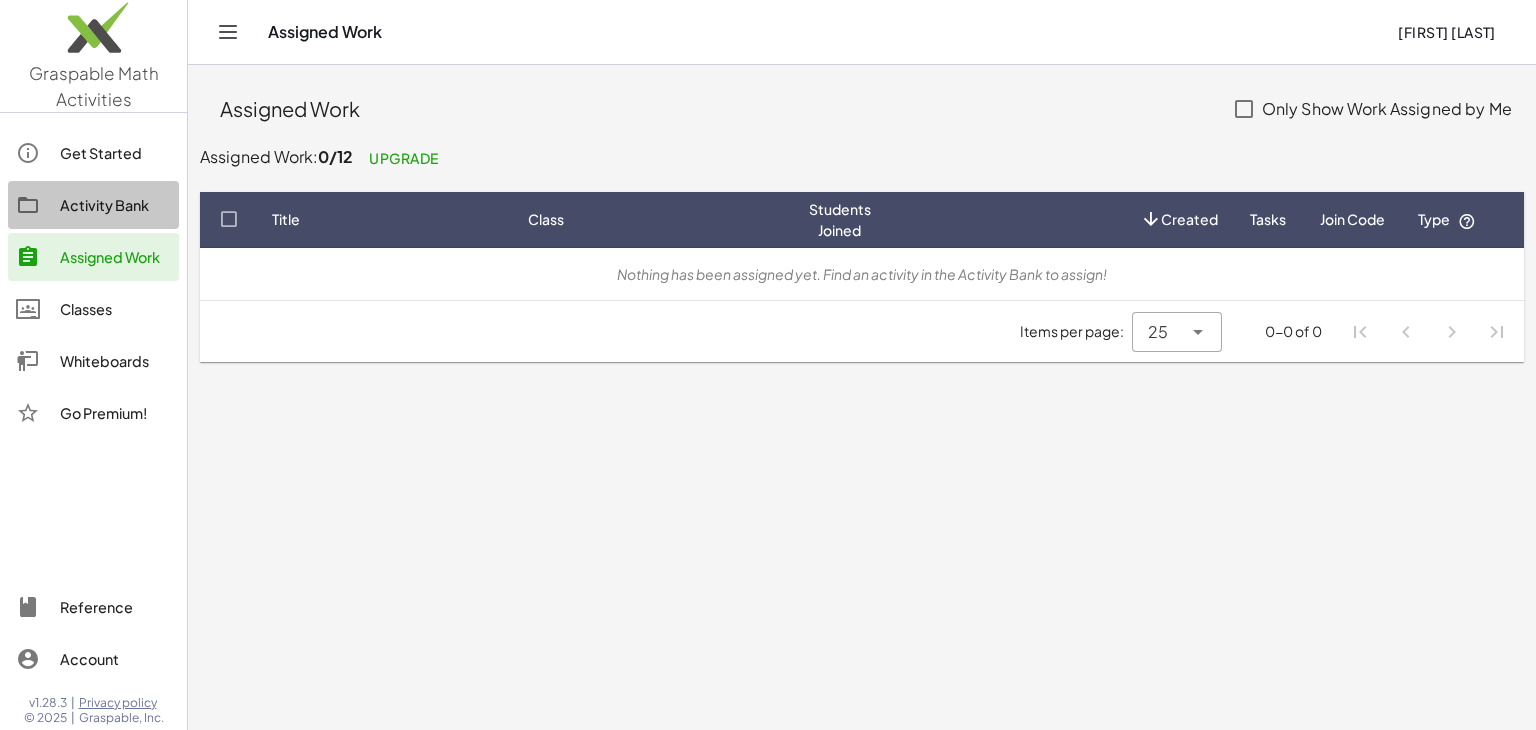 click on "Activity Bank" 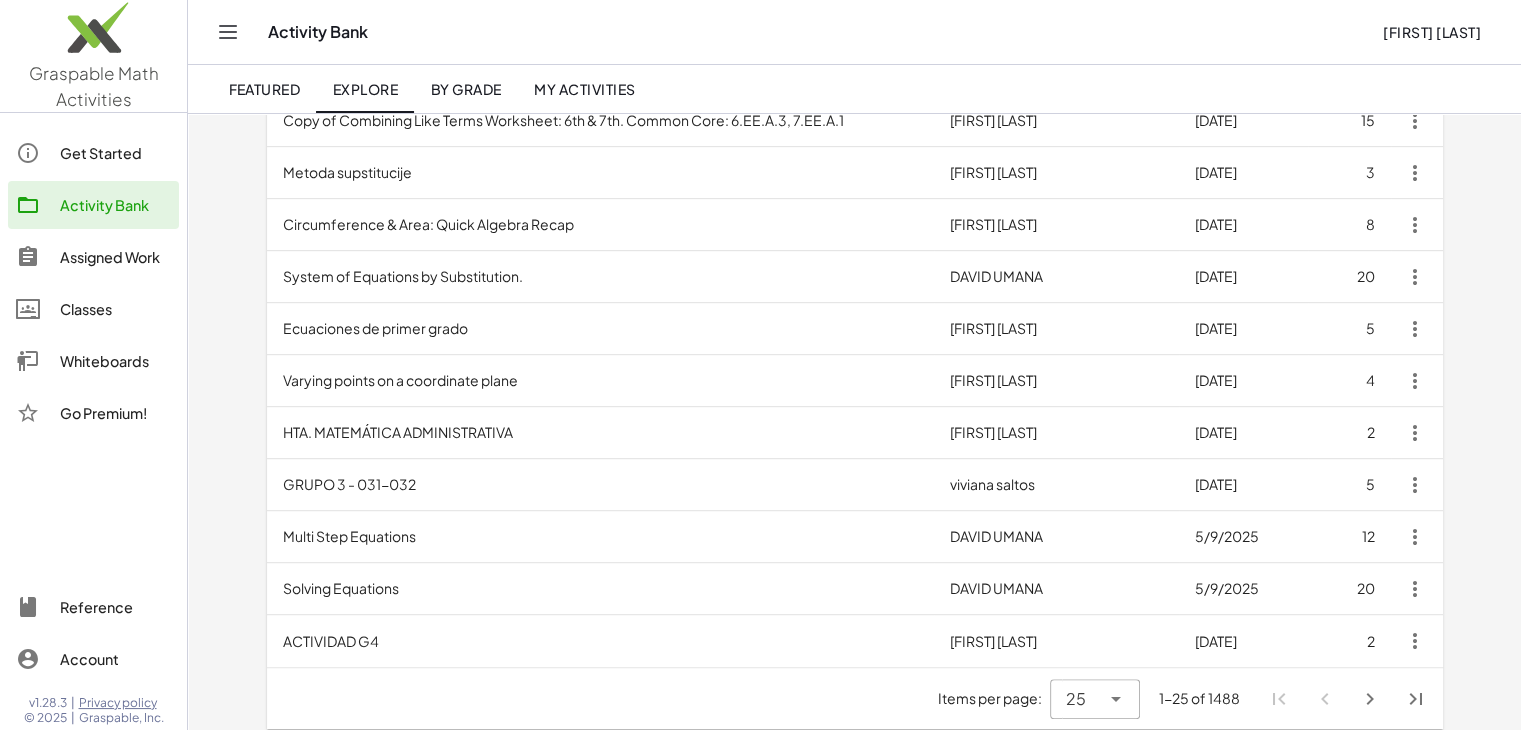 scroll, scrollTop: 1005, scrollLeft: 0, axis: vertical 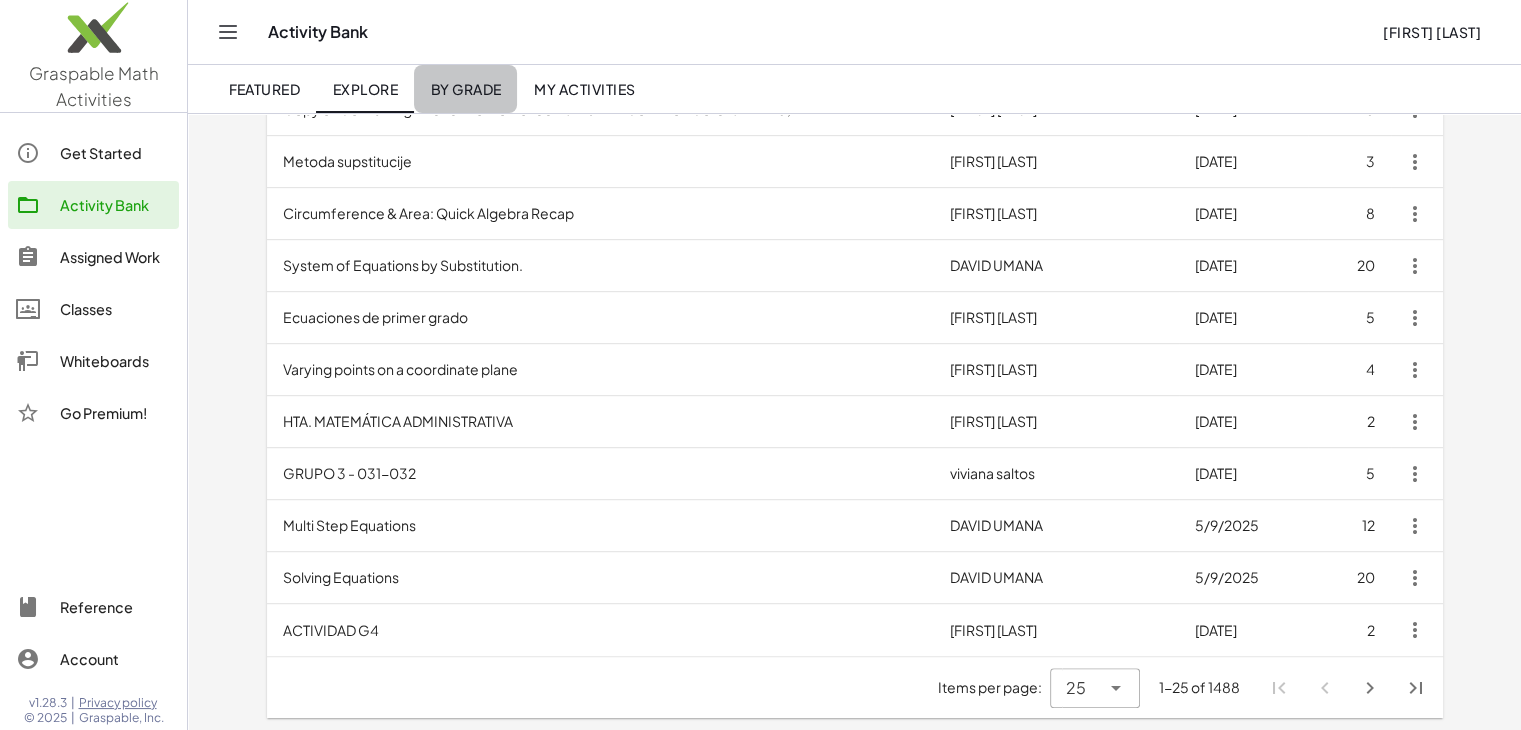 click on "By Grade" 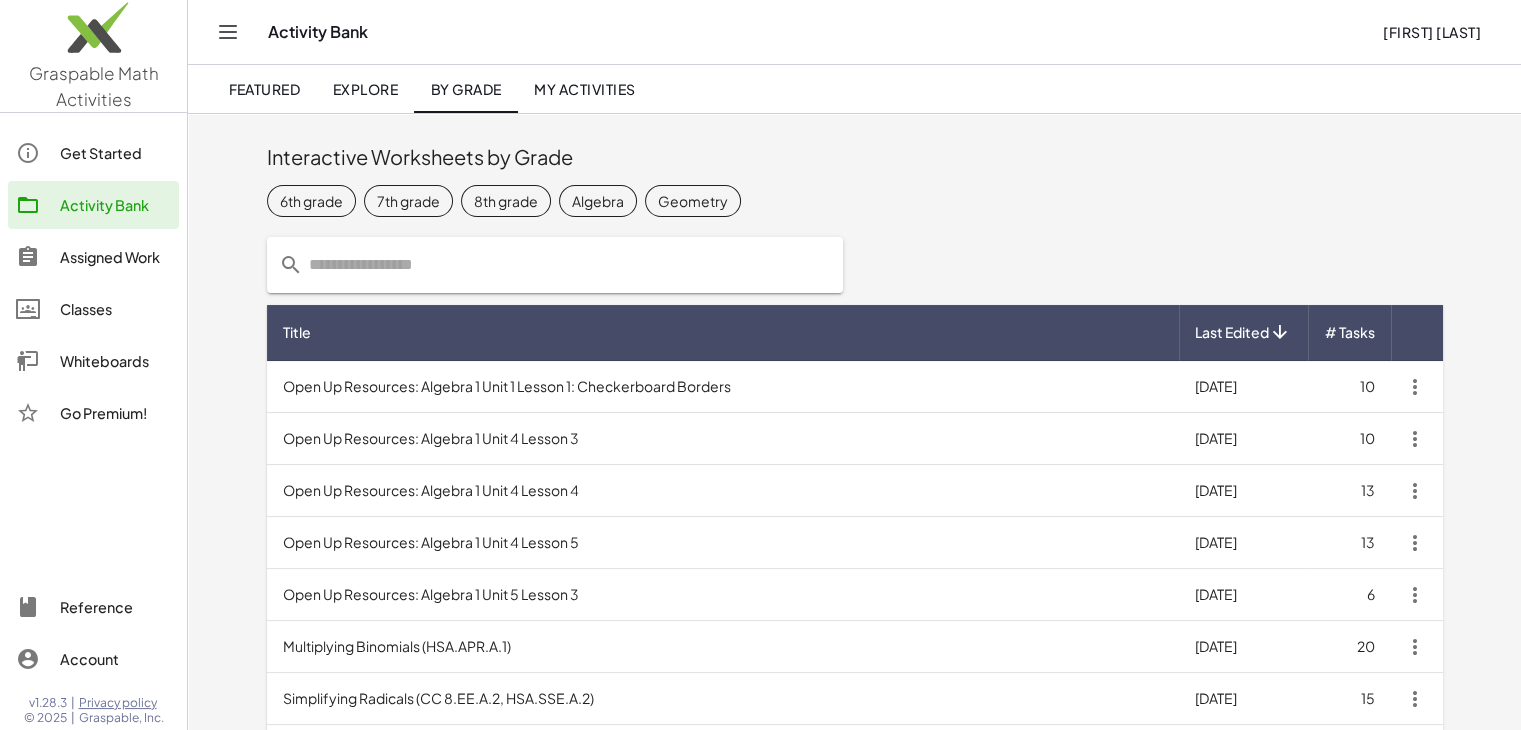 click on "Open Up Resources: Algebra 1 Unit 1 Lesson 1: Checkerboard Borders" at bounding box center [723, 387] 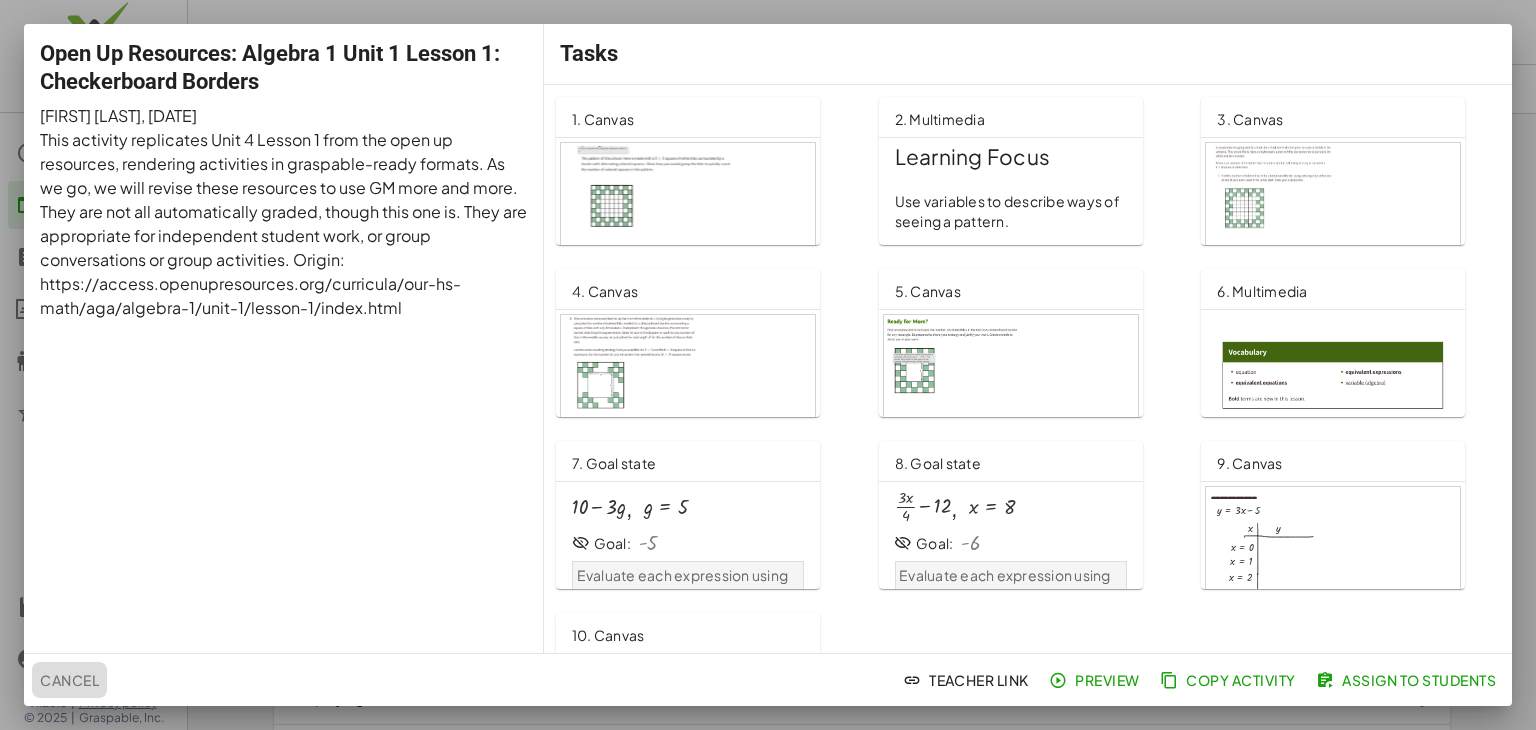 click on "Cancel" 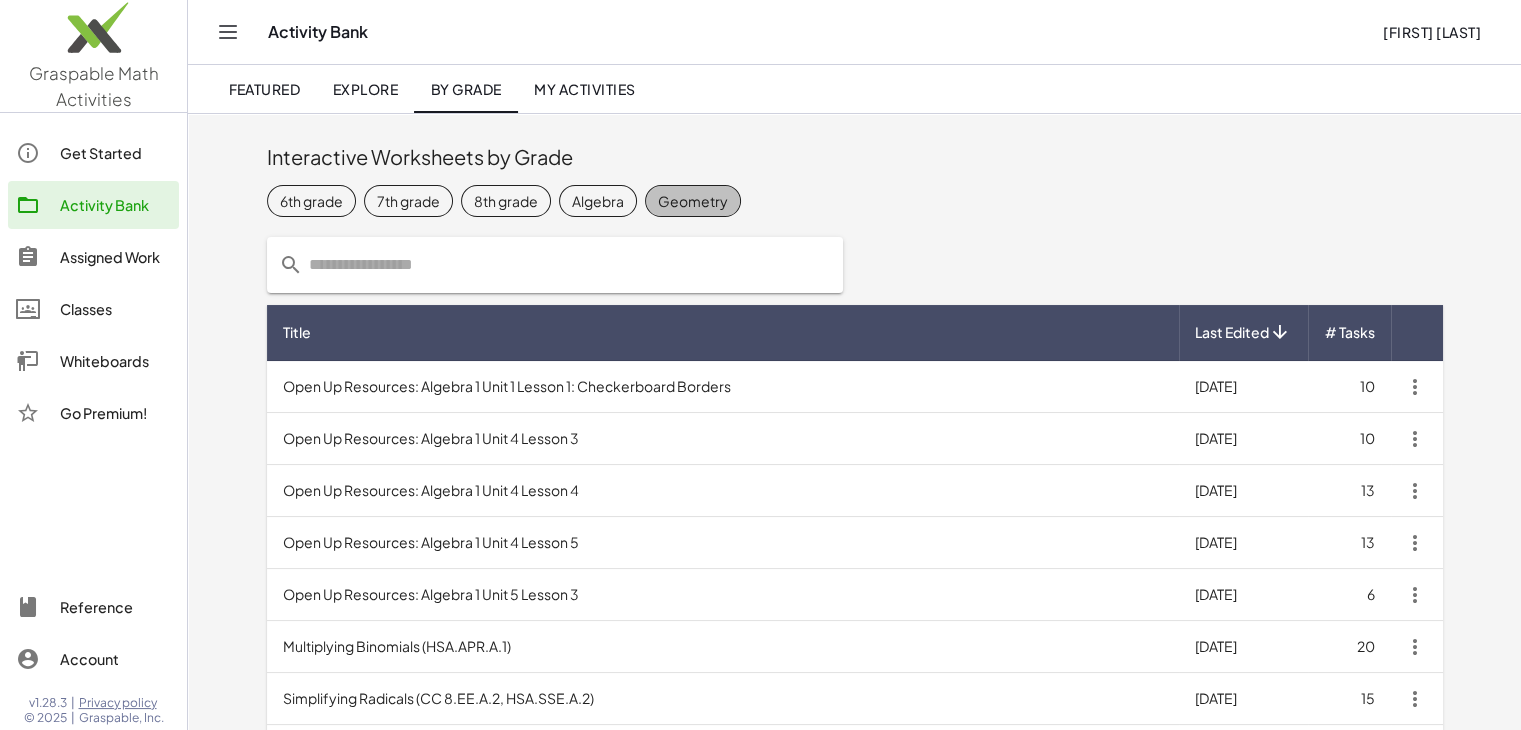 click on "Geometry" 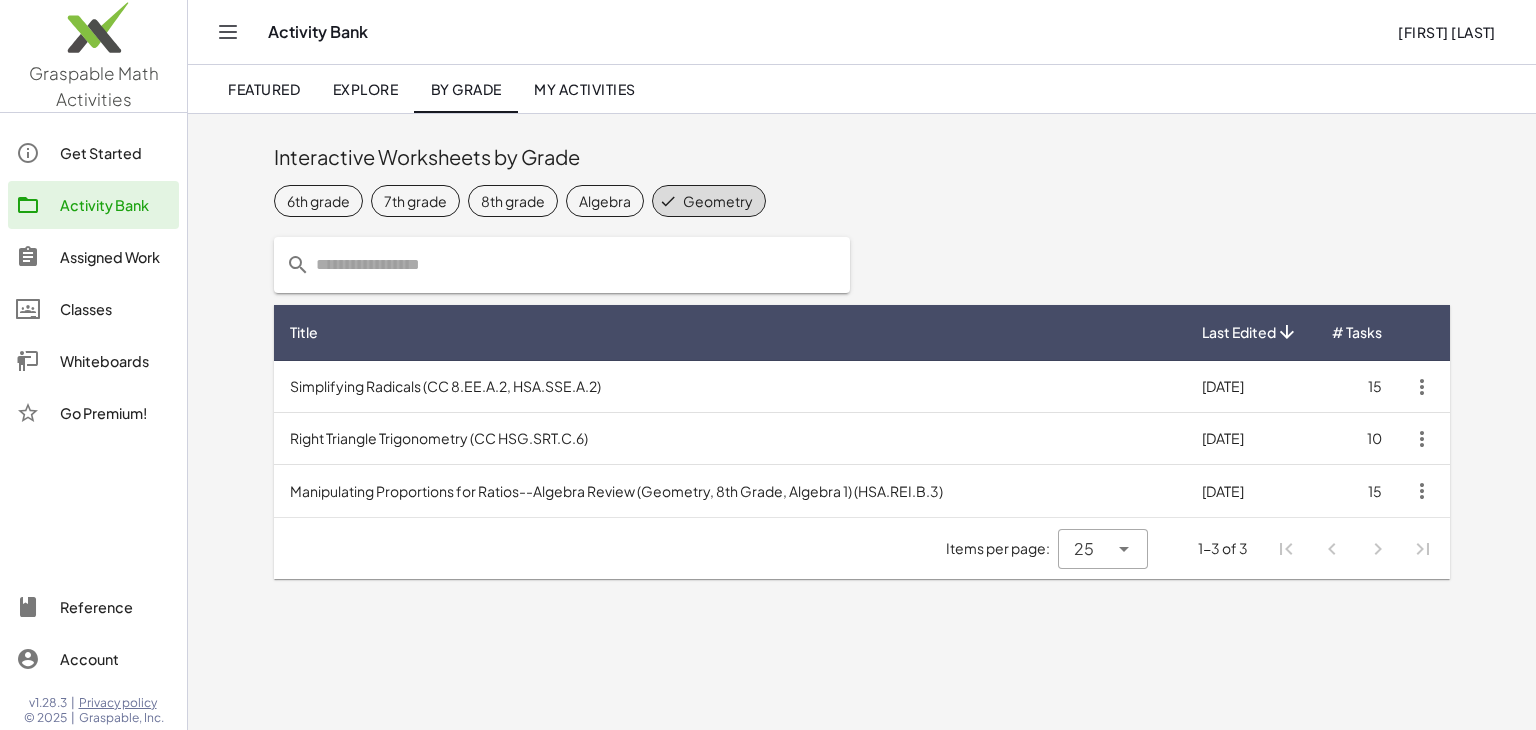 click on "Get Started" 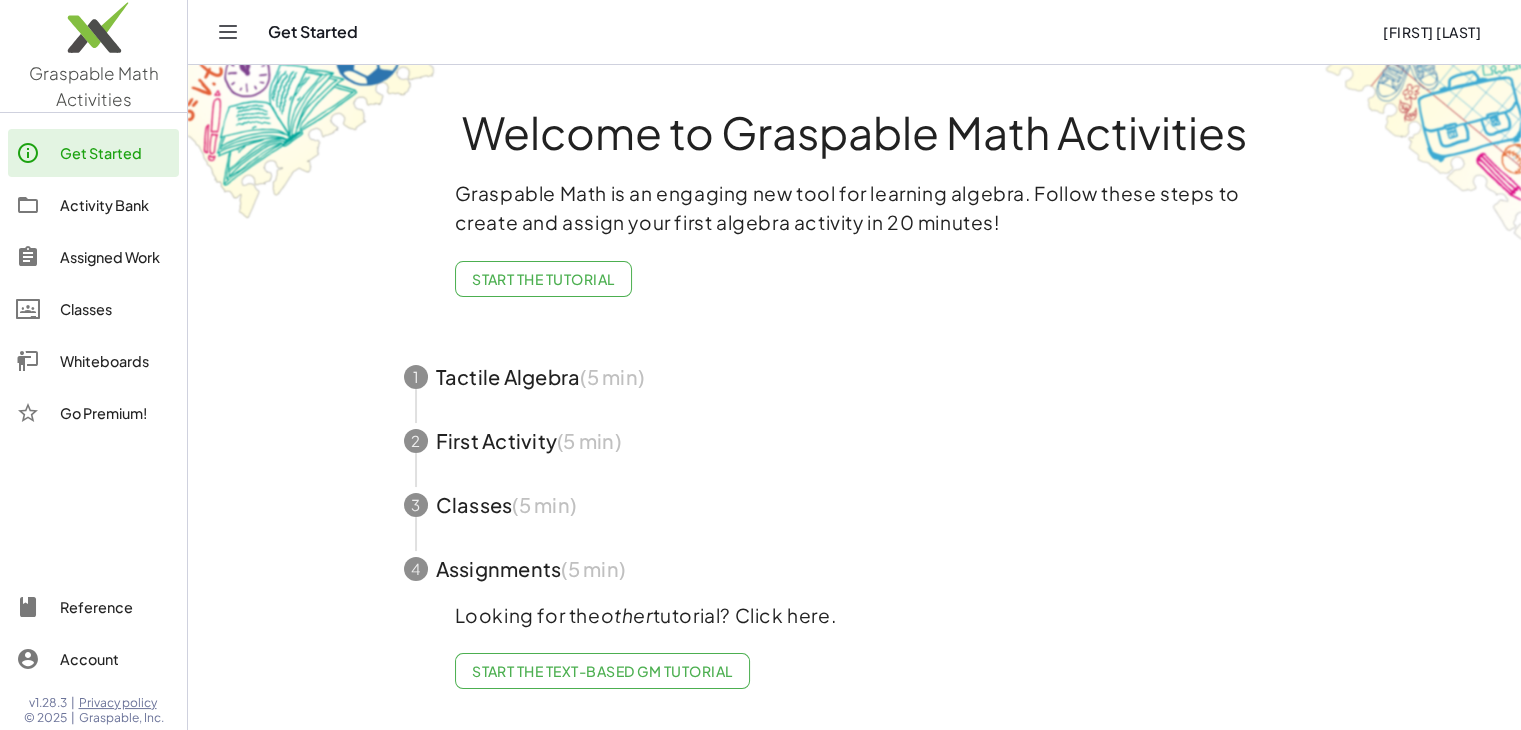 scroll, scrollTop: 3, scrollLeft: 0, axis: vertical 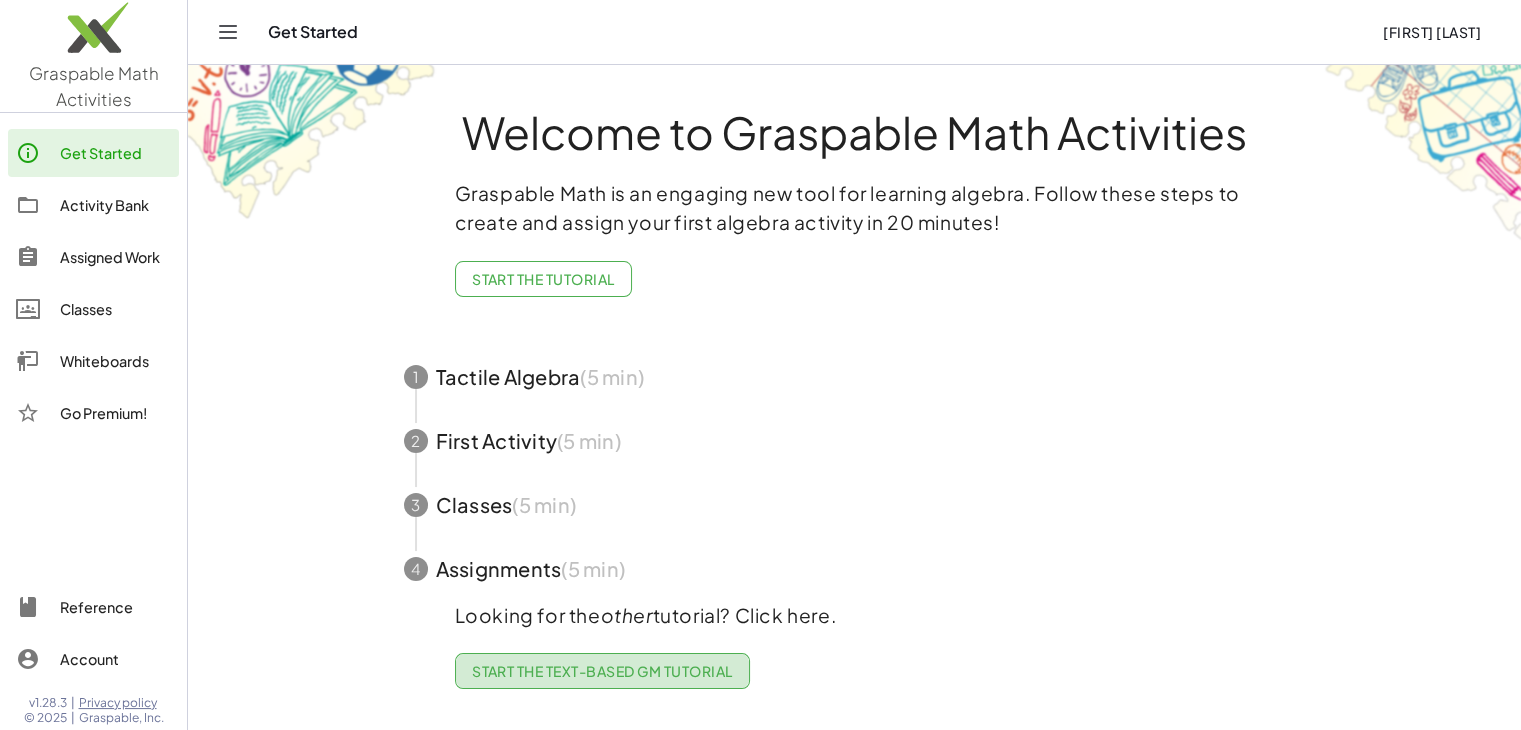click on "Start the Text-based GM Tutorial" 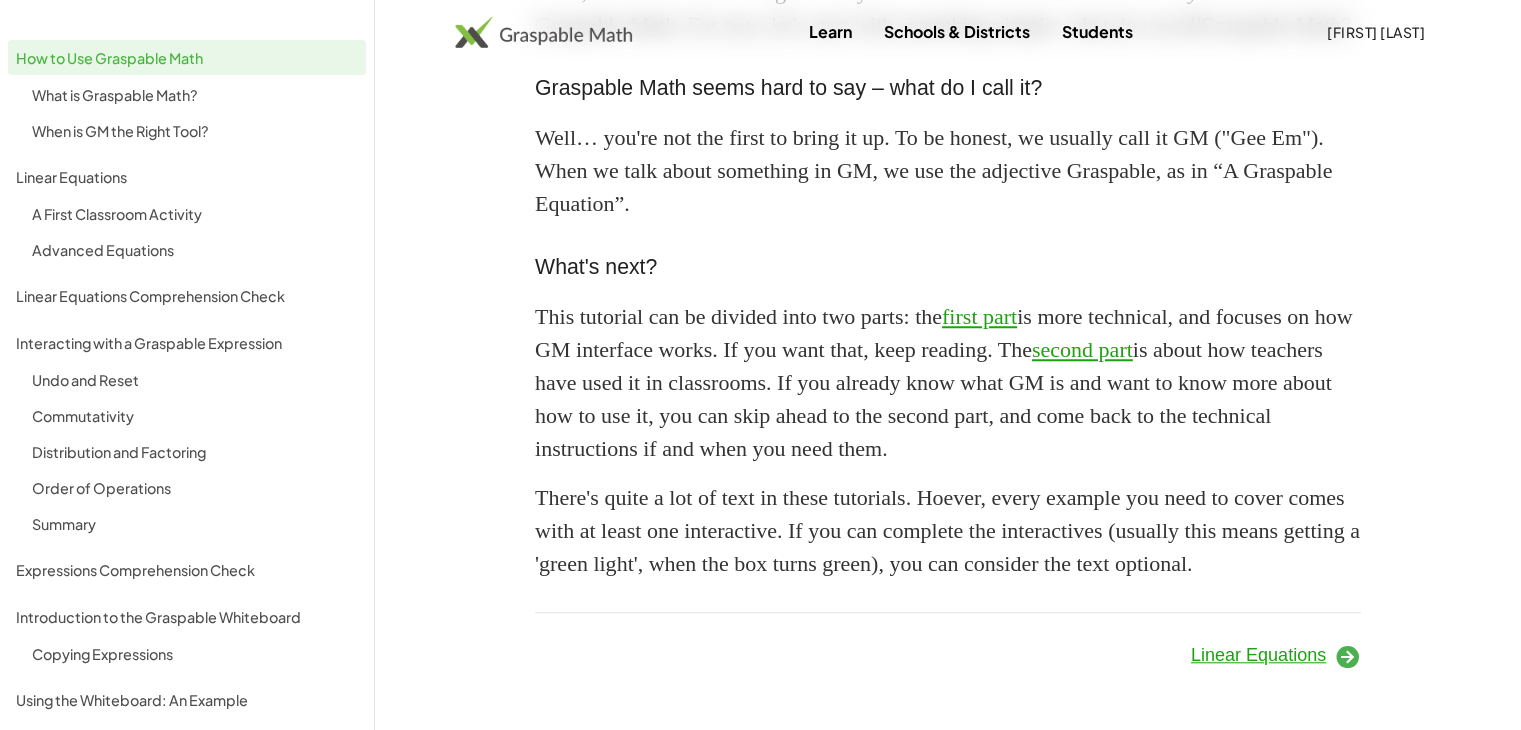 scroll, scrollTop: 1737, scrollLeft: 0, axis: vertical 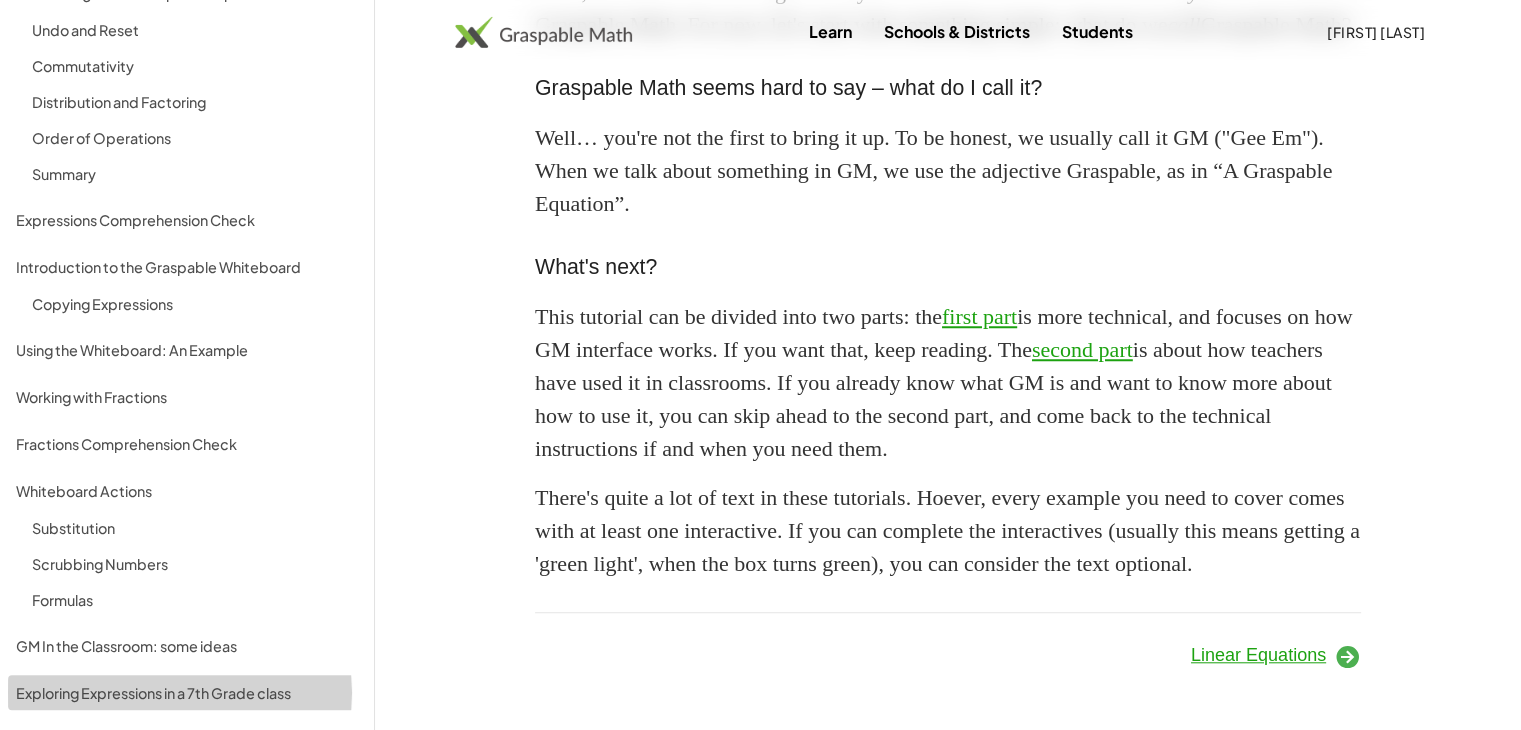 click on "Exploring Expressions in a 7th Grade class" at bounding box center [187, 692] 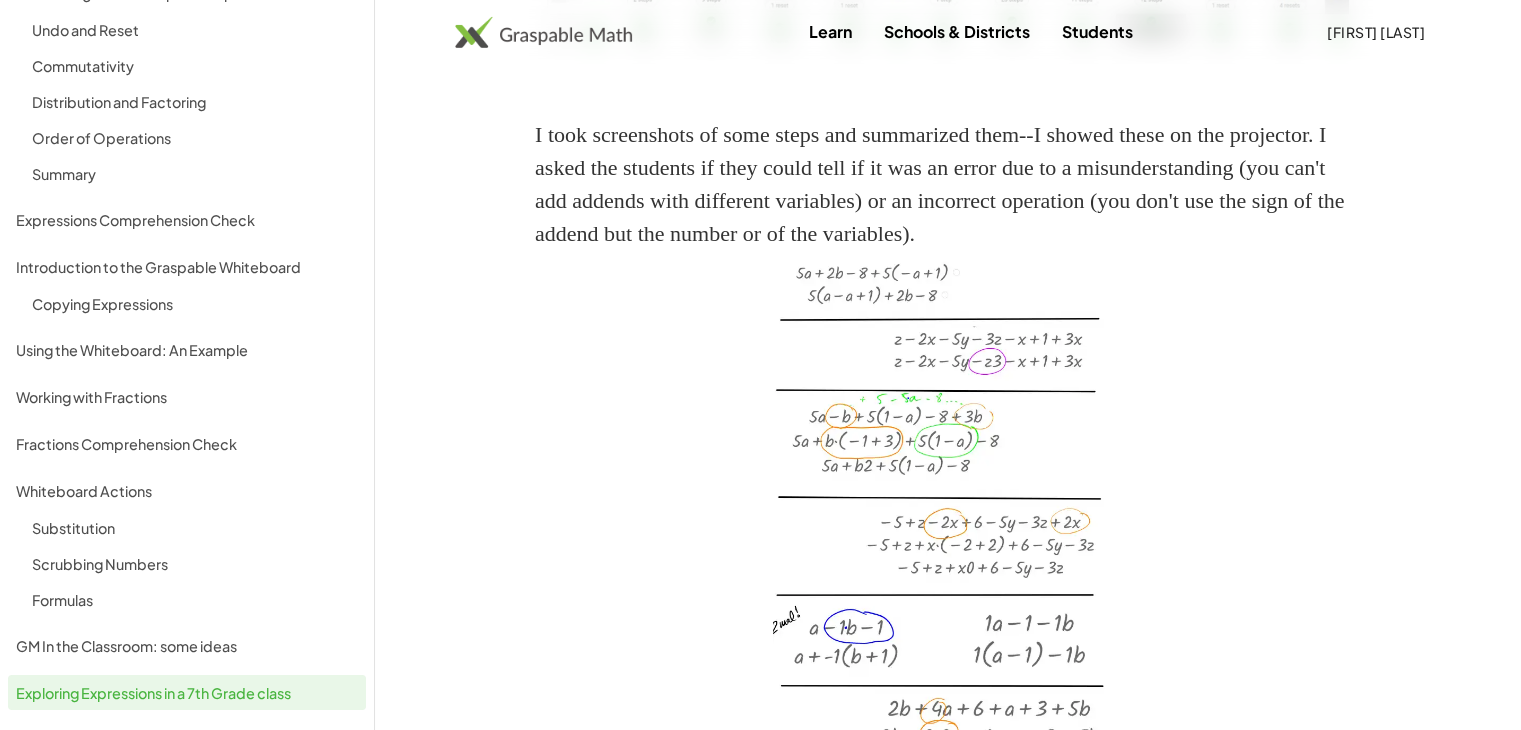 scroll, scrollTop: 4211, scrollLeft: 0, axis: vertical 